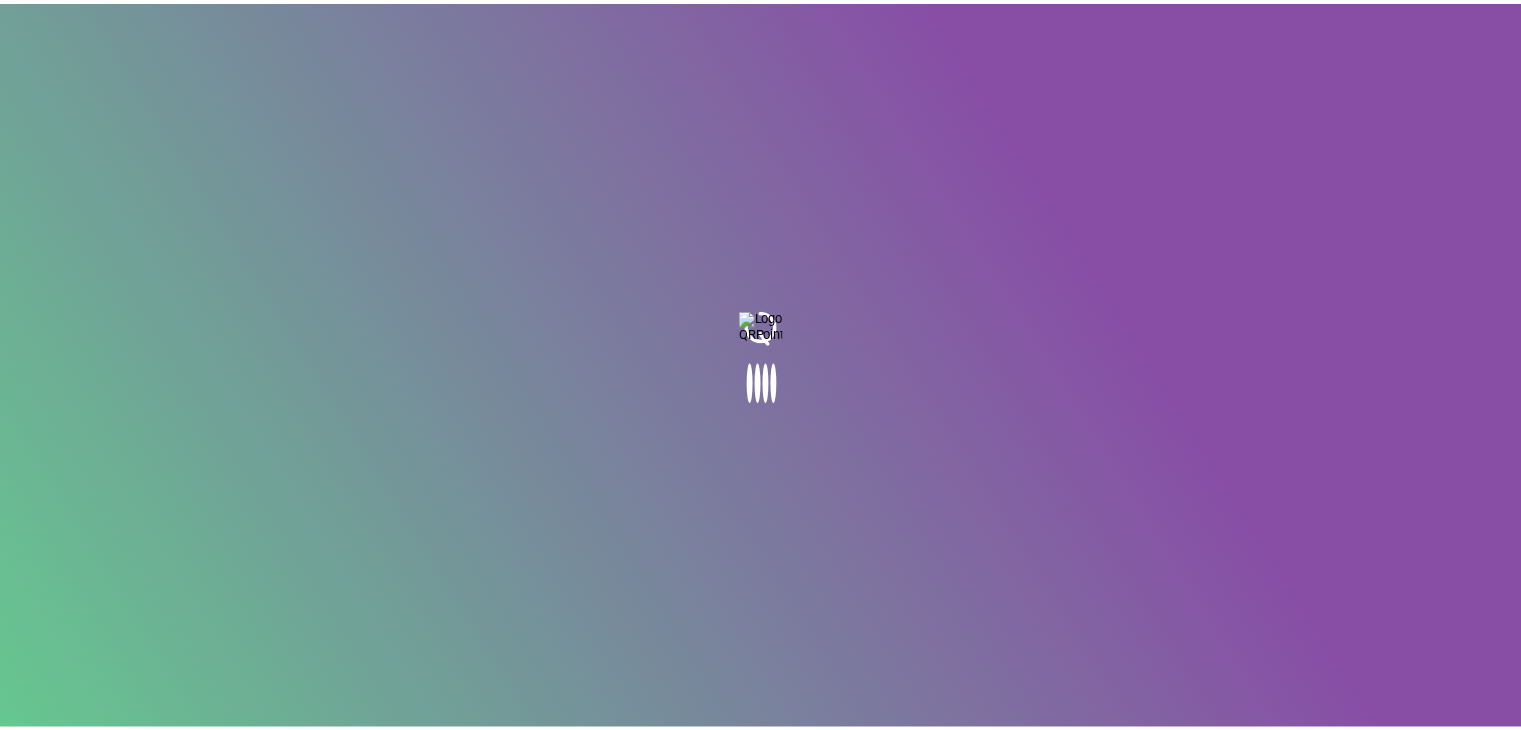 scroll, scrollTop: 0, scrollLeft: 0, axis: both 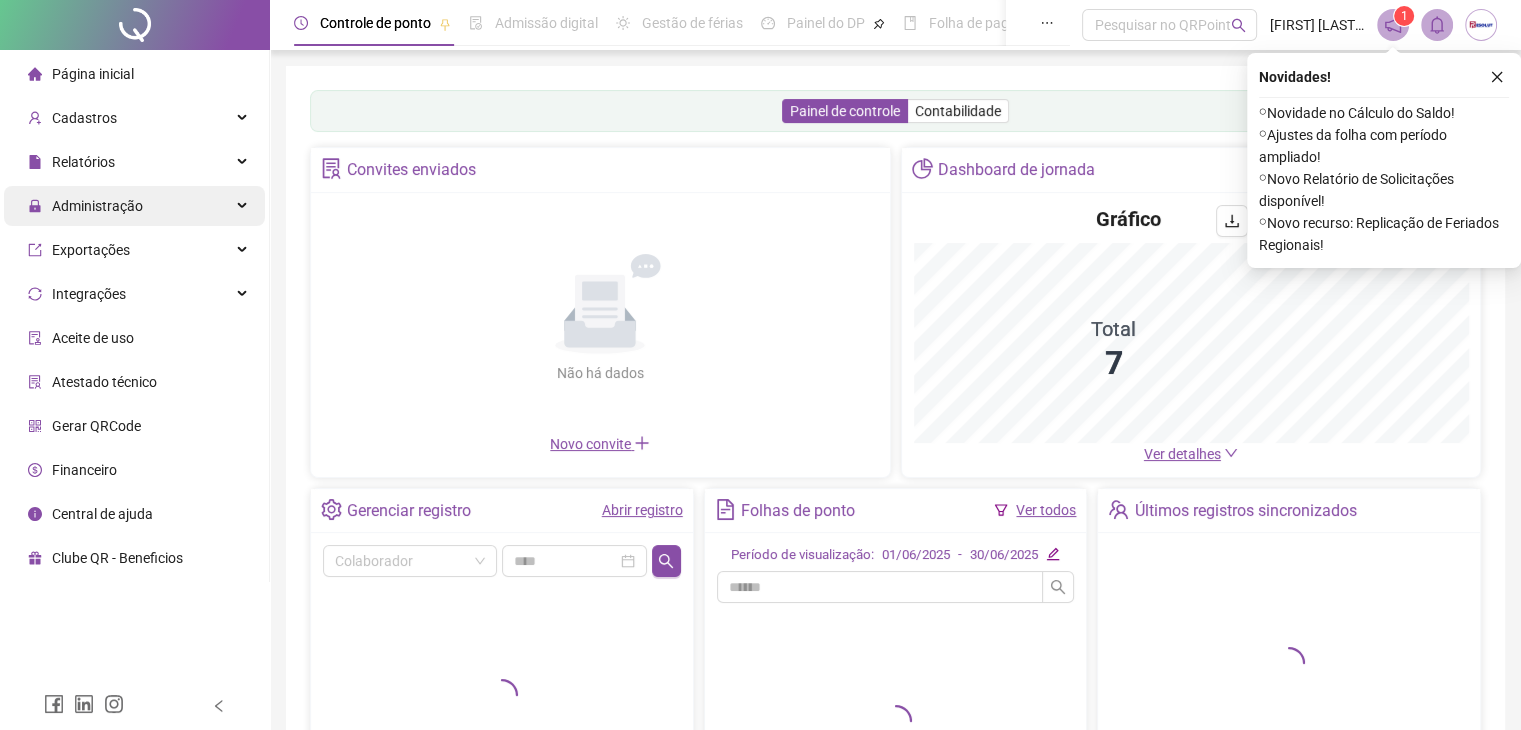 click on "Administração" at bounding box center (134, 206) 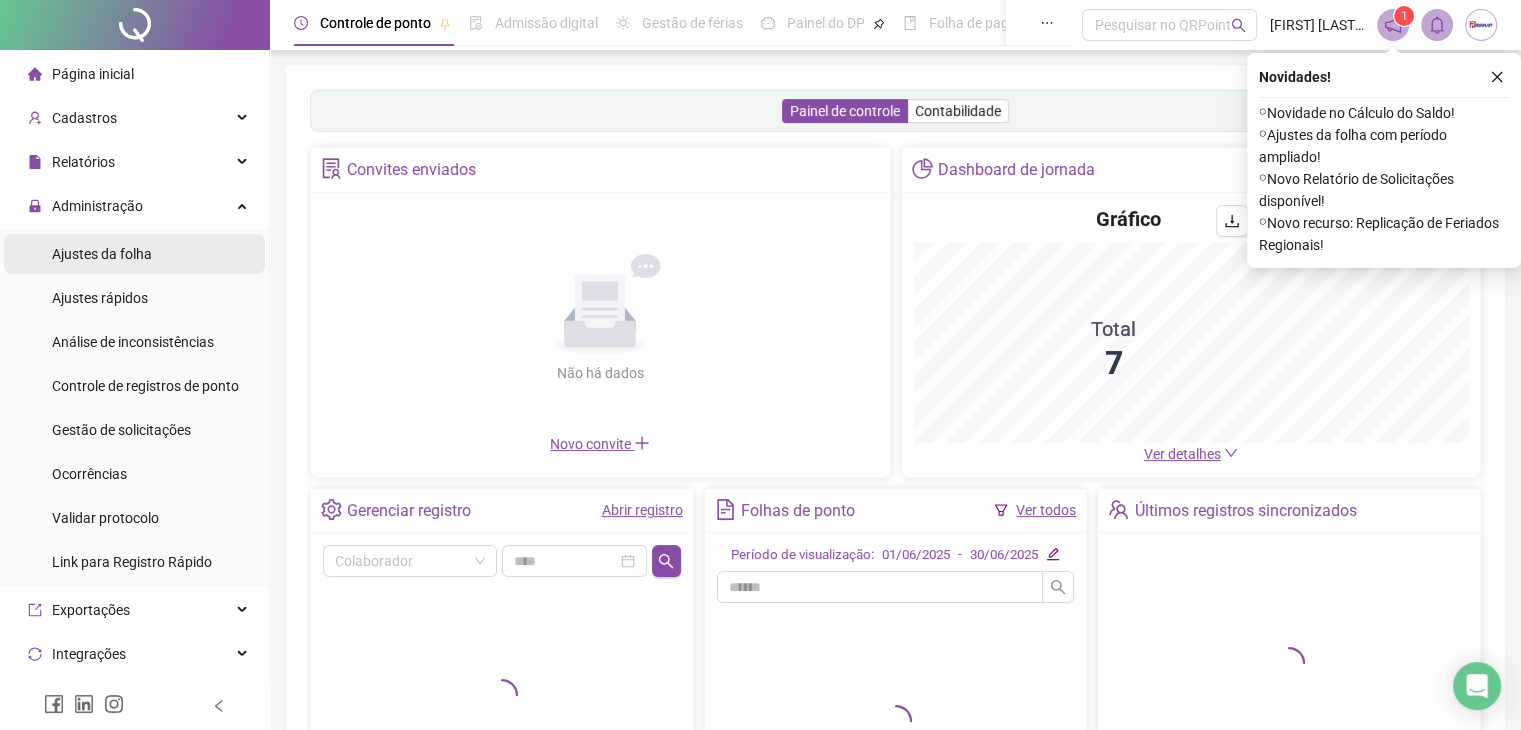 click on "Ajustes da folha" at bounding box center [102, 254] 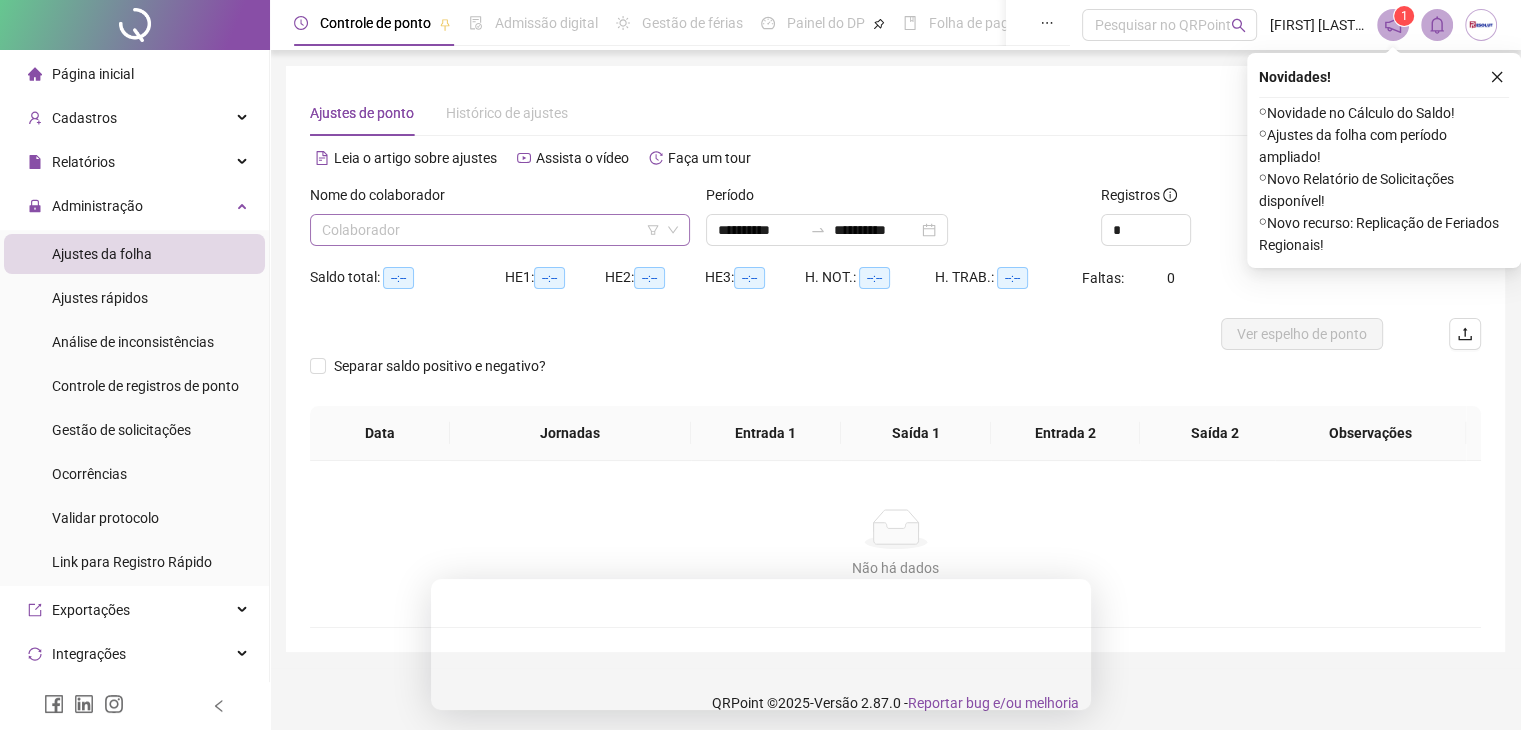 click at bounding box center [494, 230] 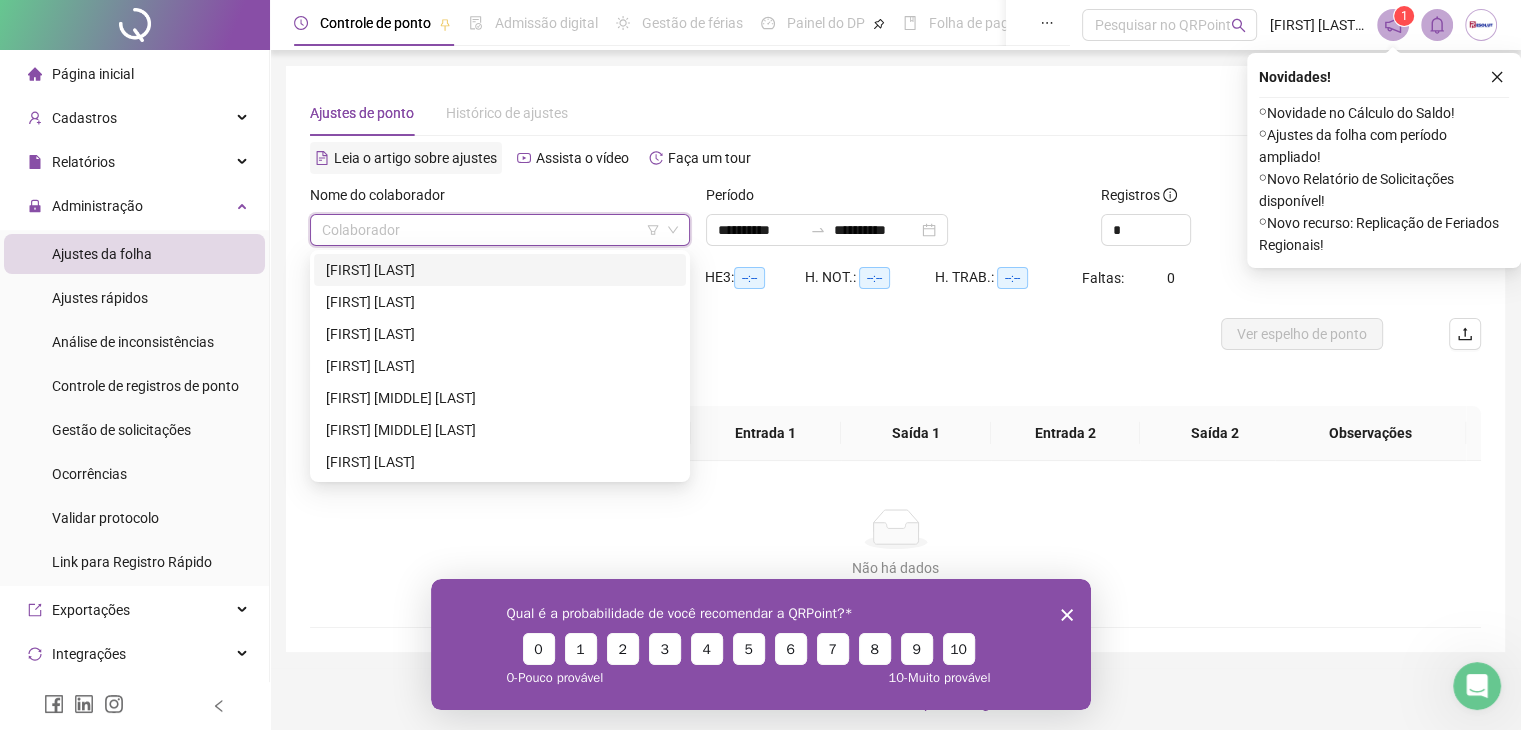 scroll, scrollTop: 0, scrollLeft: 0, axis: both 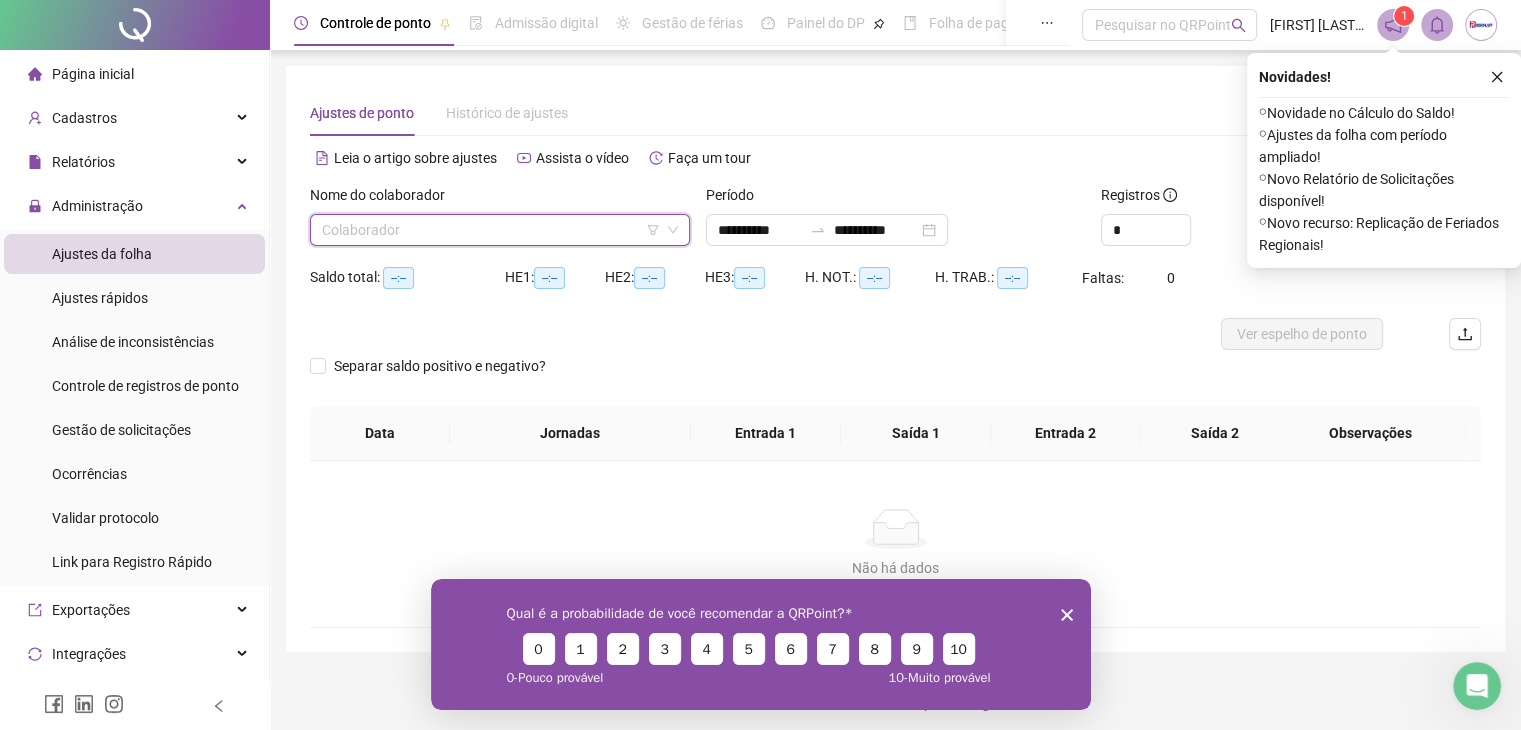 click on "Nome do colaborador" at bounding box center (500, 199) 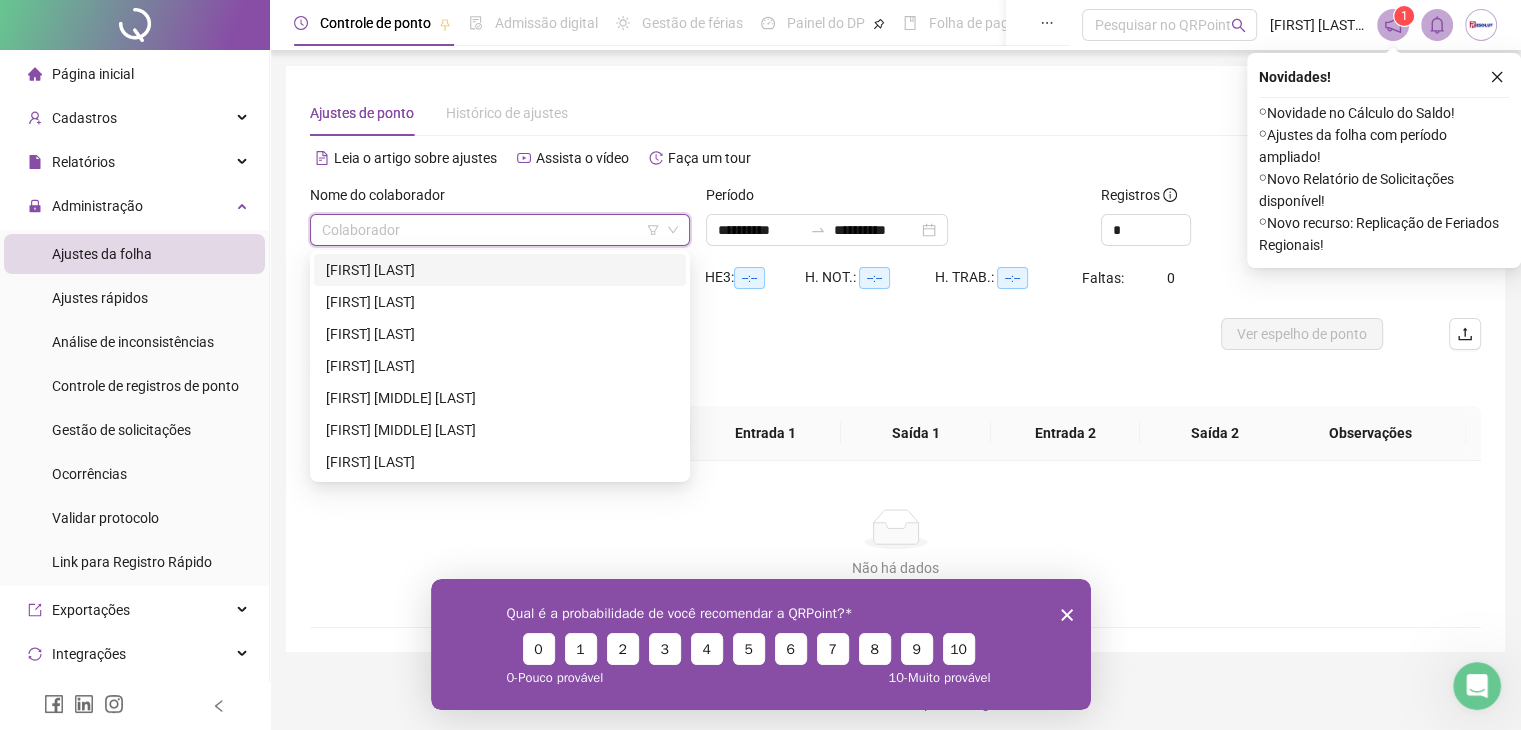 click at bounding box center (494, 230) 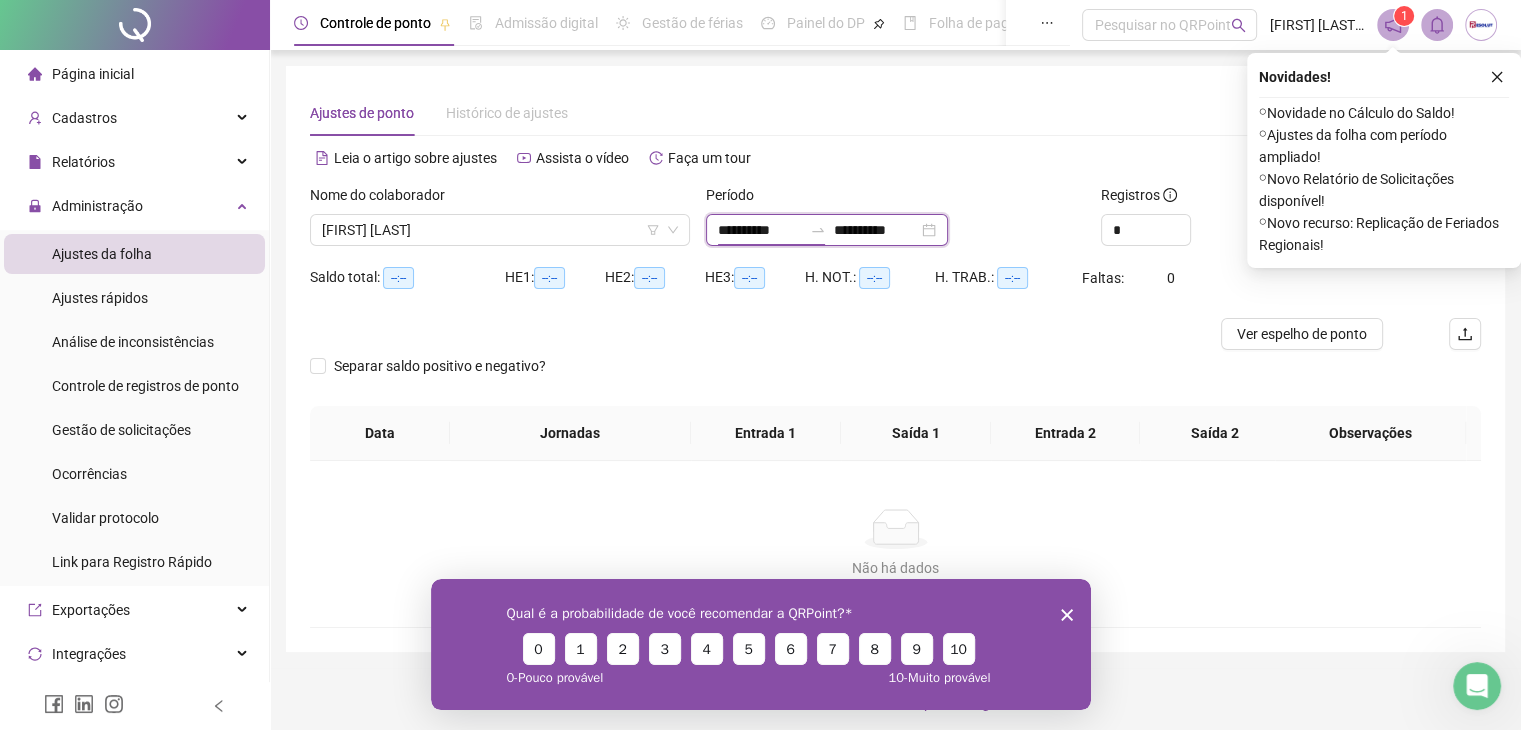 click on "**********" at bounding box center [760, 230] 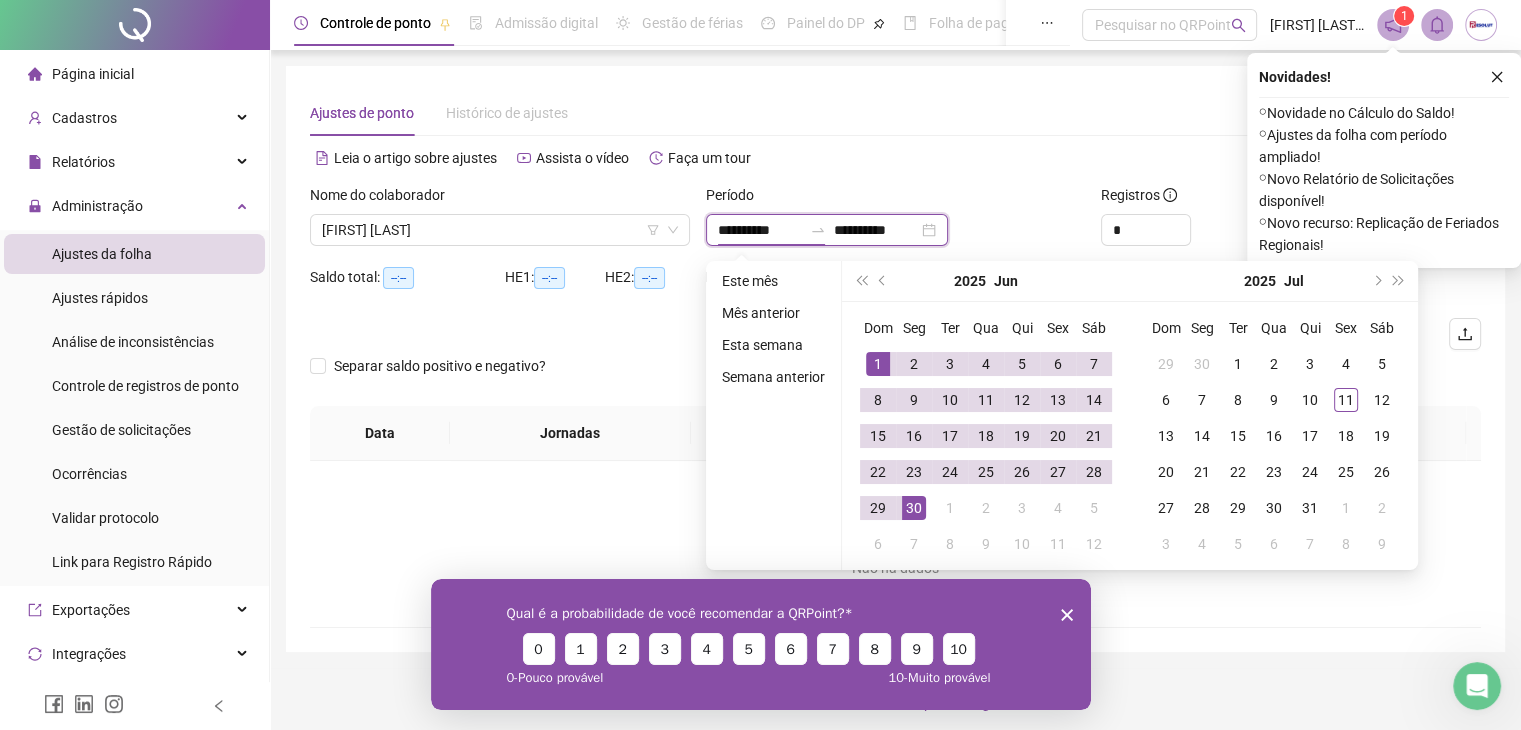type on "**********" 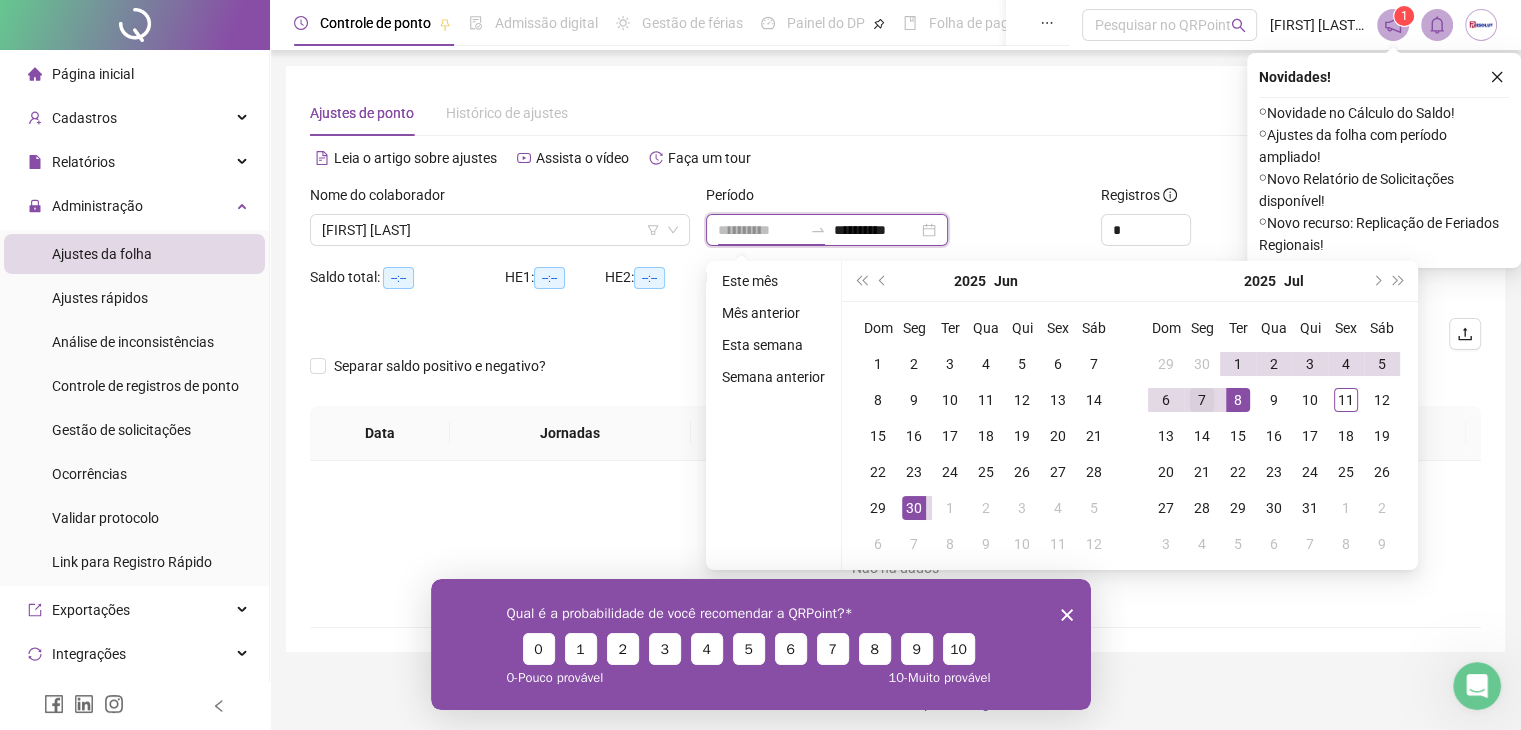 type on "**********" 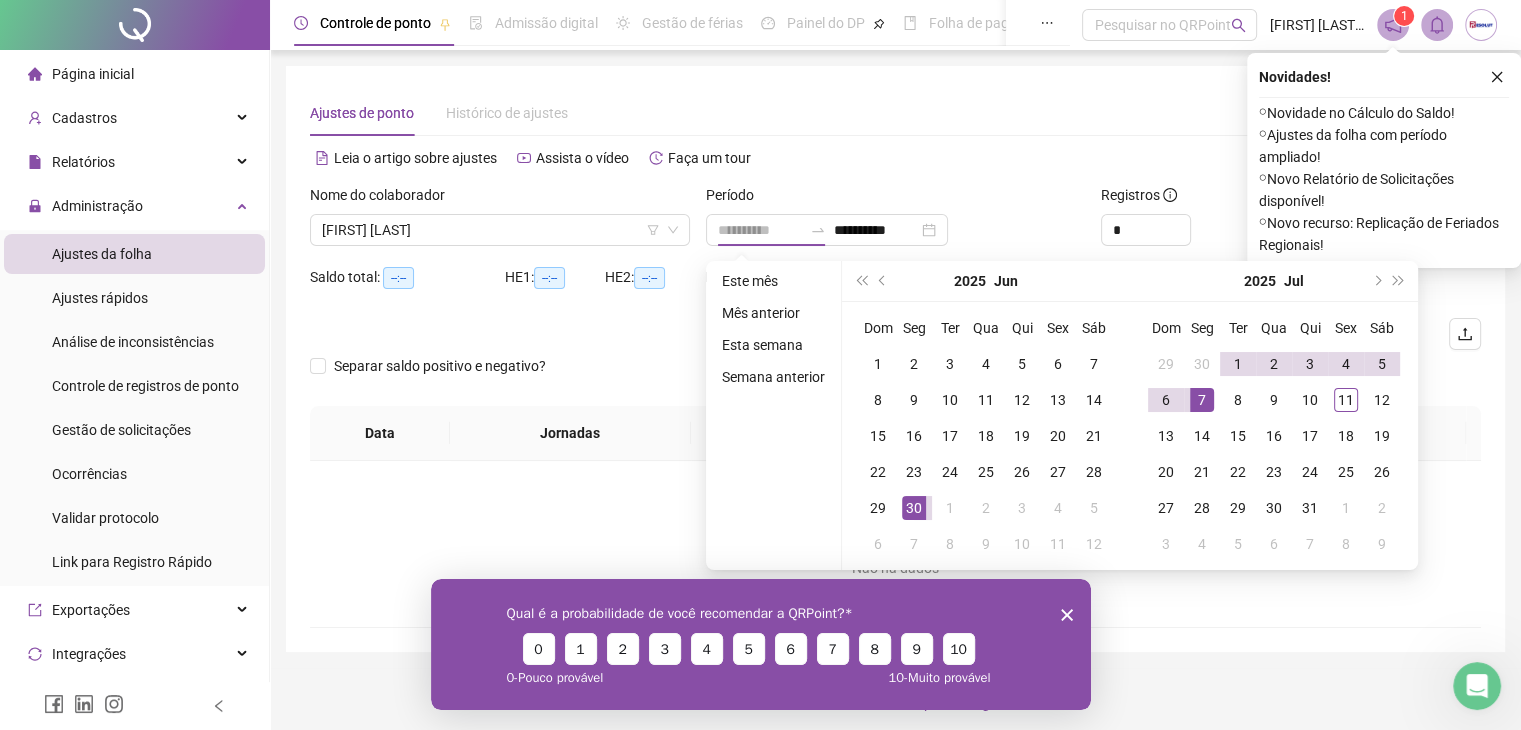 click on "7" at bounding box center (1202, 400) 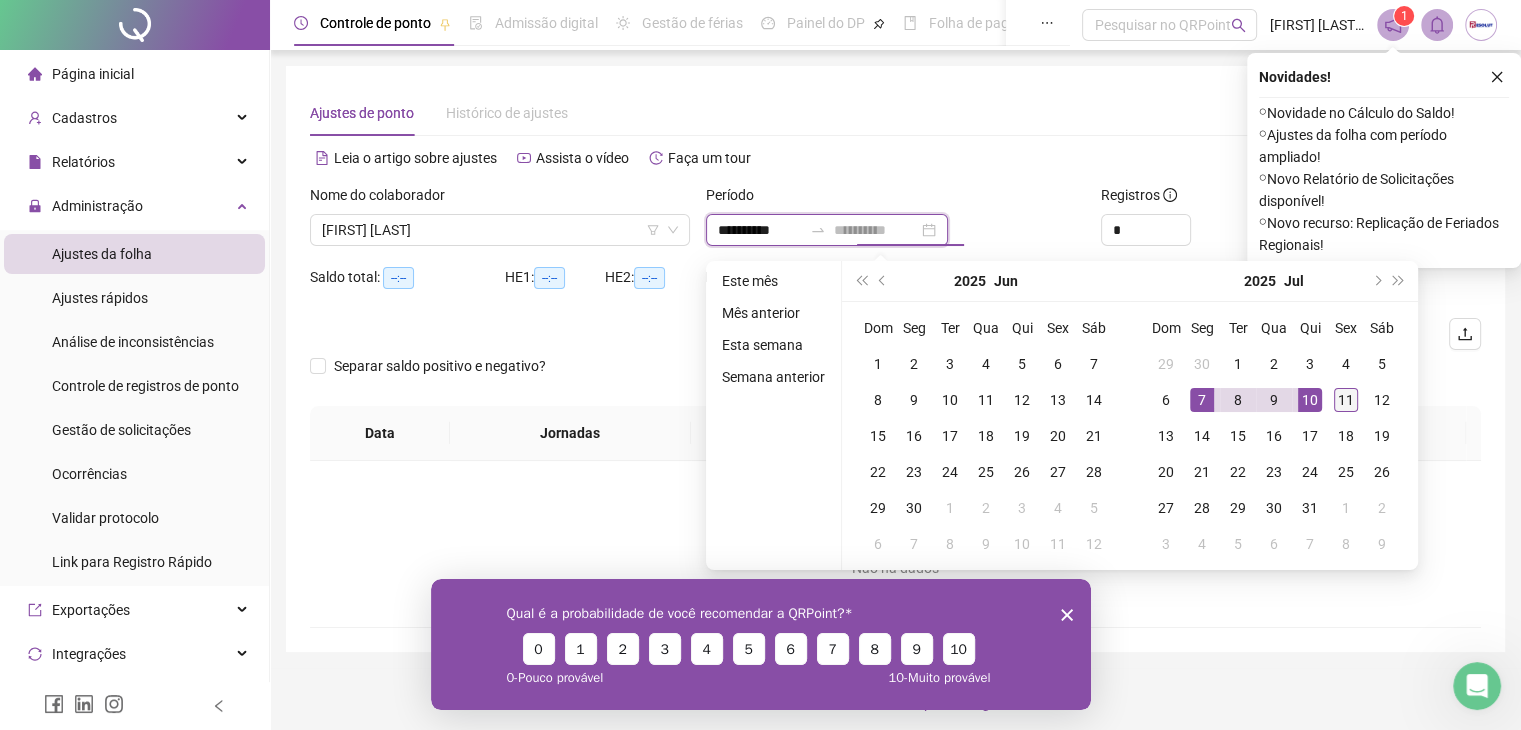 type on "**********" 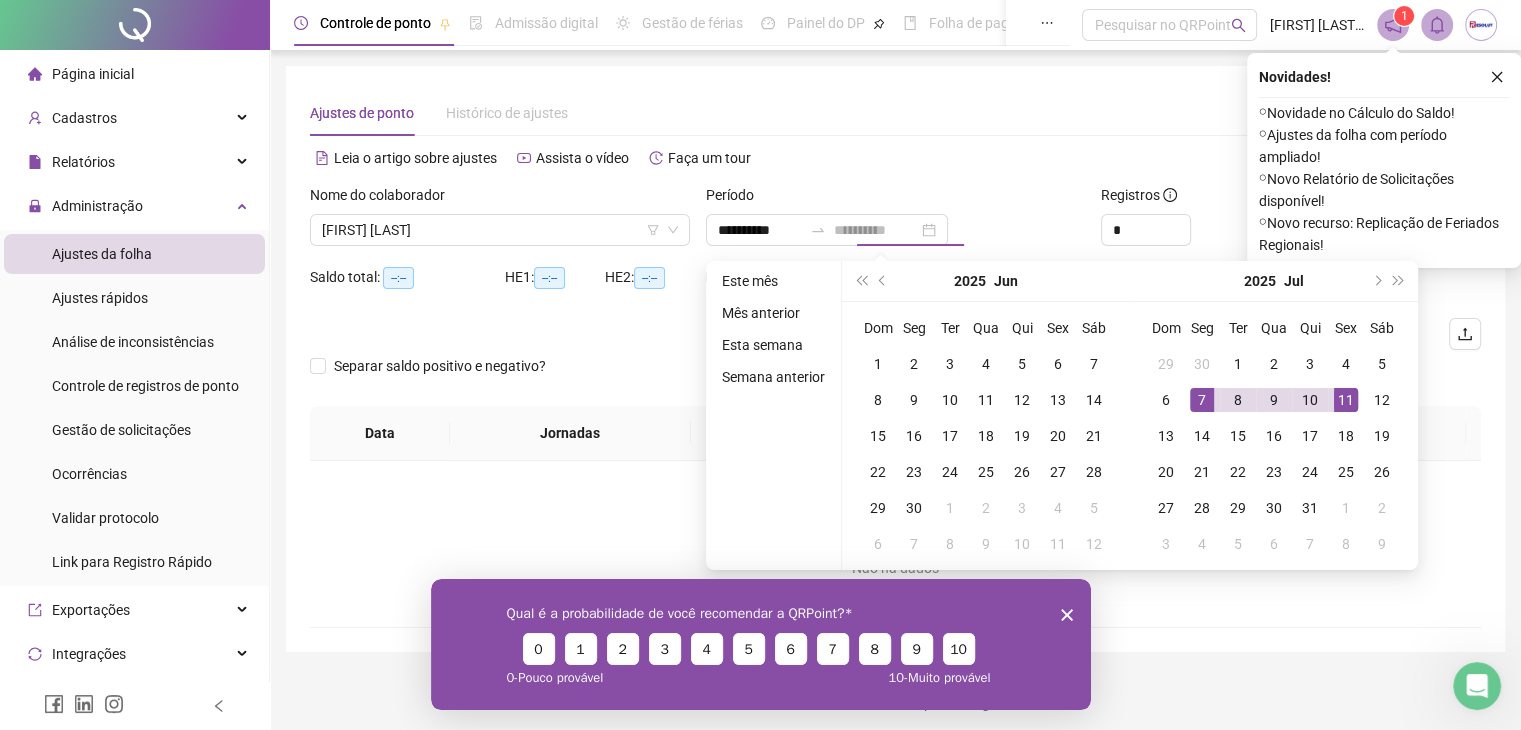 click on "11" at bounding box center [1346, 400] 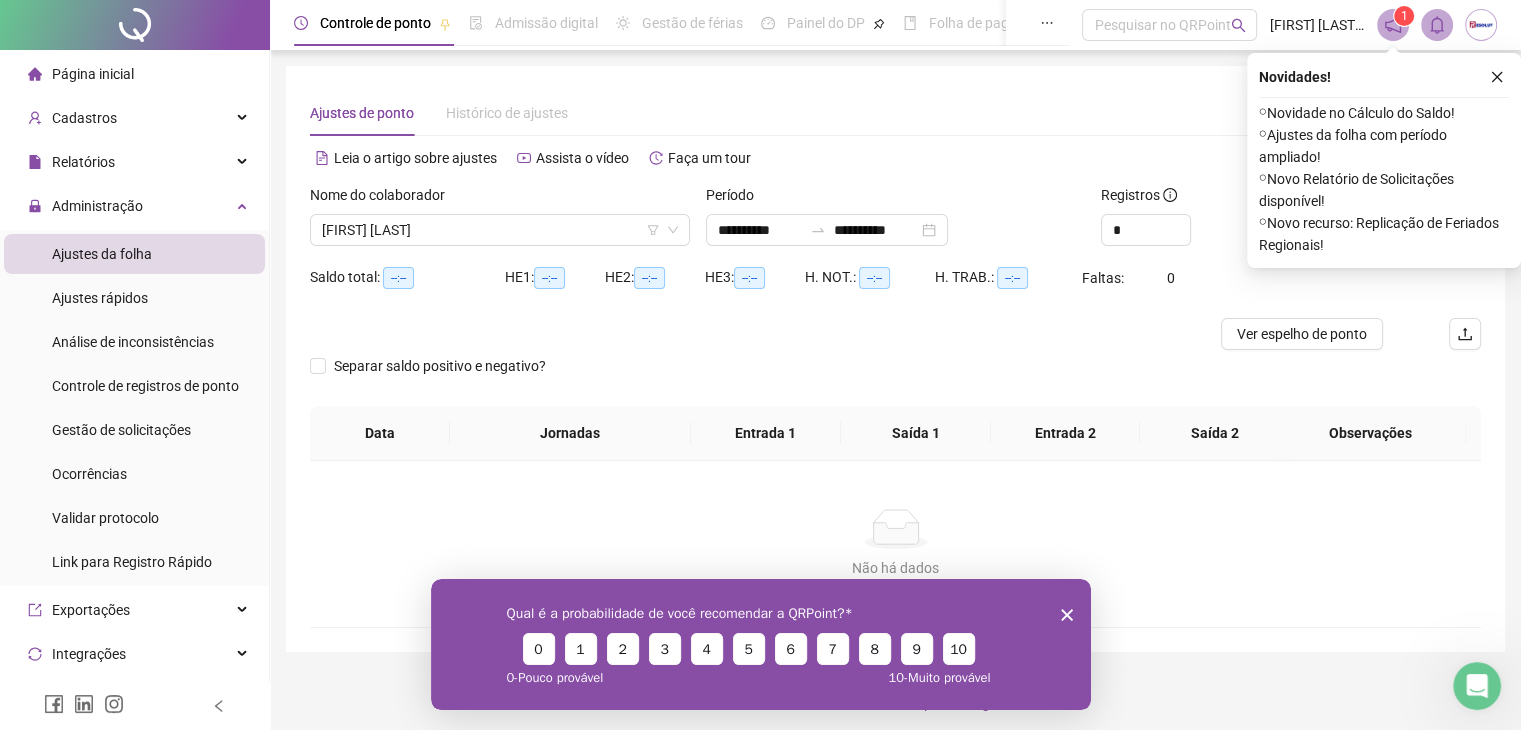 click on "Novidades ! ⚬  Novidade no Cálculo do Saldo! ⚬  Ajustes da folha com período ampliado! ⚬  Novo Relatório de Solicitações disponível! ⚬  Novo recurso: Replicação de Feriados Regionais!" at bounding box center (1384, 160) 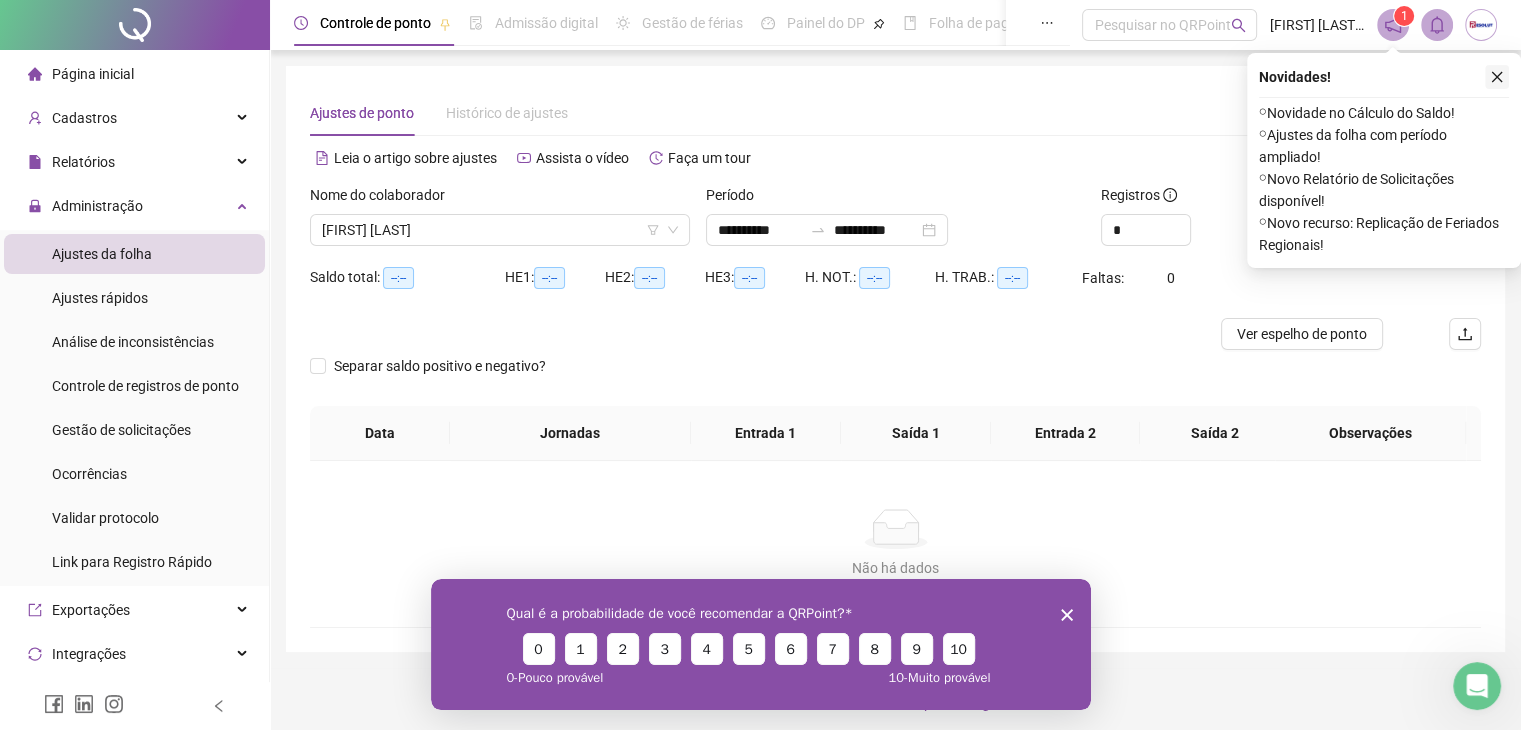 click 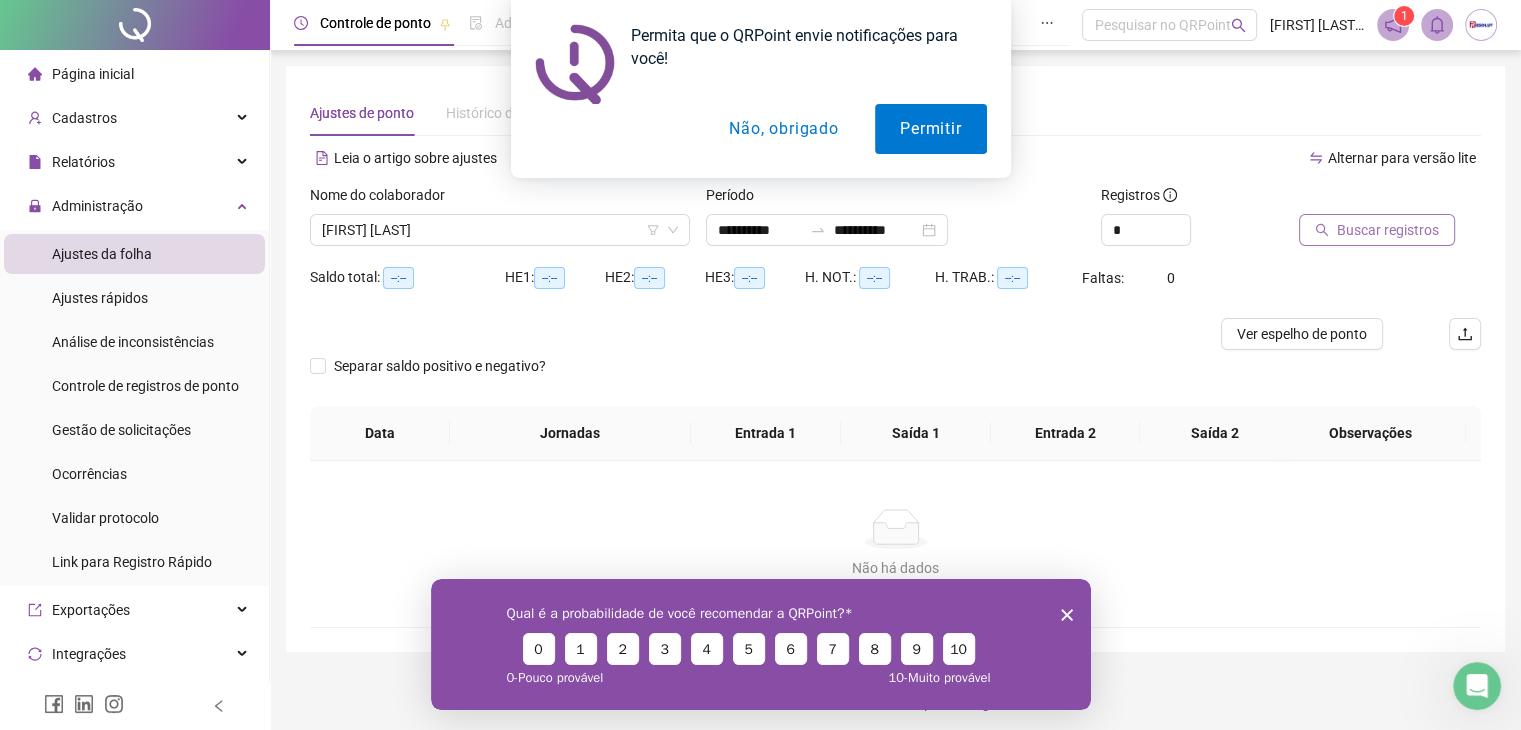 click on "Buscar registros" at bounding box center (1388, 230) 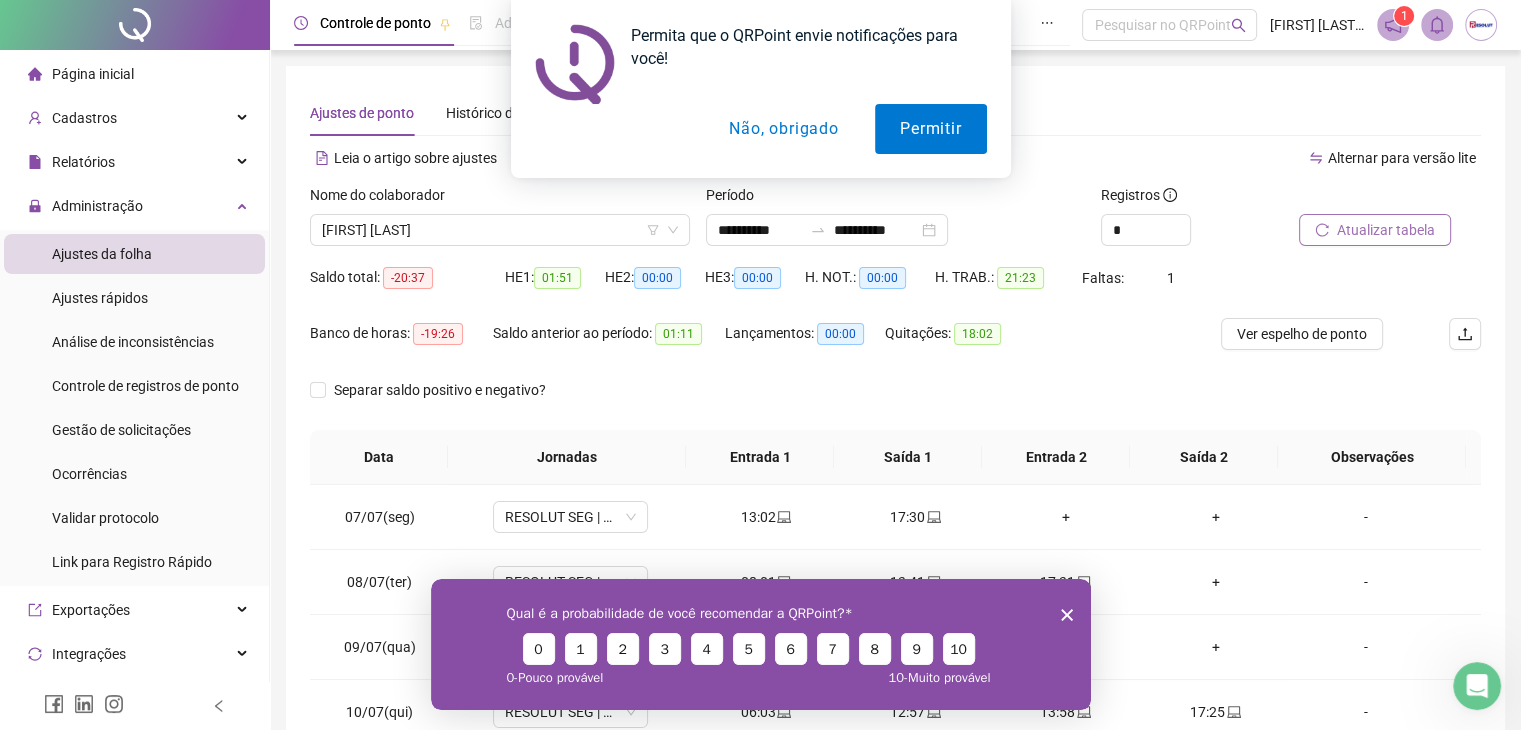 click on "Não, obrigado" at bounding box center [783, 129] 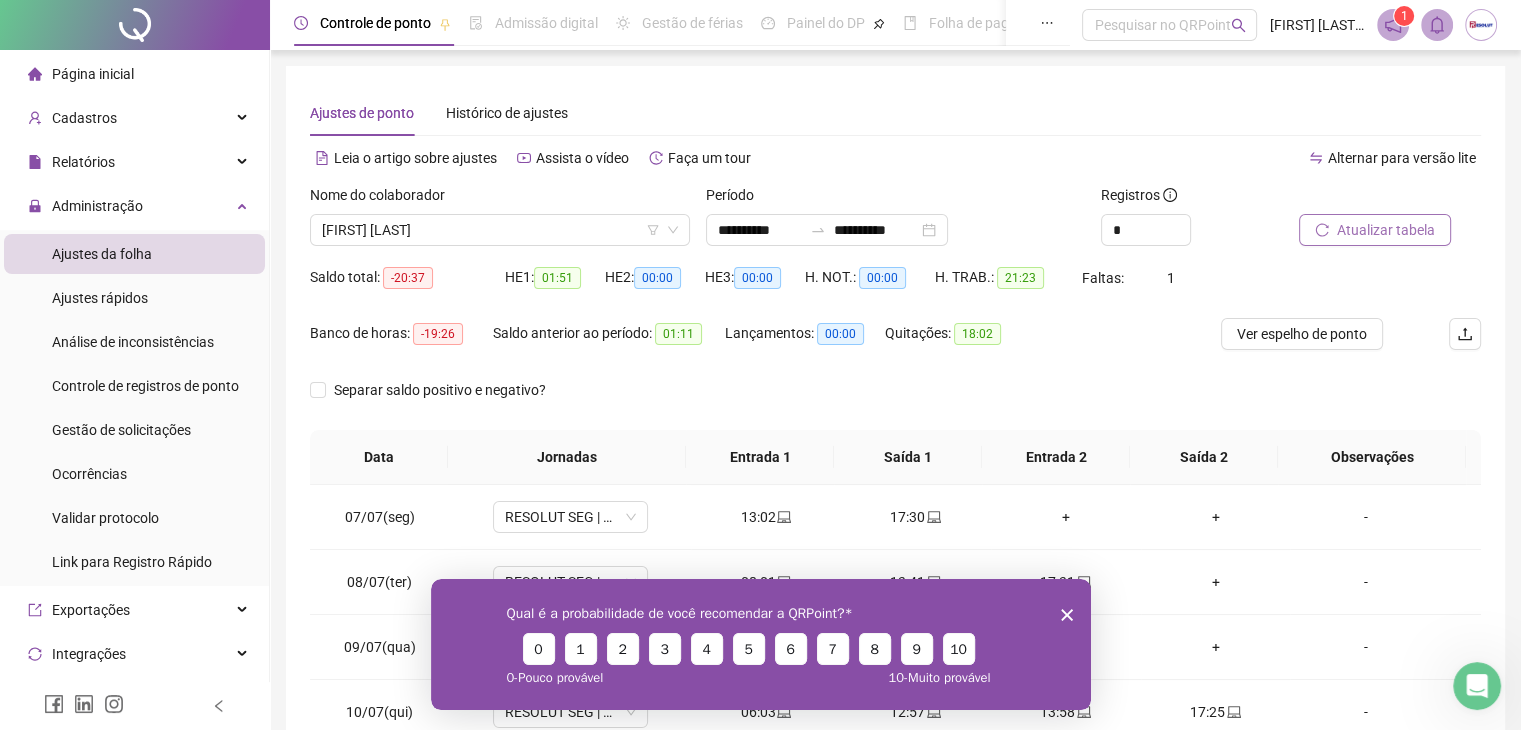 scroll, scrollTop: 189, scrollLeft: 0, axis: vertical 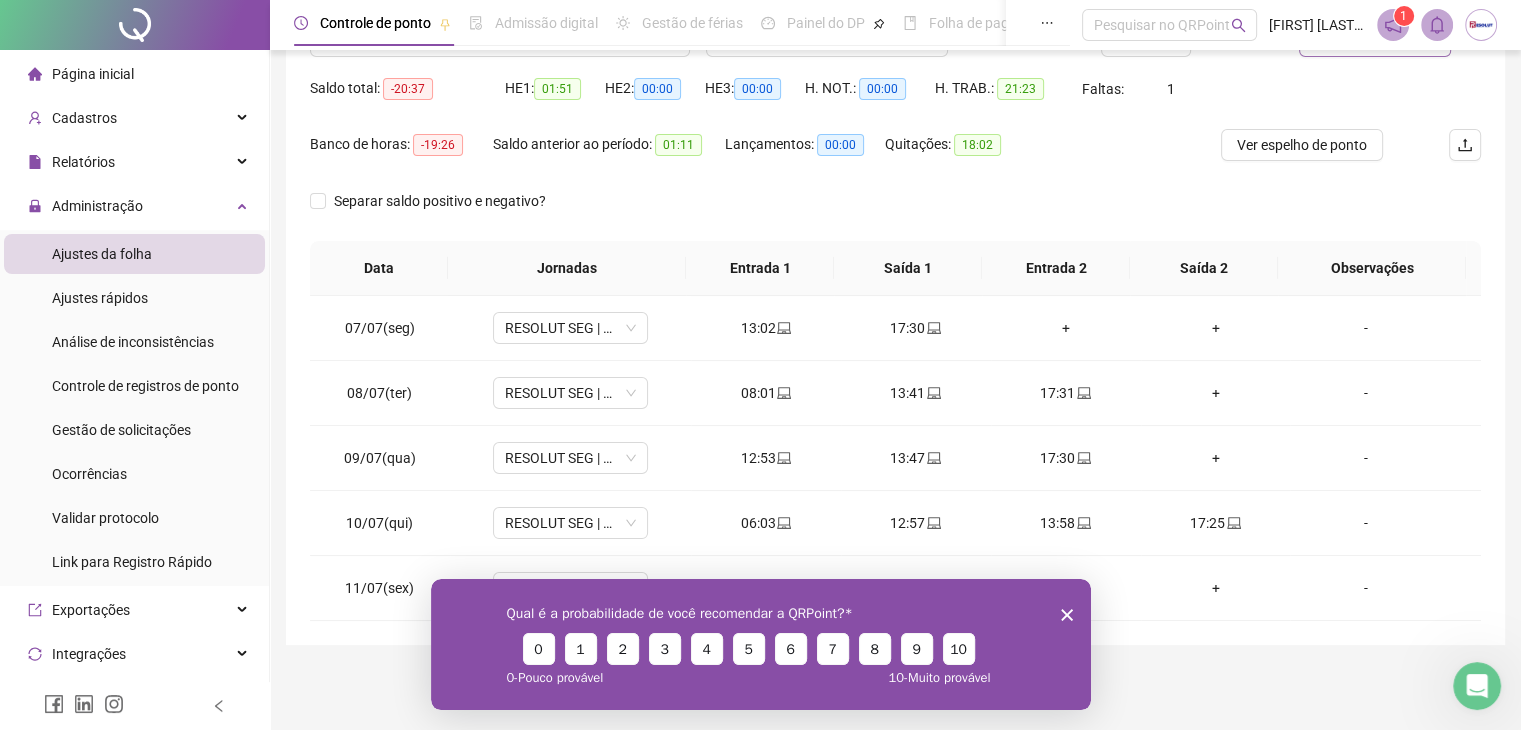 click 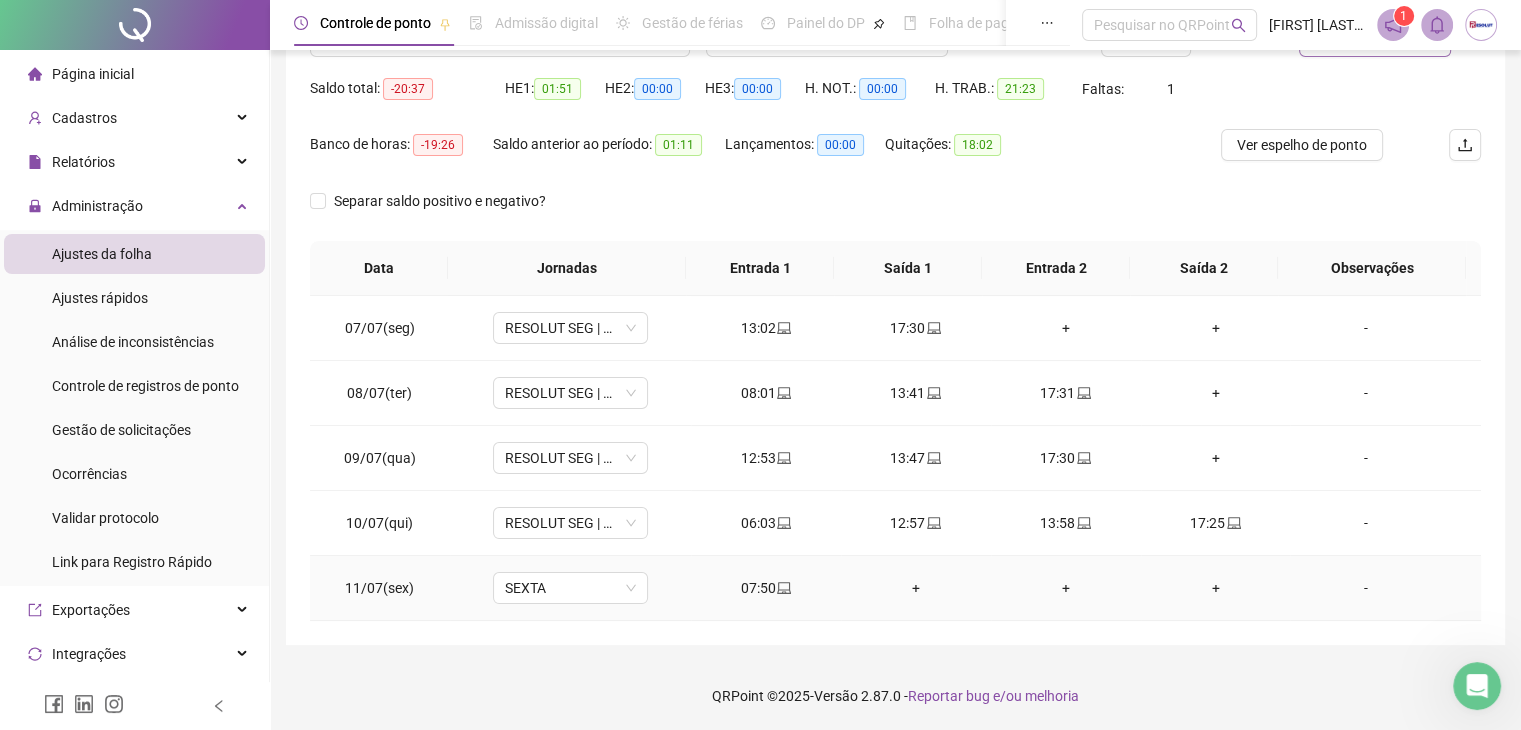 click on "+" at bounding box center [916, 588] 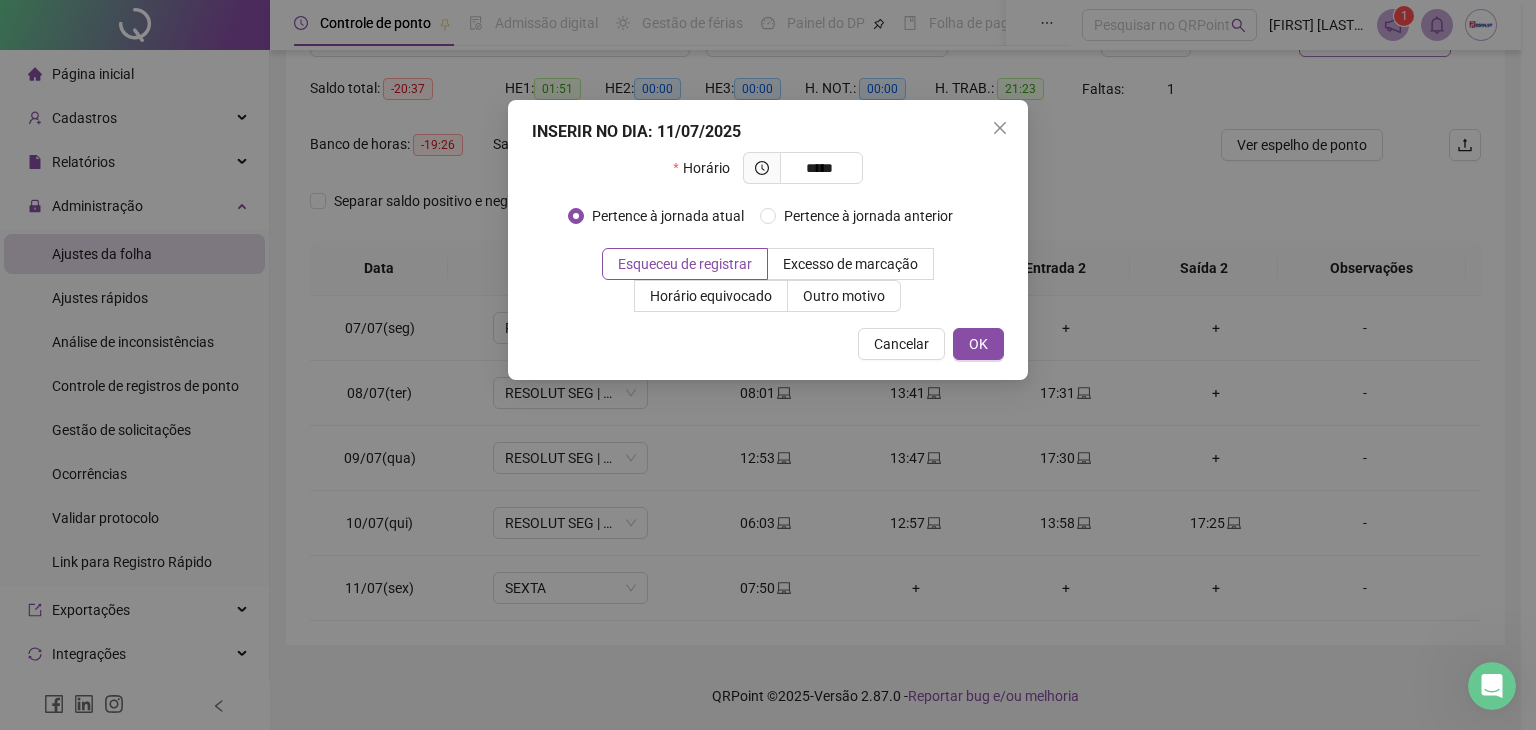type on "*****" 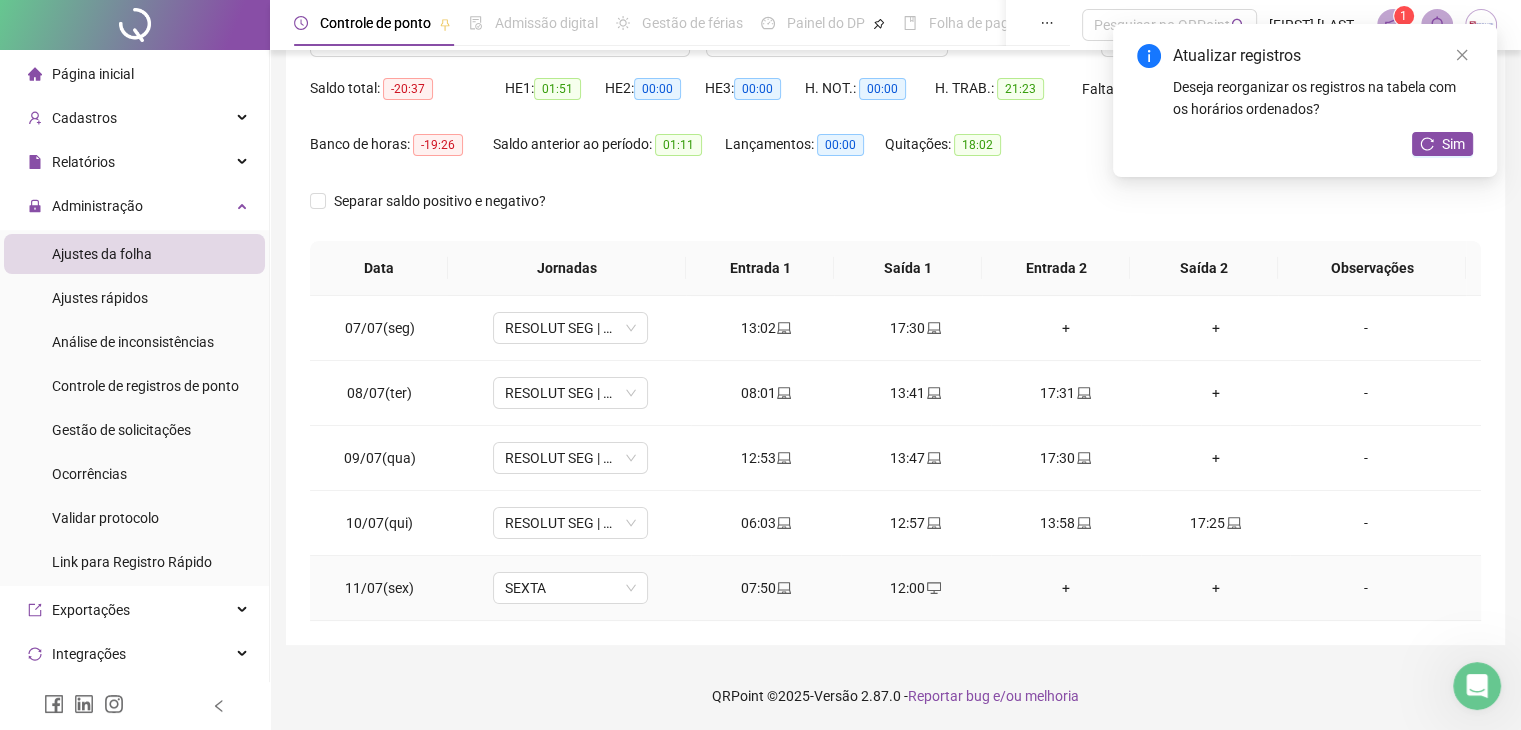click on "+" at bounding box center [1066, 588] 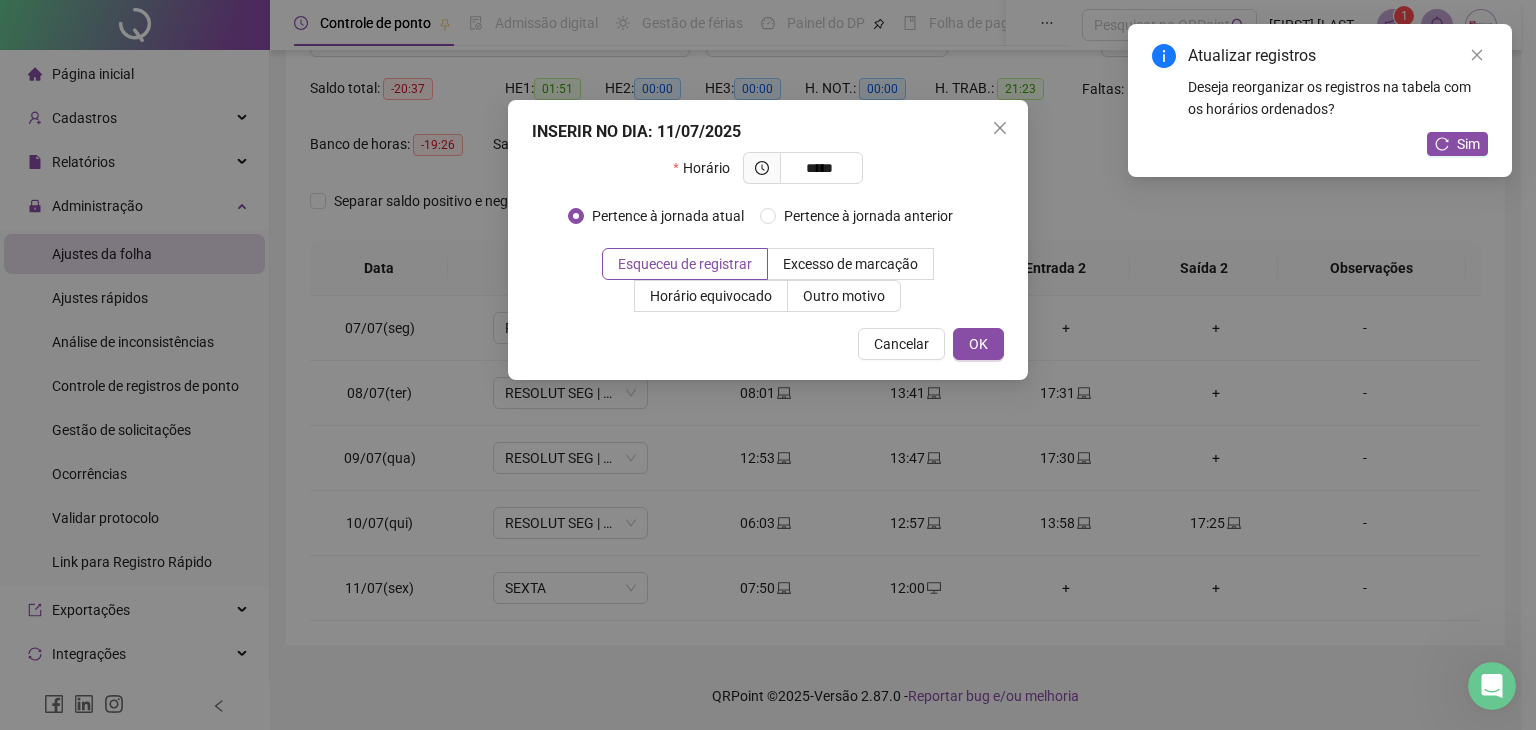 type on "*****" 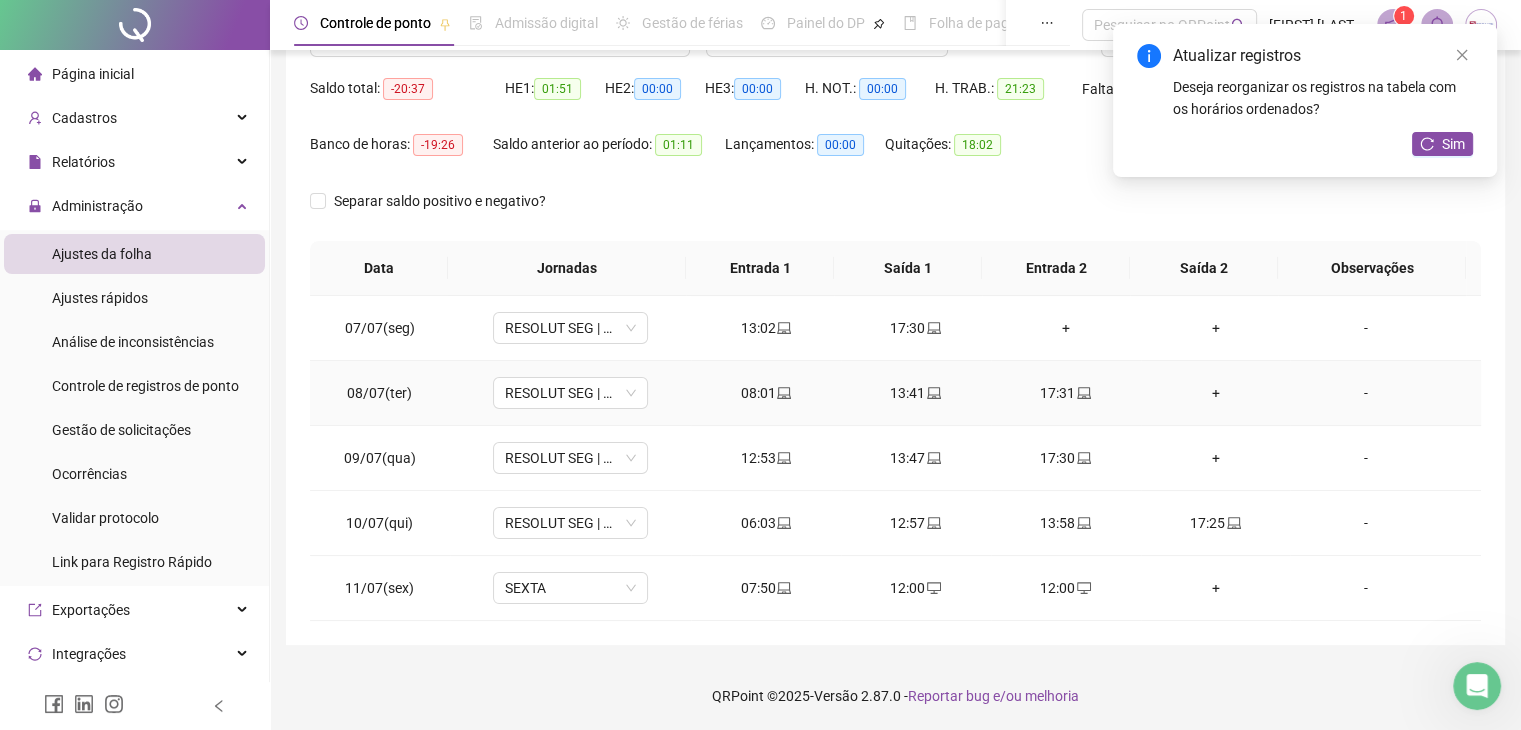 click on "+" at bounding box center (1216, 393) 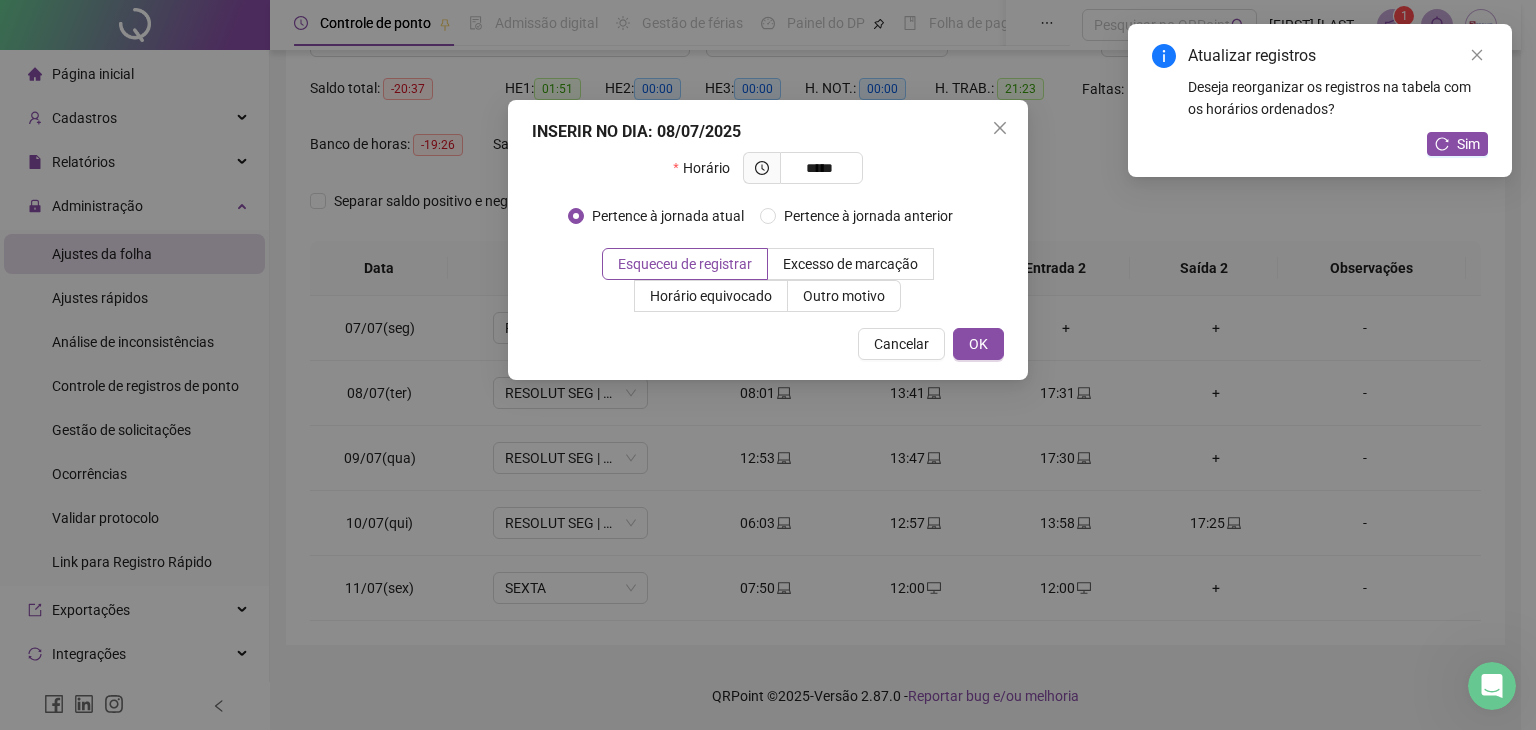 type on "*****" 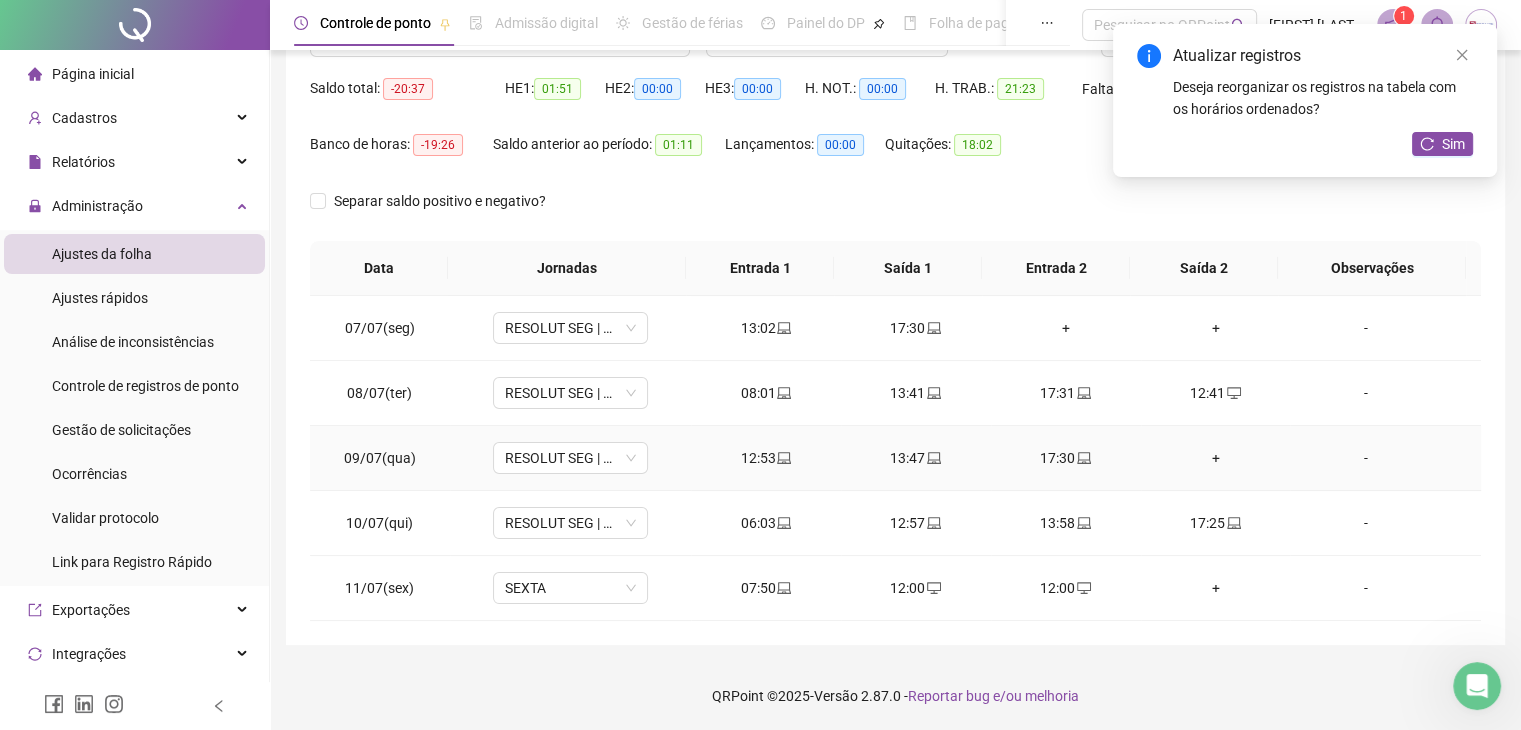 click on "+" at bounding box center (1216, 458) 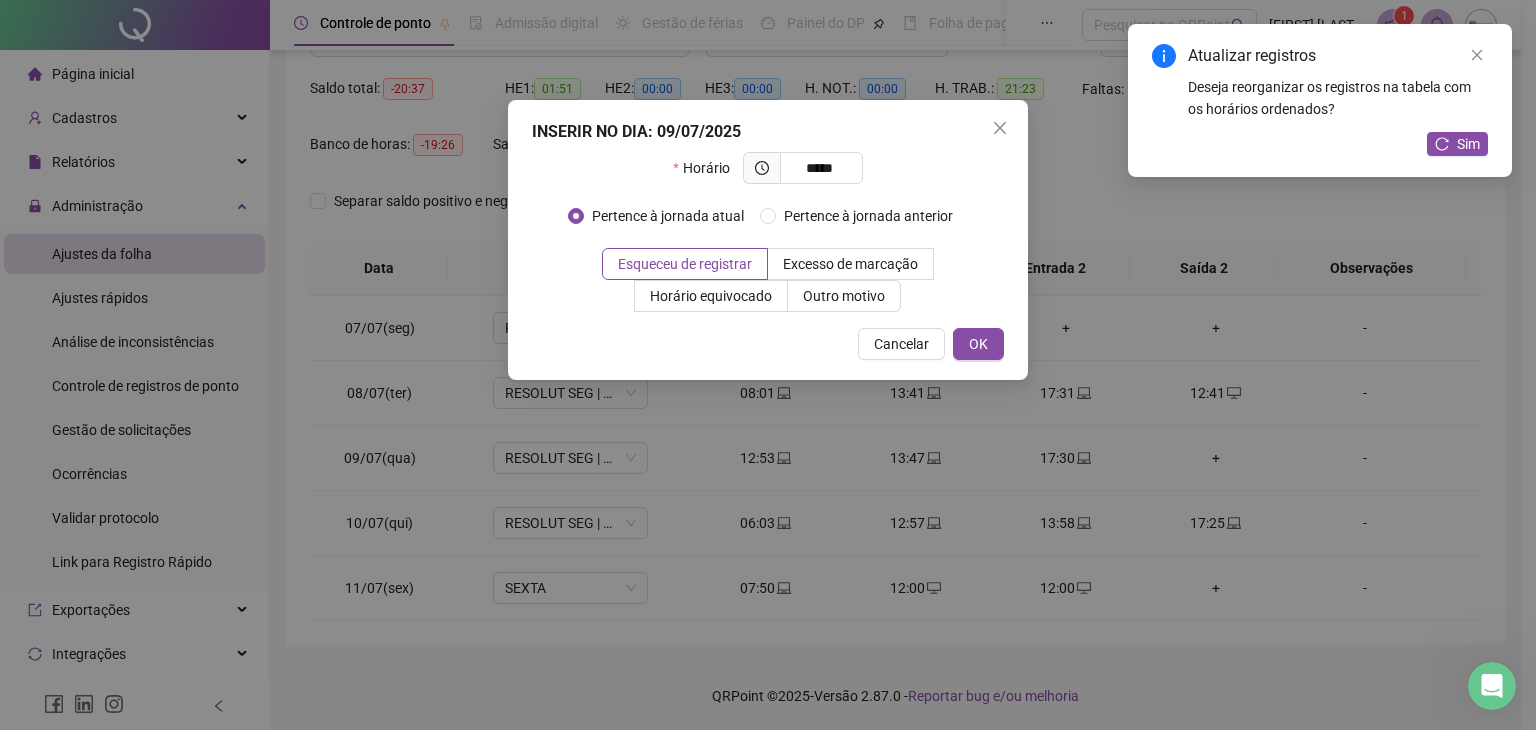 type on "*****" 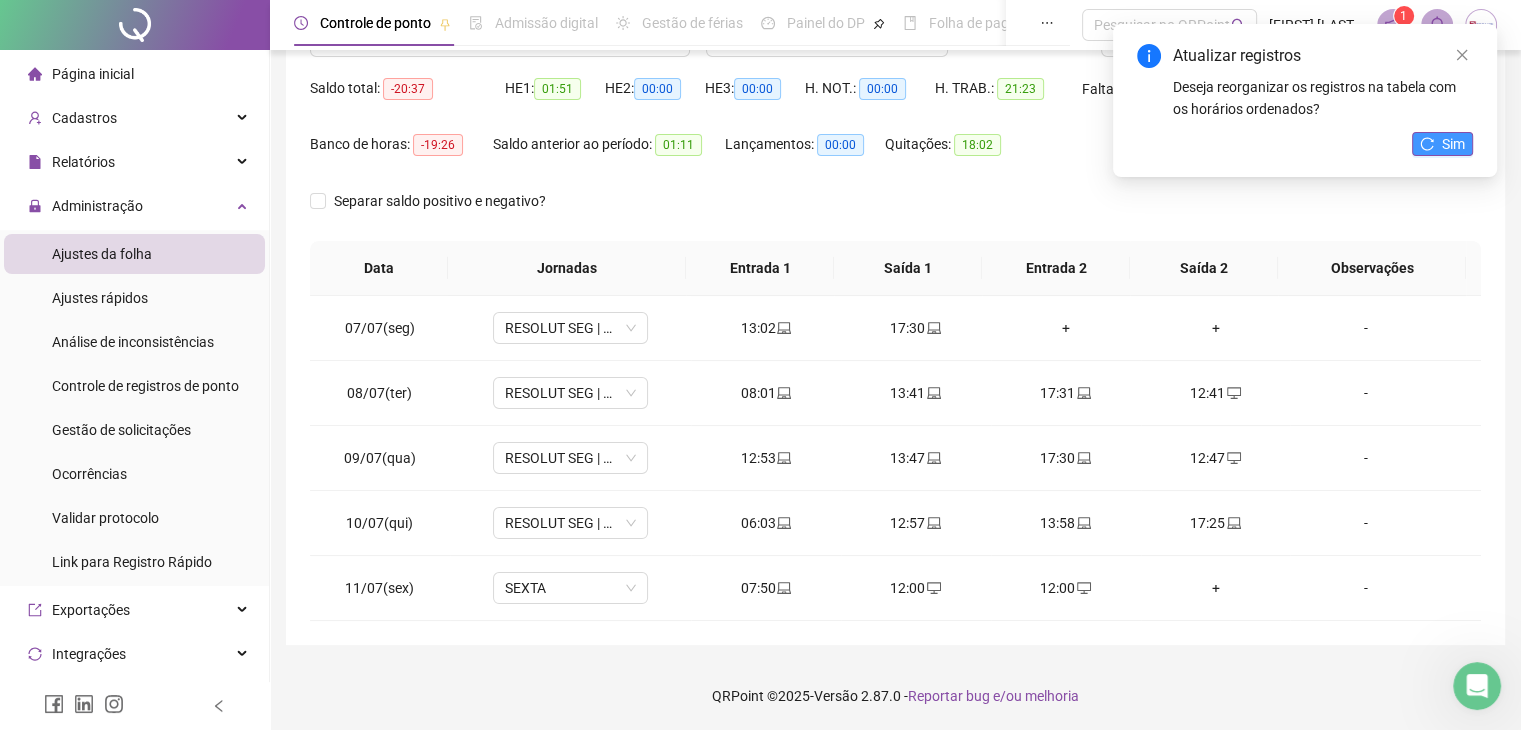 click 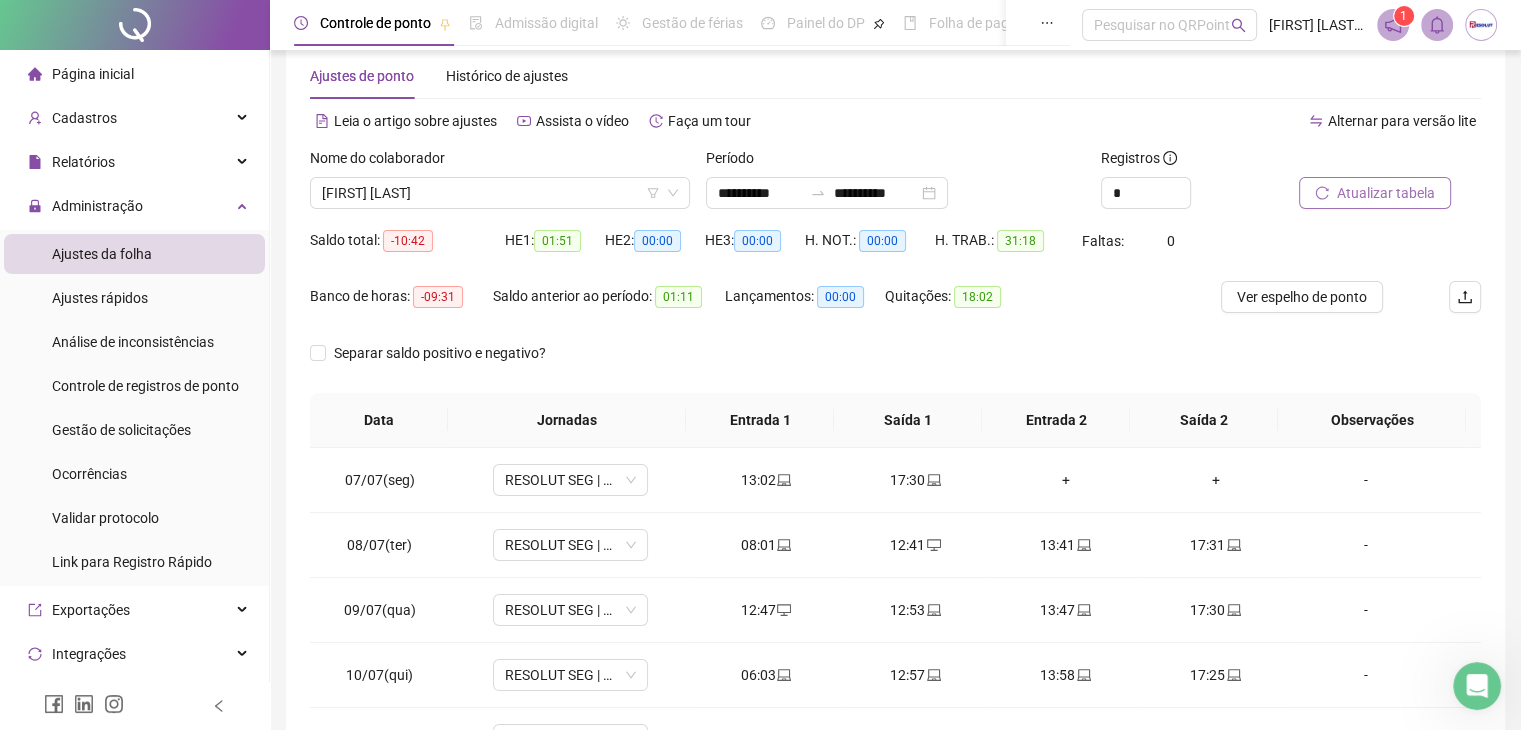 scroll, scrollTop: 0, scrollLeft: 0, axis: both 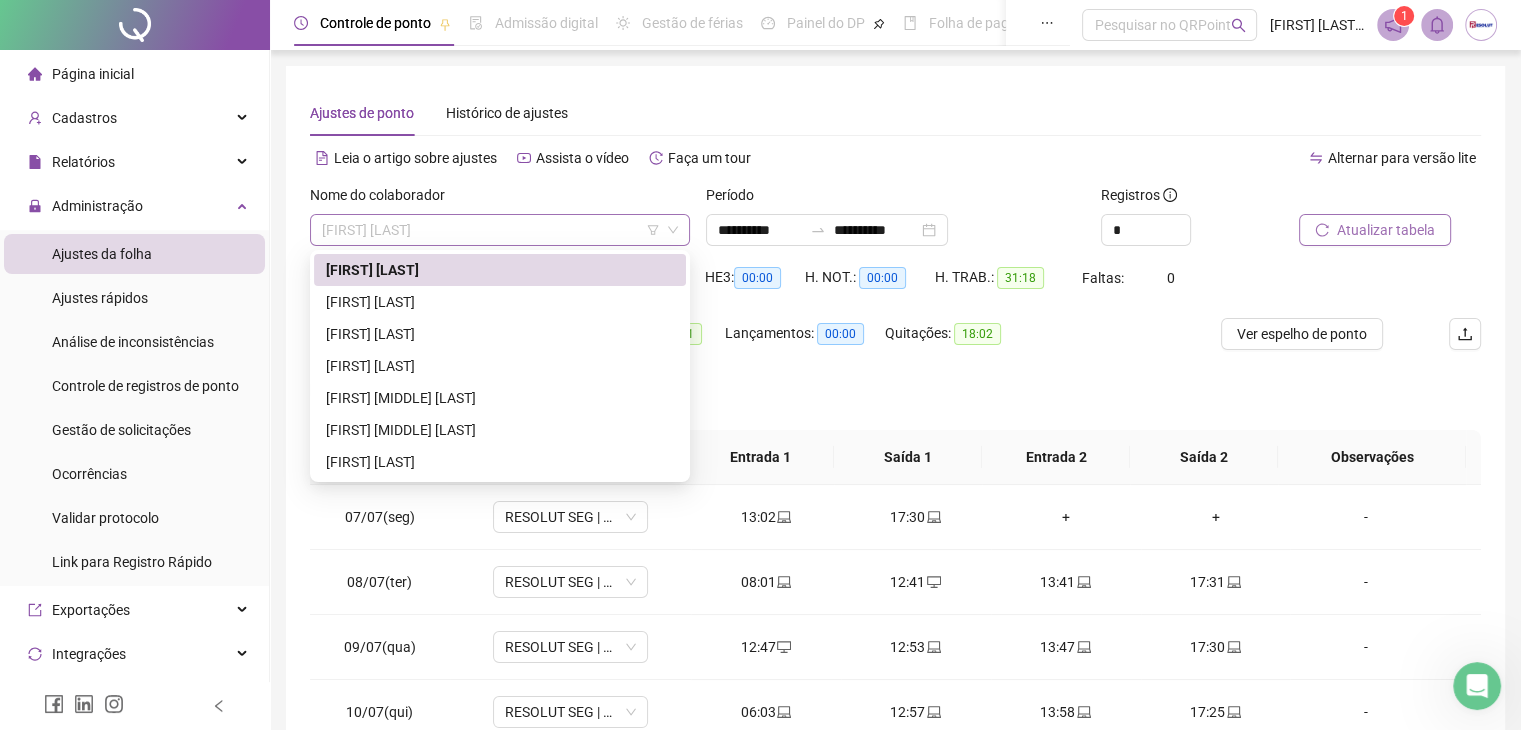 click on "[FIRST] [LAST]" at bounding box center [500, 230] 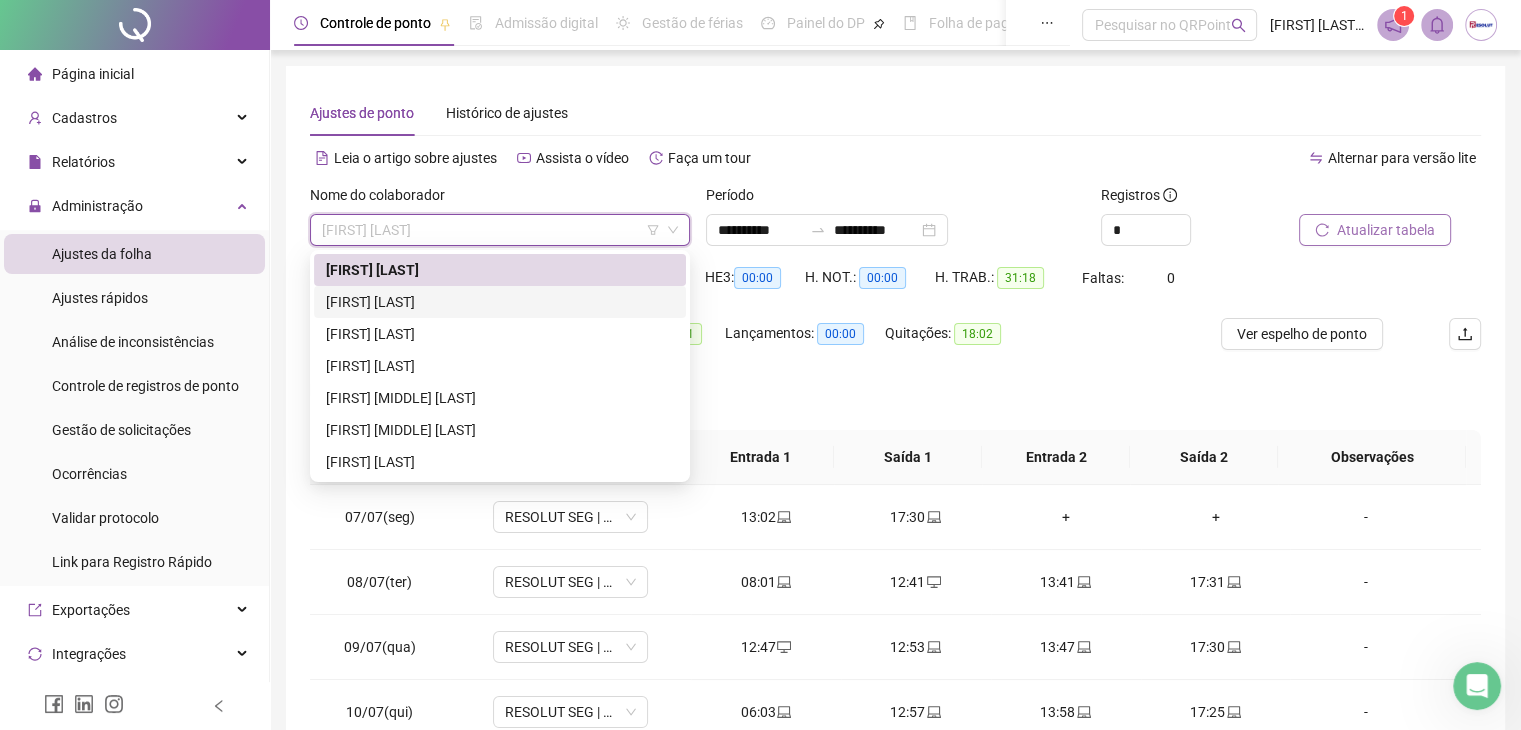 click on "[FIRST] [LAST]" at bounding box center [500, 302] 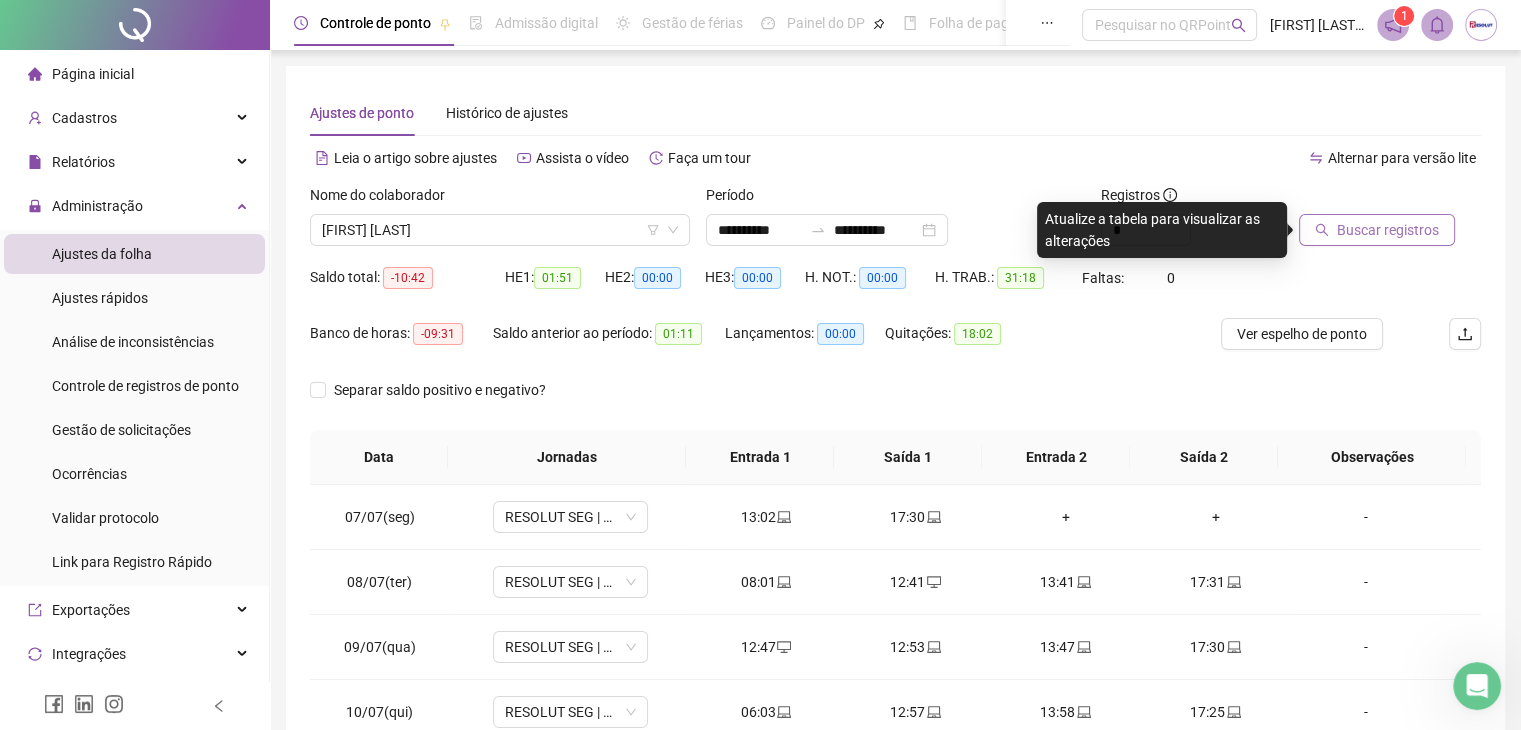 click on "Buscar registros" at bounding box center (1377, 230) 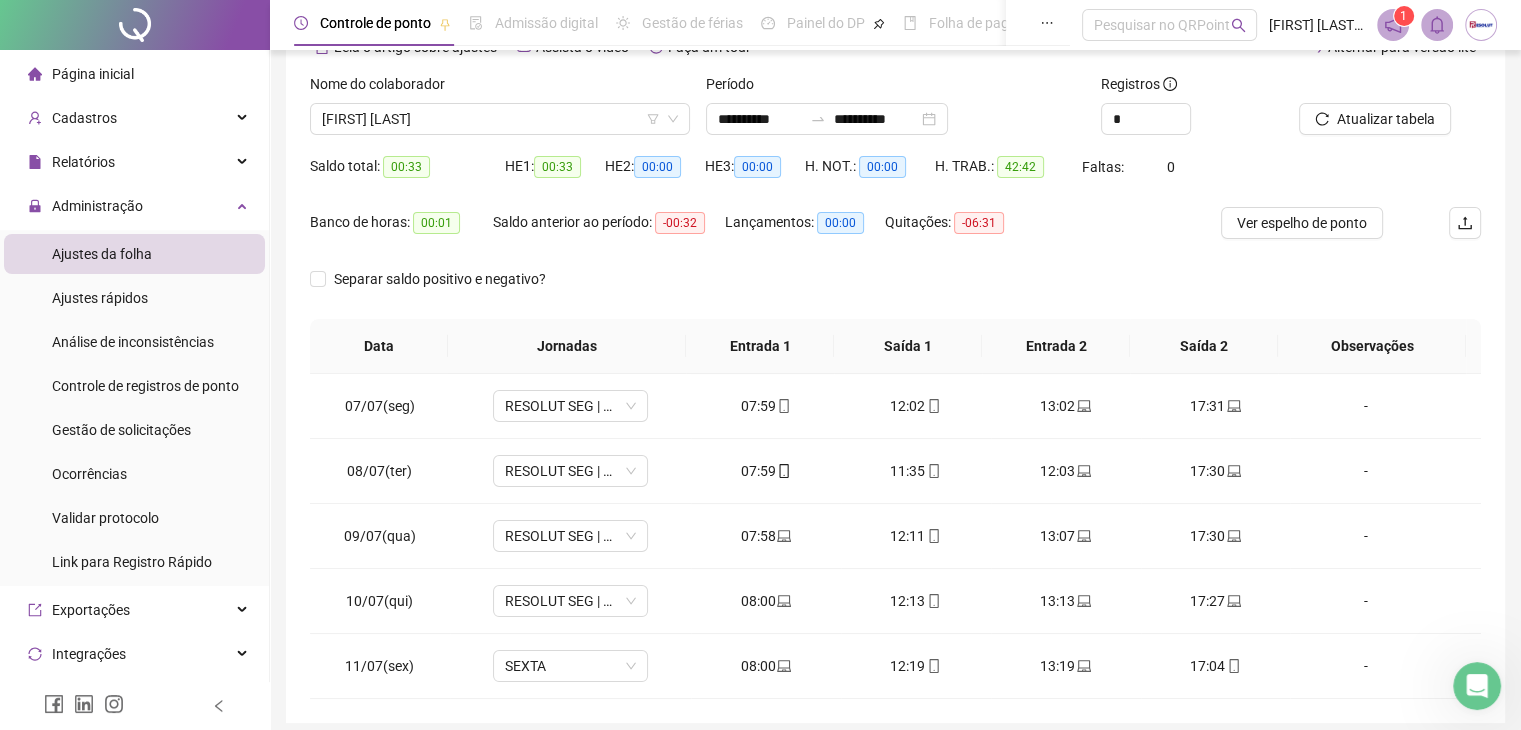 scroll, scrollTop: 112, scrollLeft: 0, axis: vertical 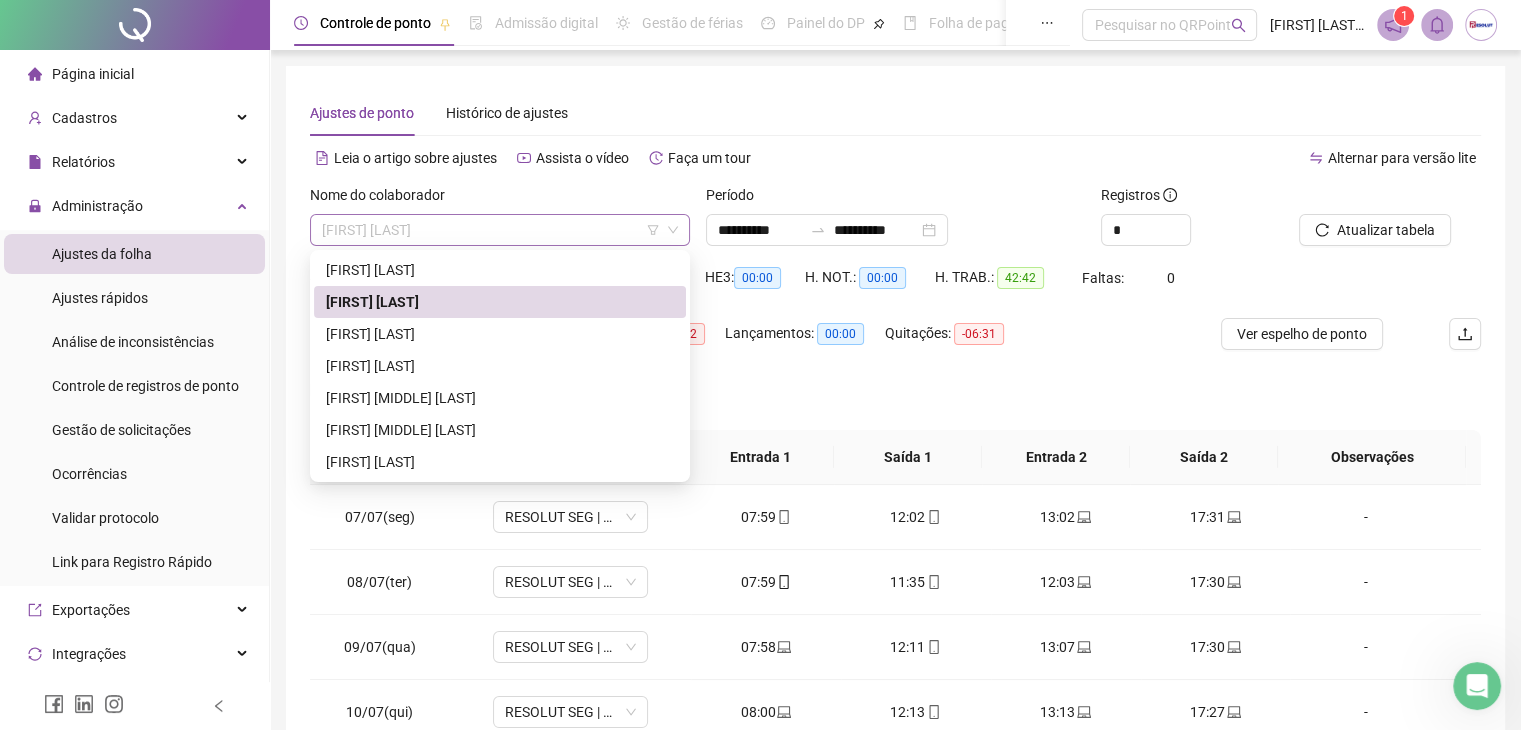 click on "[FIRST] [LAST]" at bounding box center (500, 230) 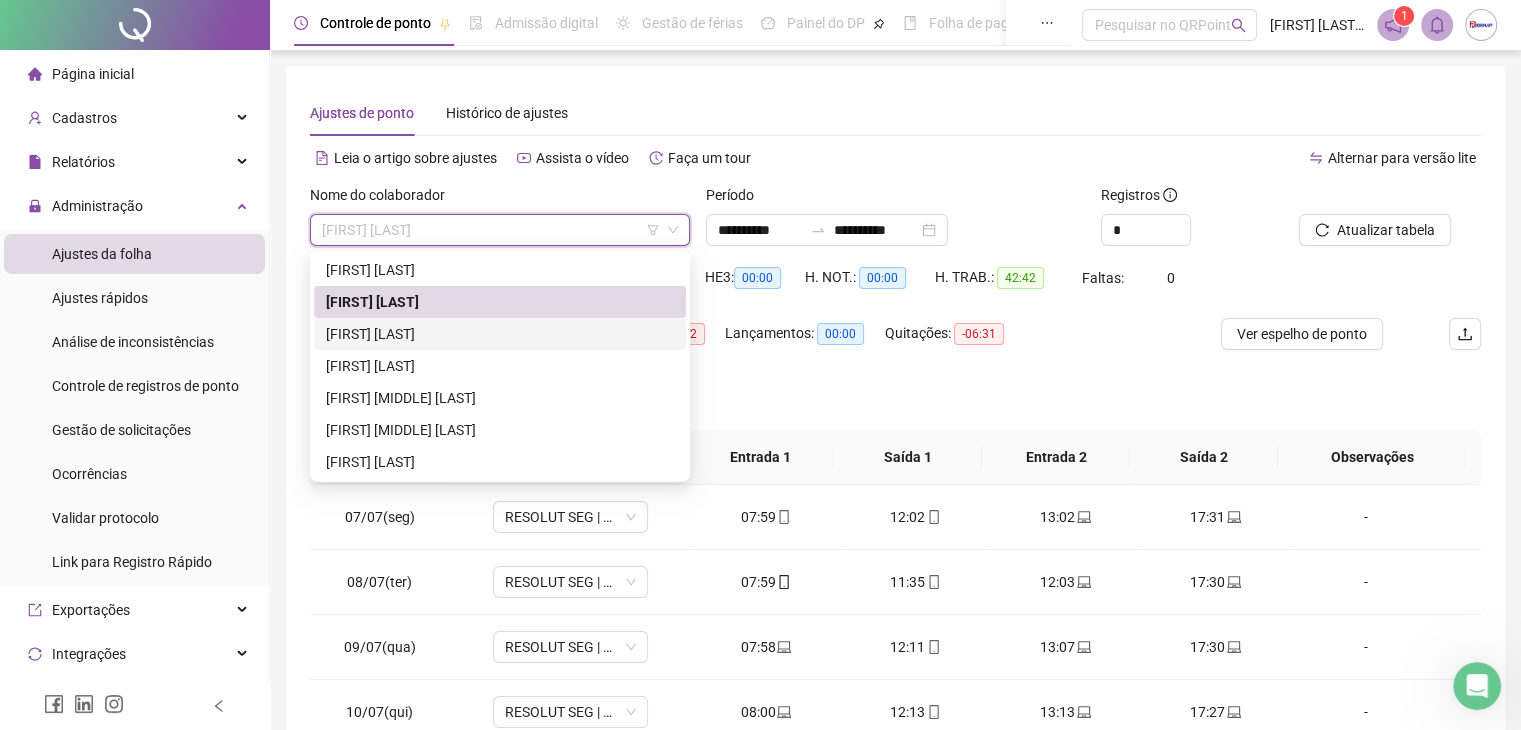 click on "[FIRST] [LAST]" at bounding box center [500, 334] 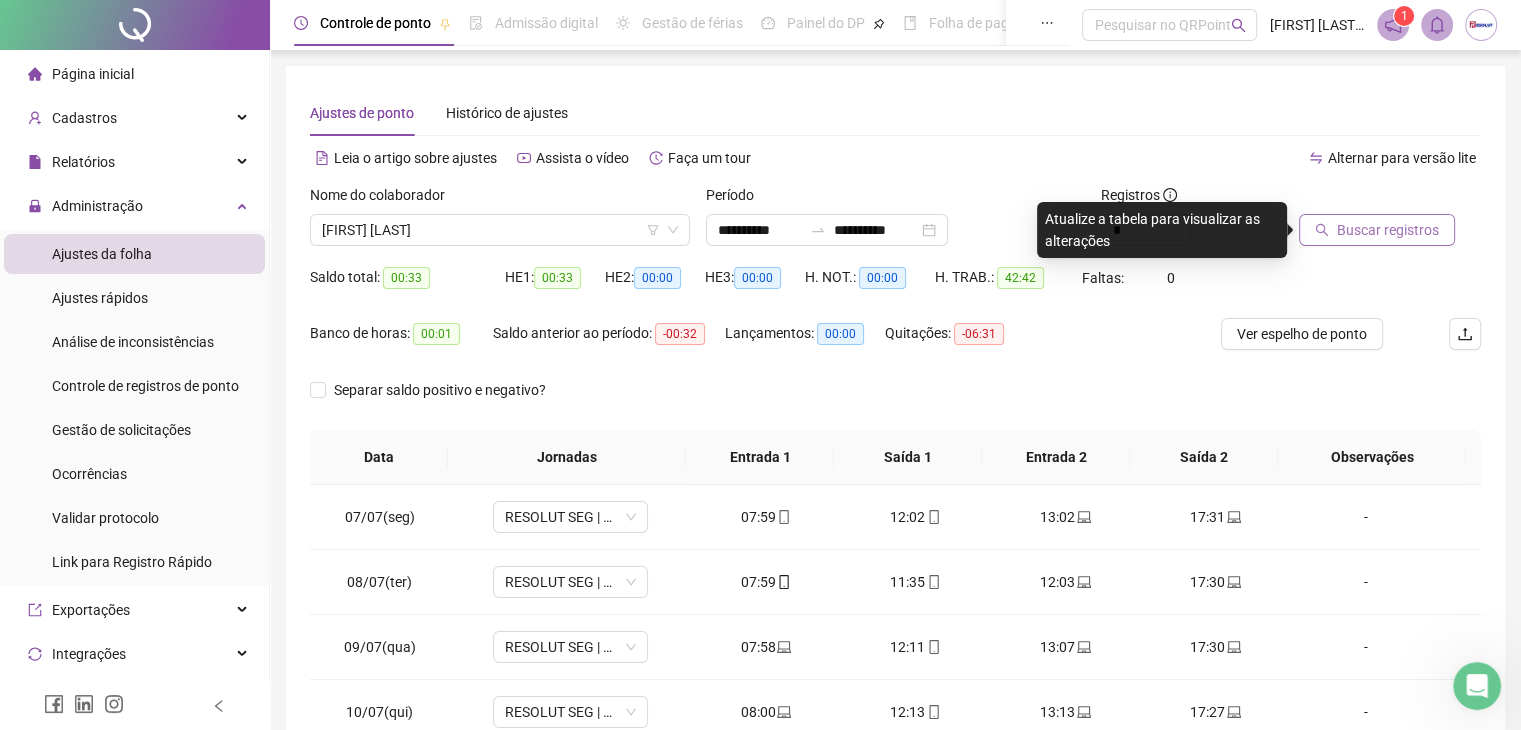 click on "Buscar registros" at bounding box center [1377, 230] 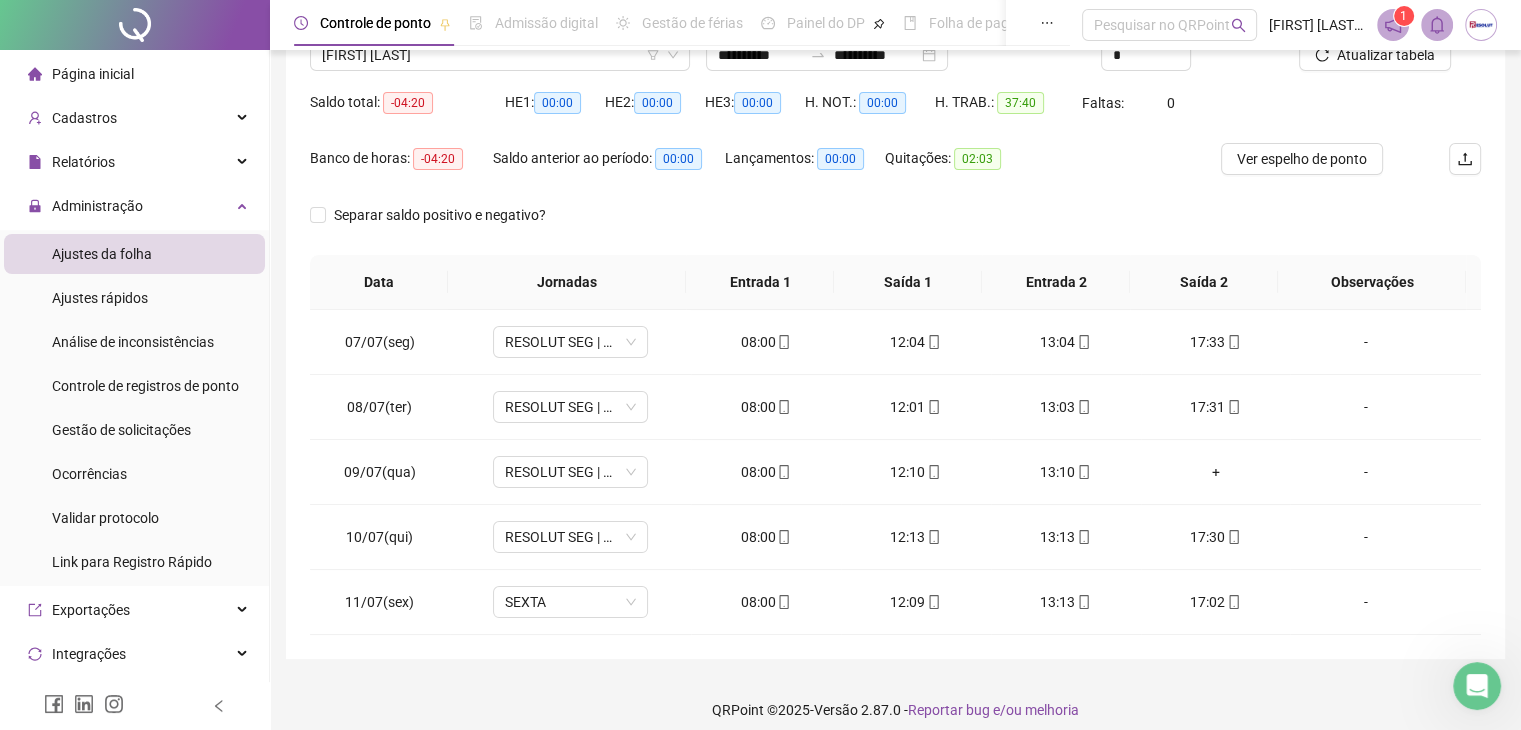 scroll, scrollTop: 189, scrollLeft: 0, axis: vertical 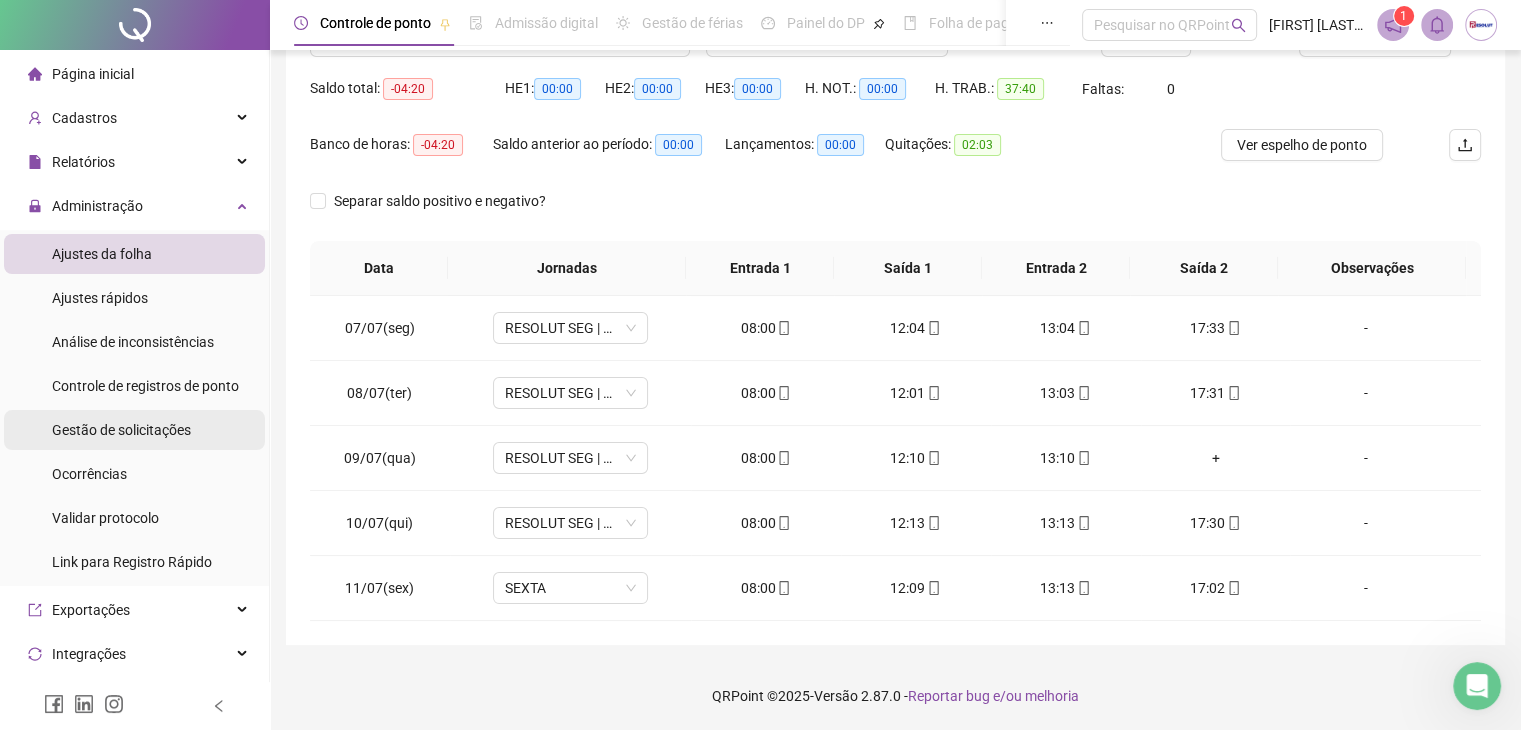 click on "Gestão de solicitações" at bounding box center (121, 430) 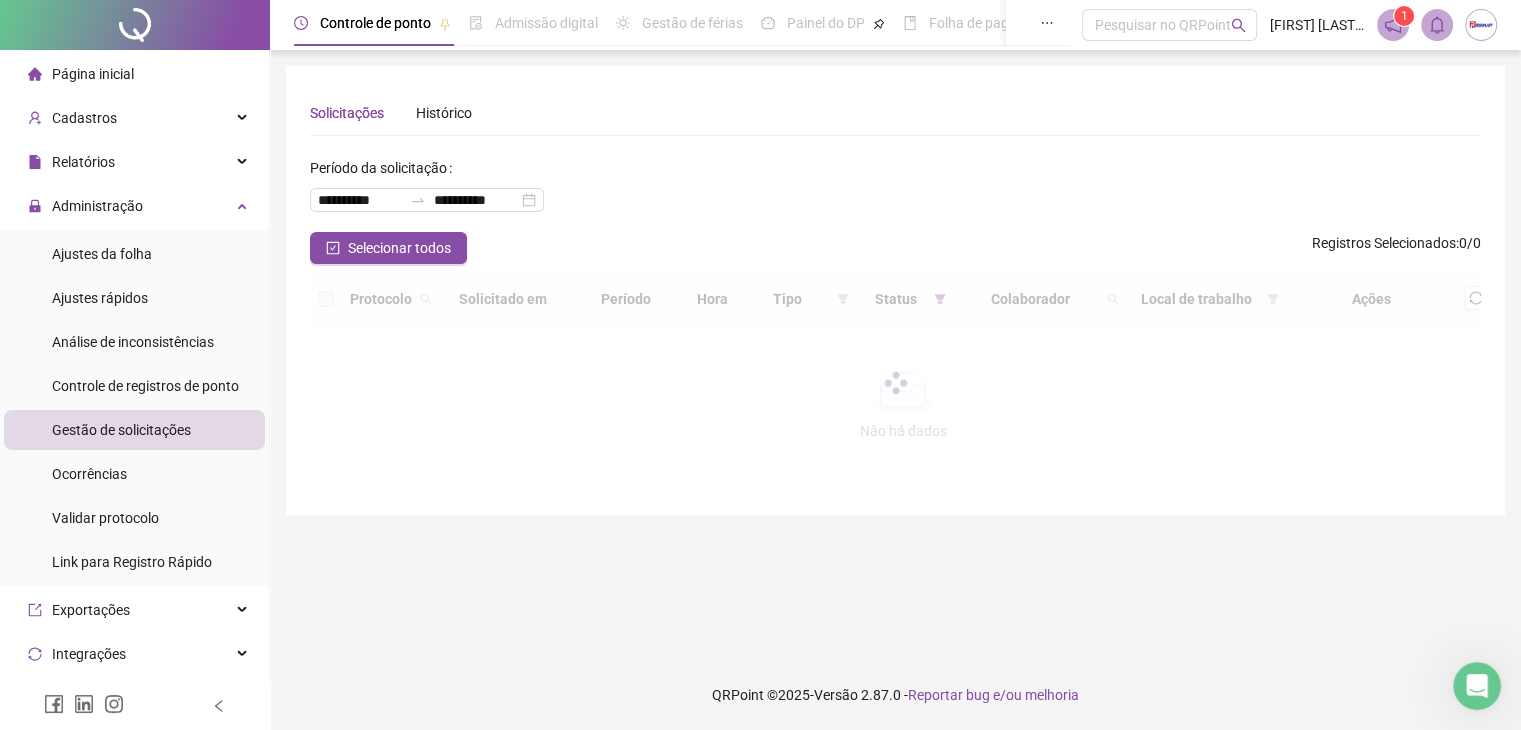 scroll, scrollTop: 0, scrollLeft: 0, axis: both 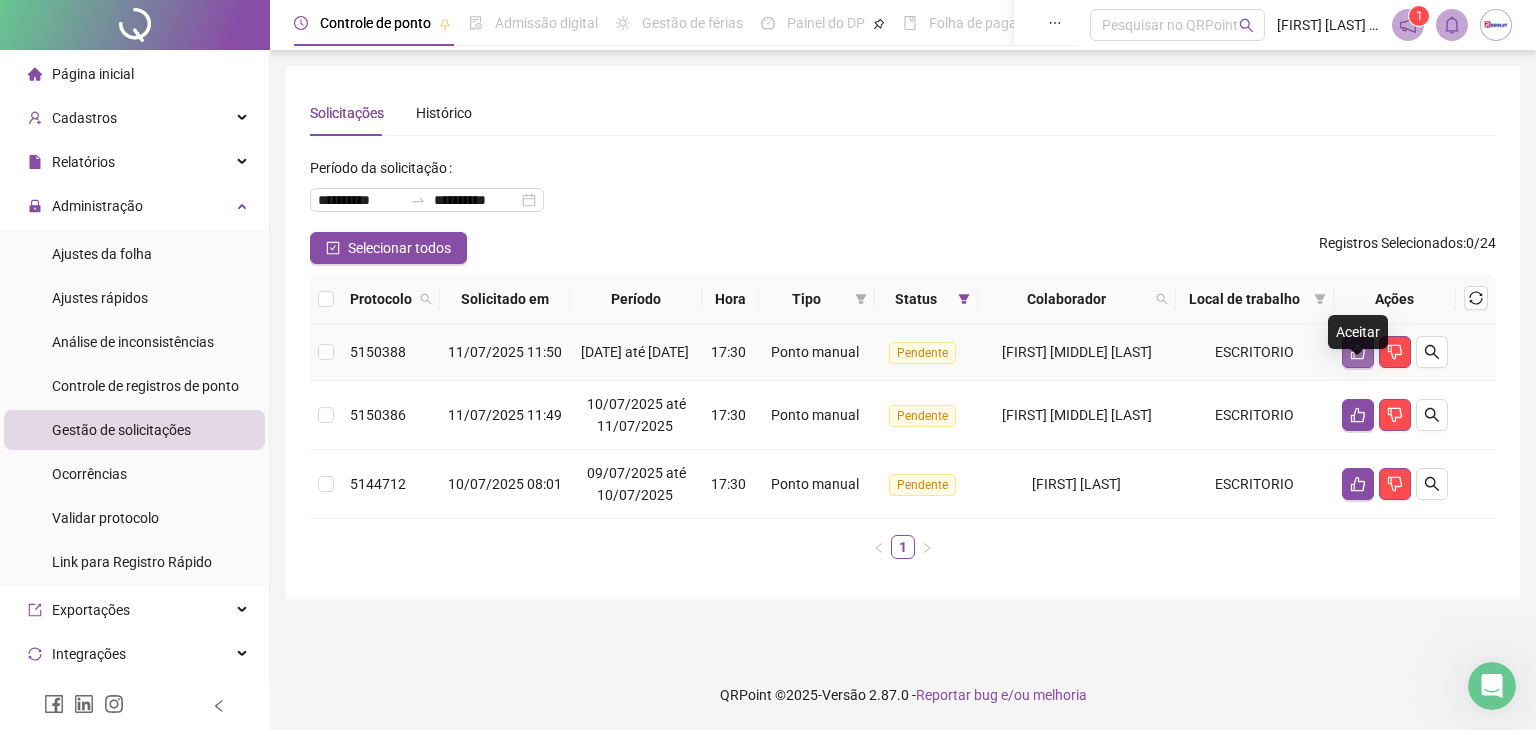 click 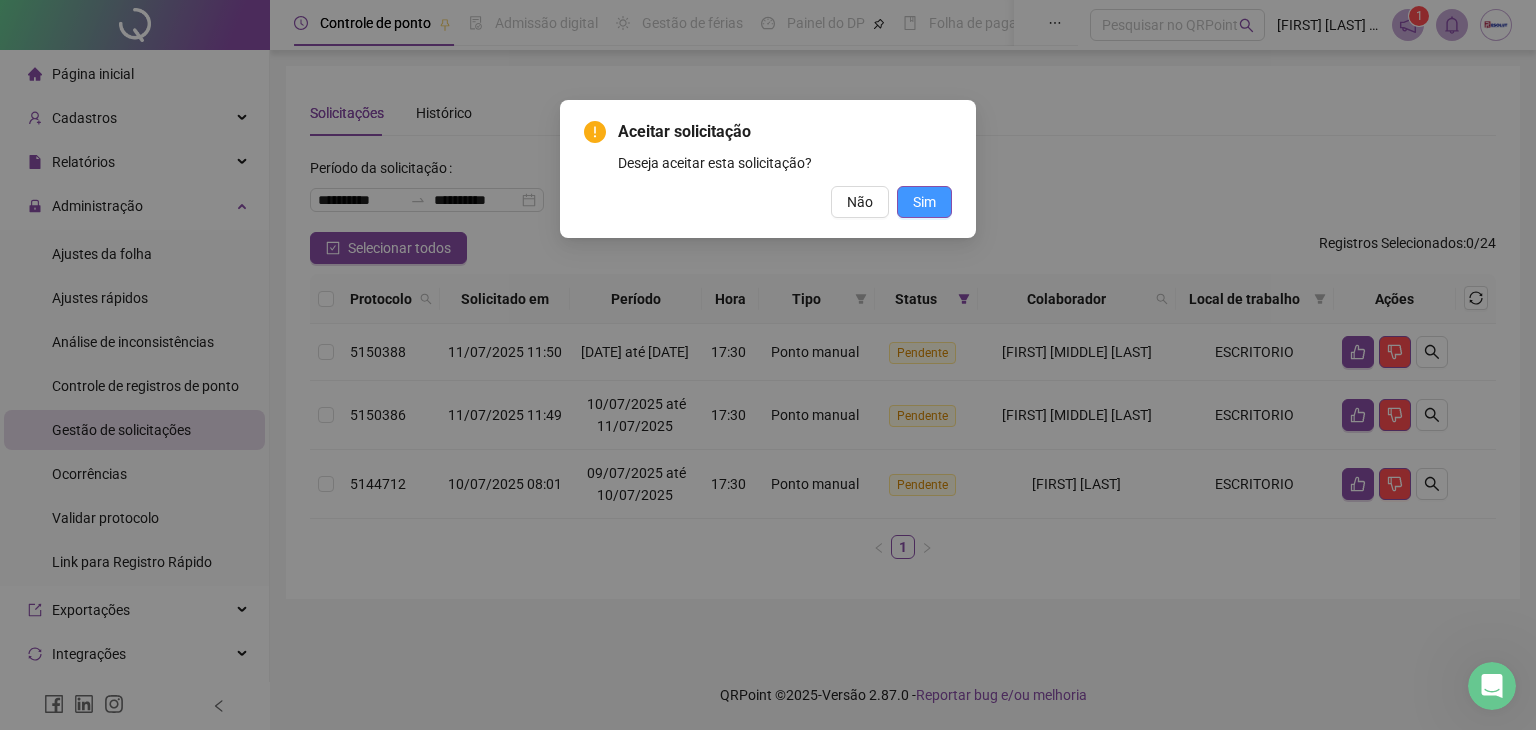 click on "Aceitar solicitação Deseja aceitar esta solicitação? Não Sim" at bounding box center (768, 169) 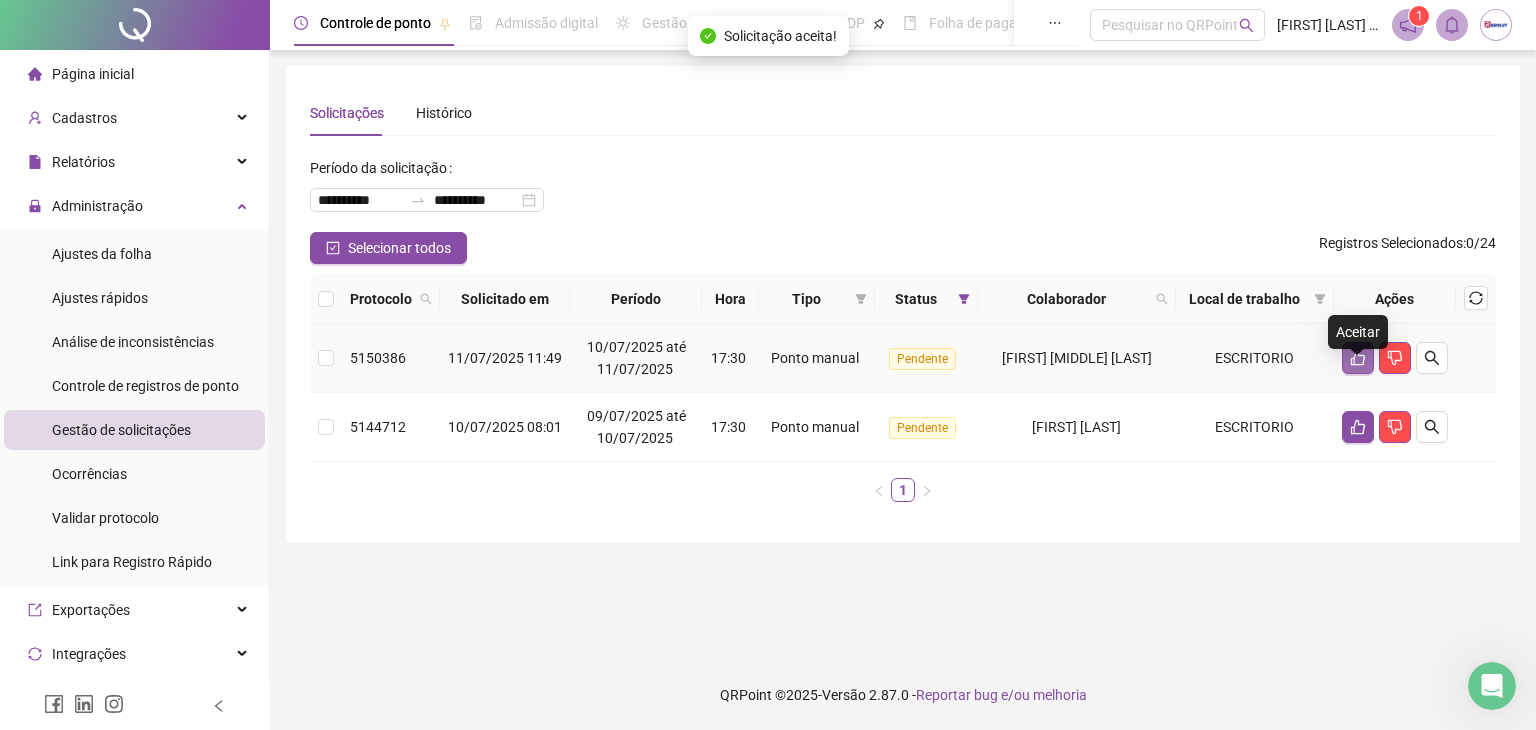 click 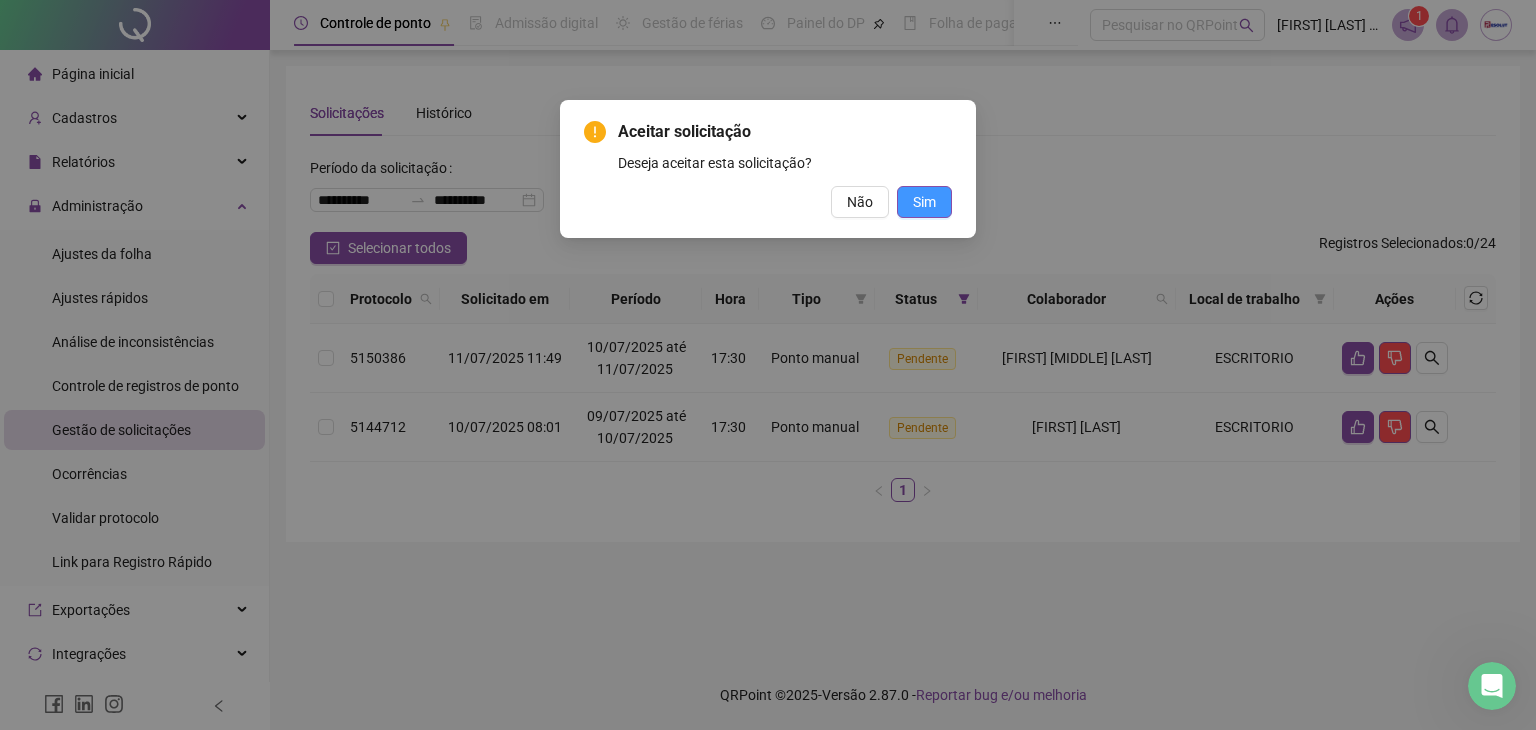 click on "Sim" at bounding box center (924, 202) 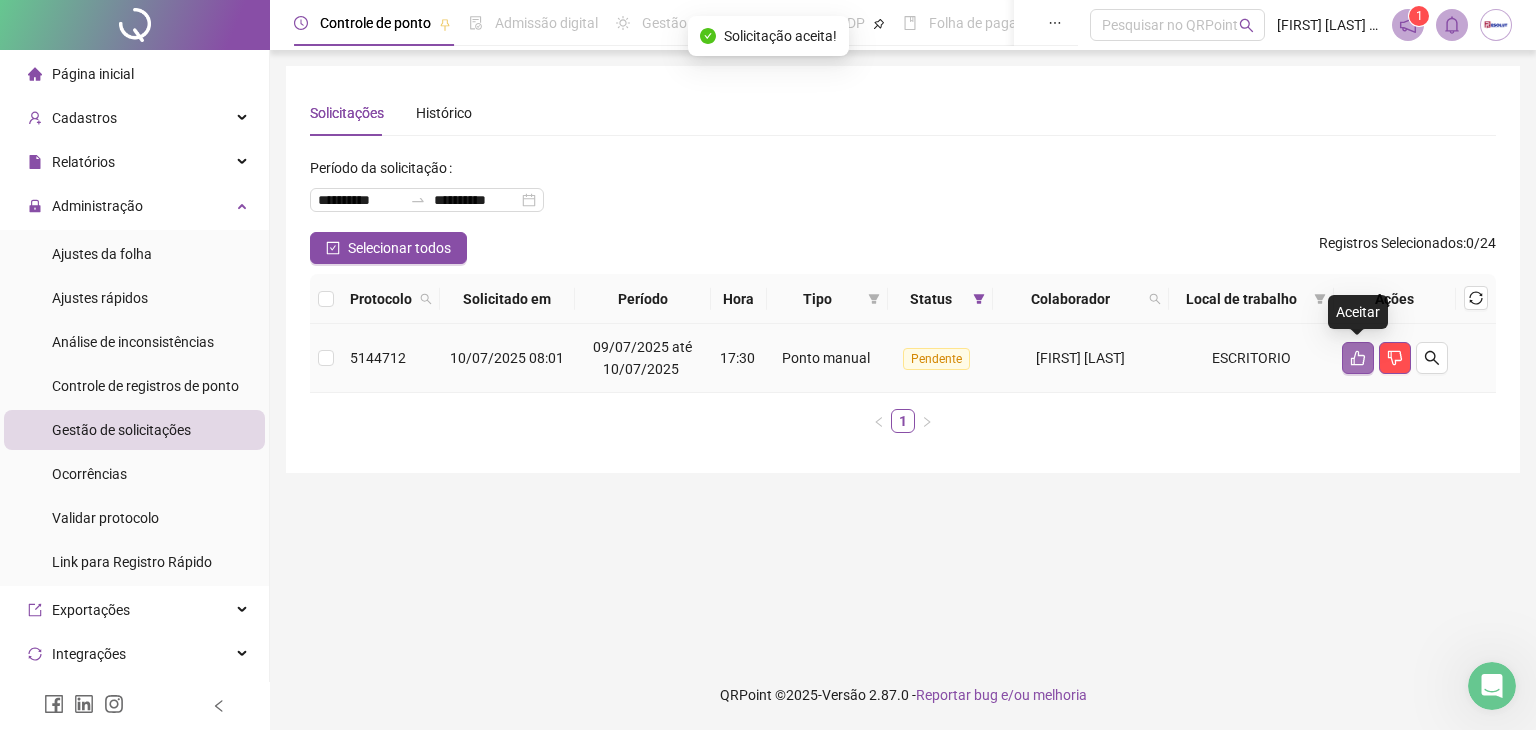 click 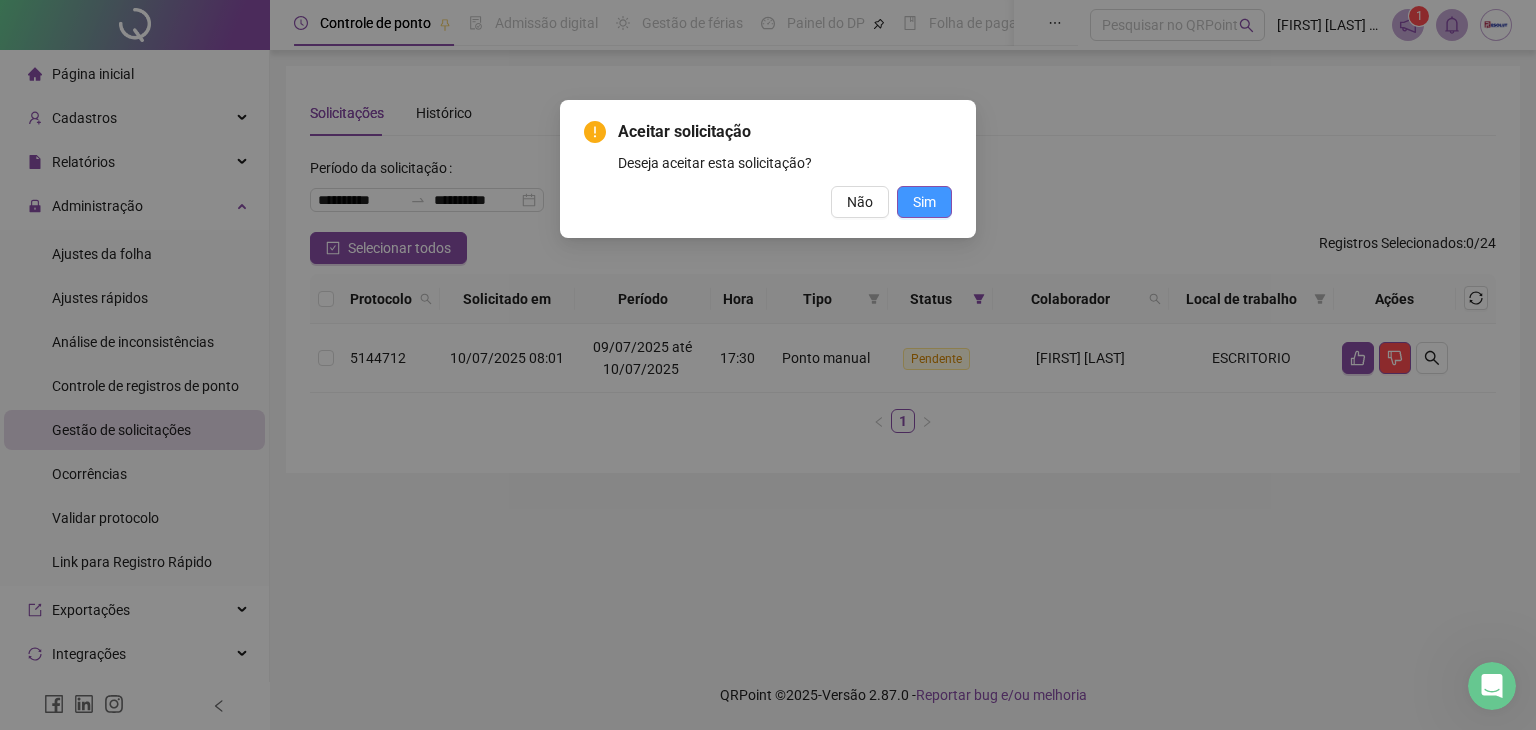 click on "Sim" at bounding box center [924, 202] 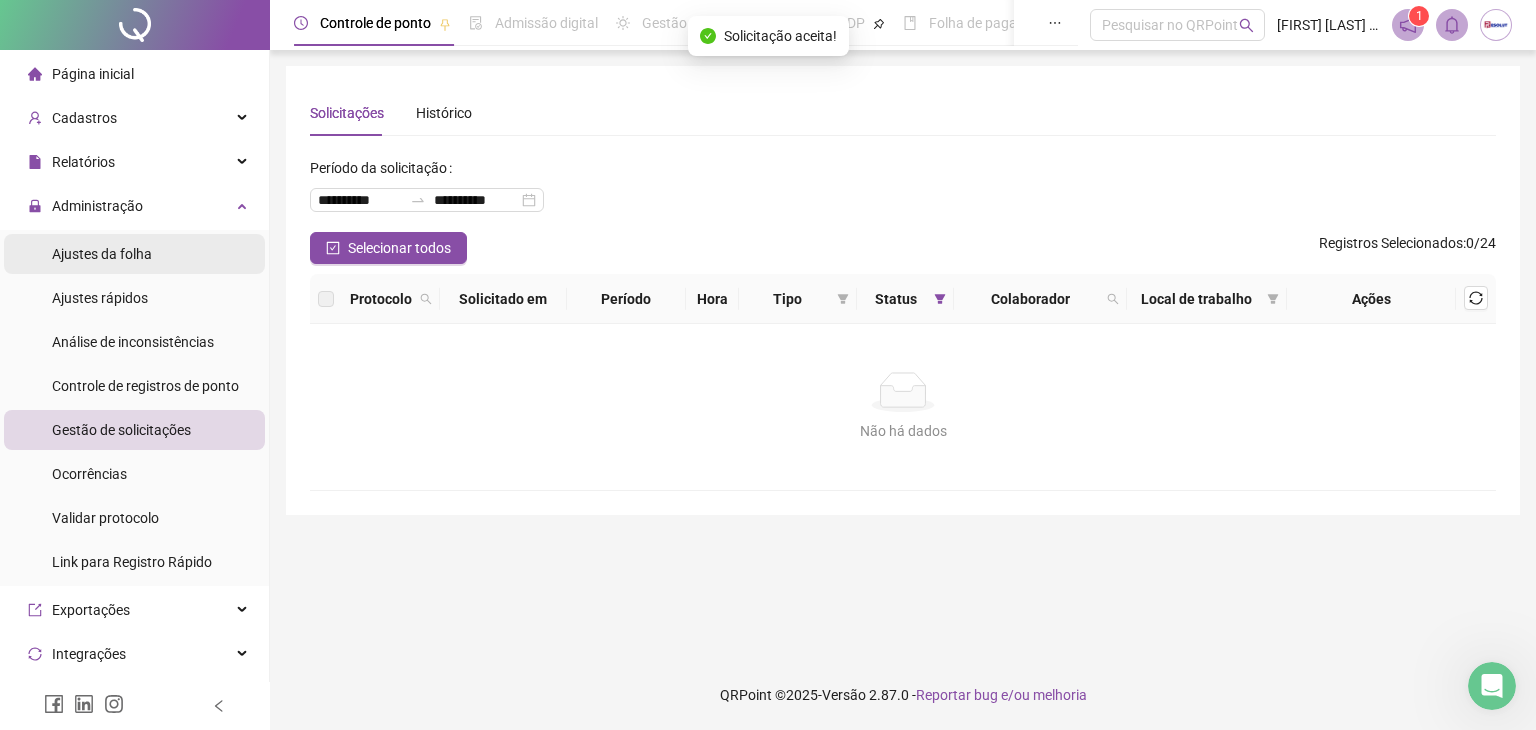click on "Ajustes da folha" at bounding box center (102, 254) 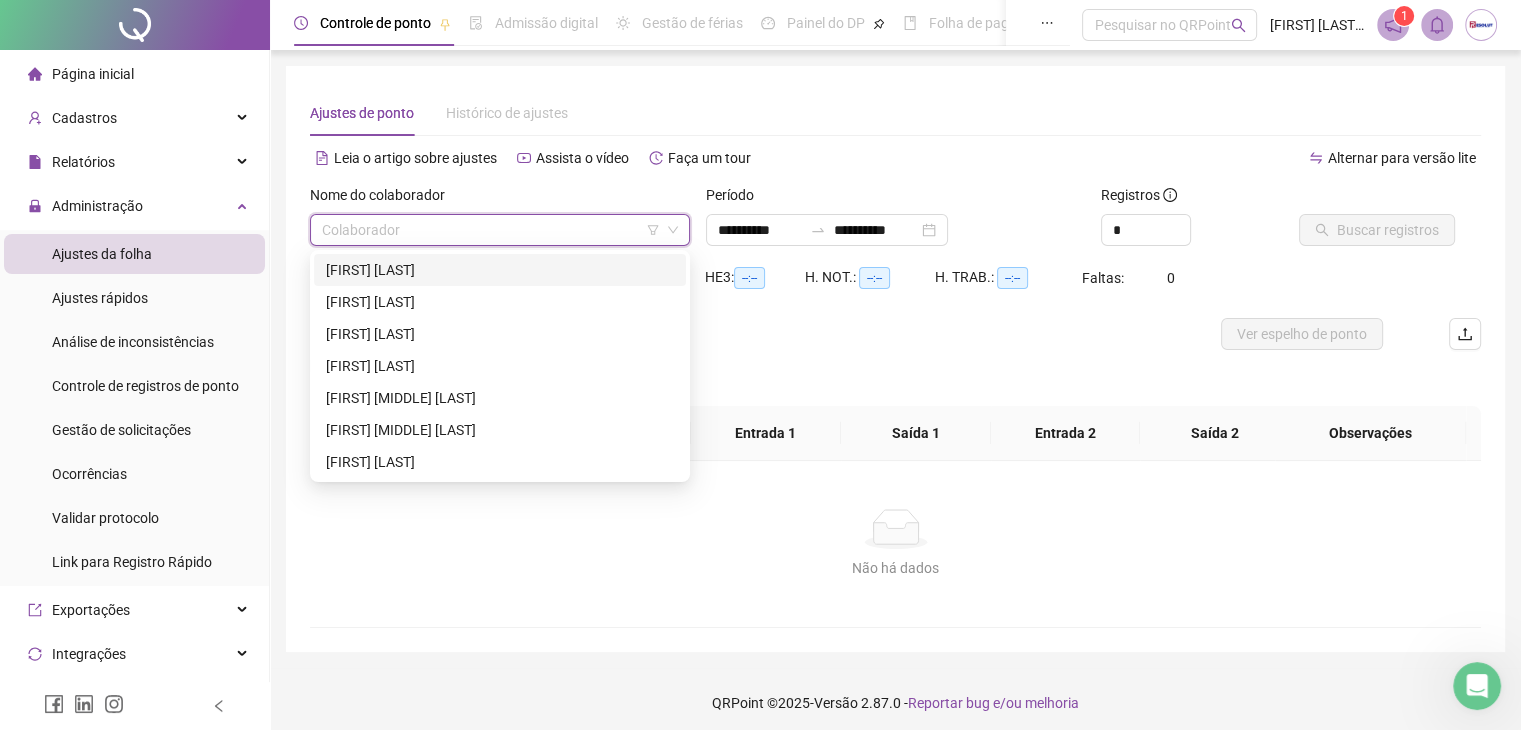 click at bounding box center [494, 230] 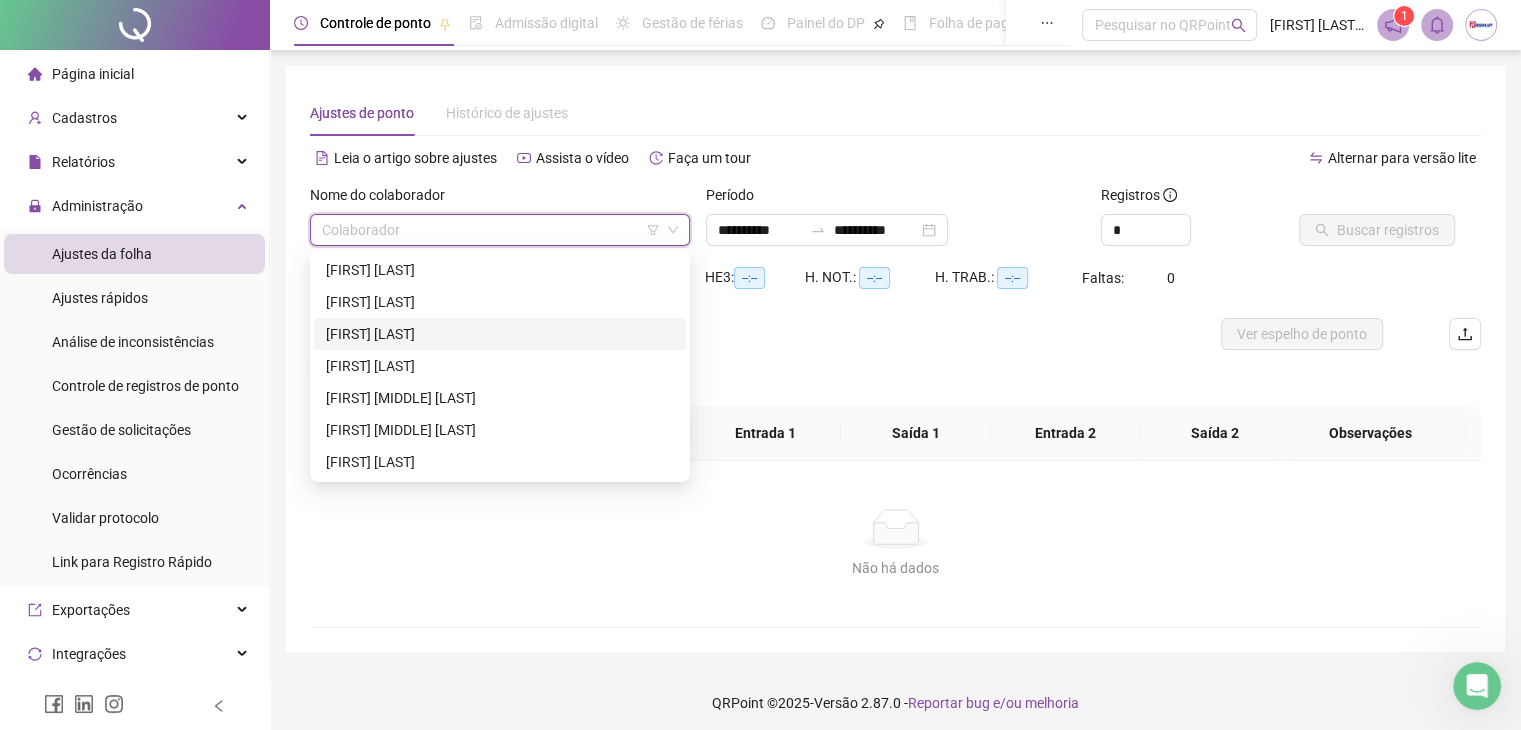 click on "[FIRST] [LAST]" at bounding box center [500, 334] 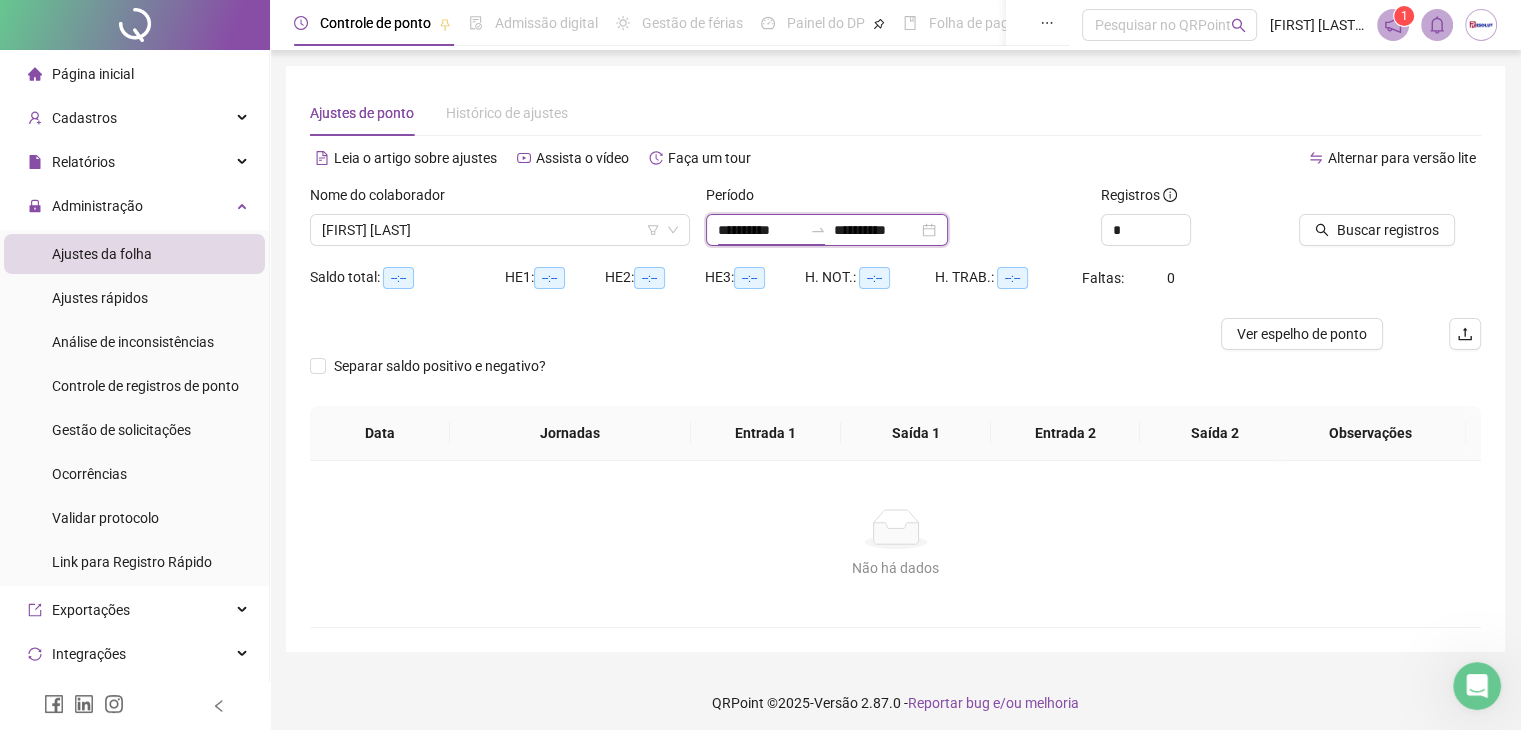 click on "**********" at bounding box center (760, 230) 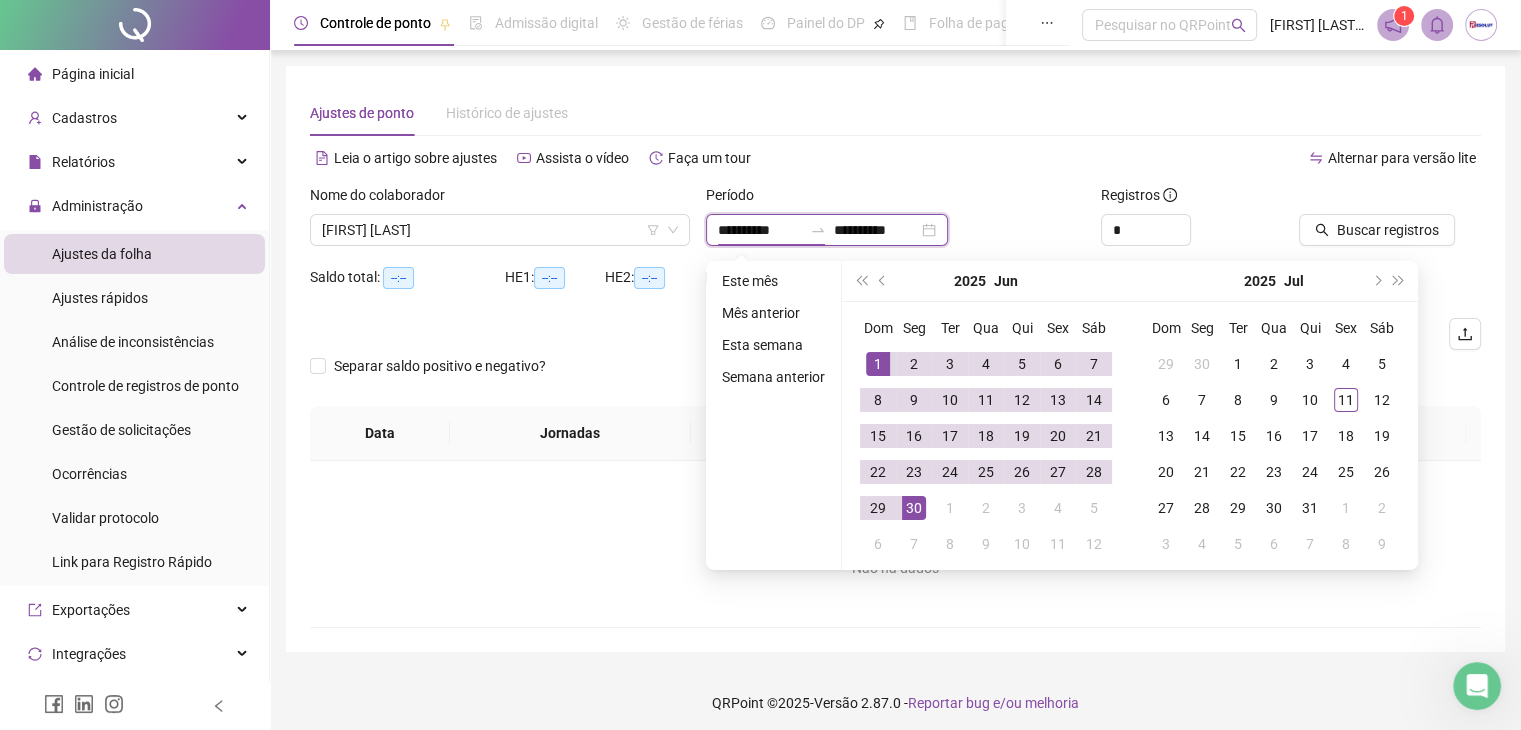 type on "**********" 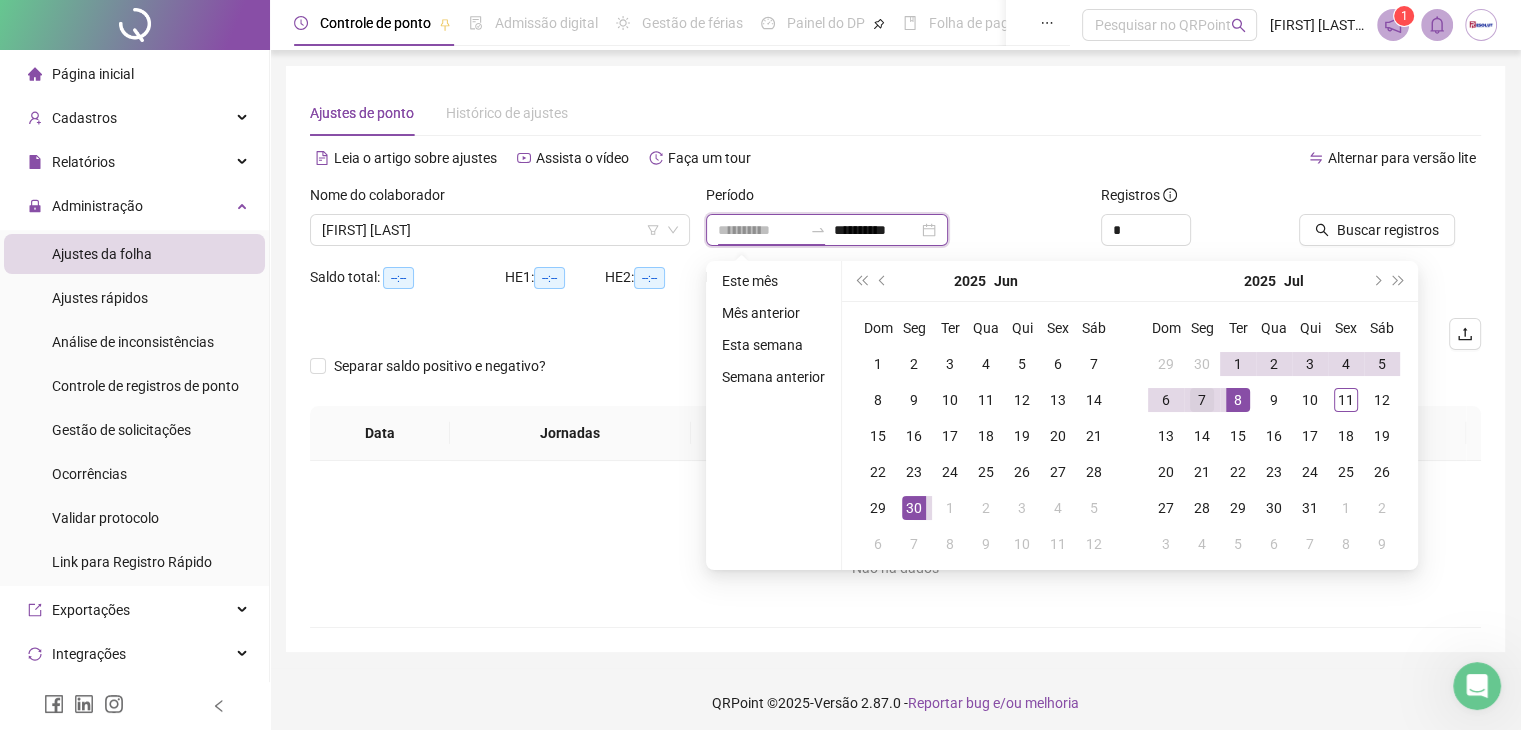 type on "**********" 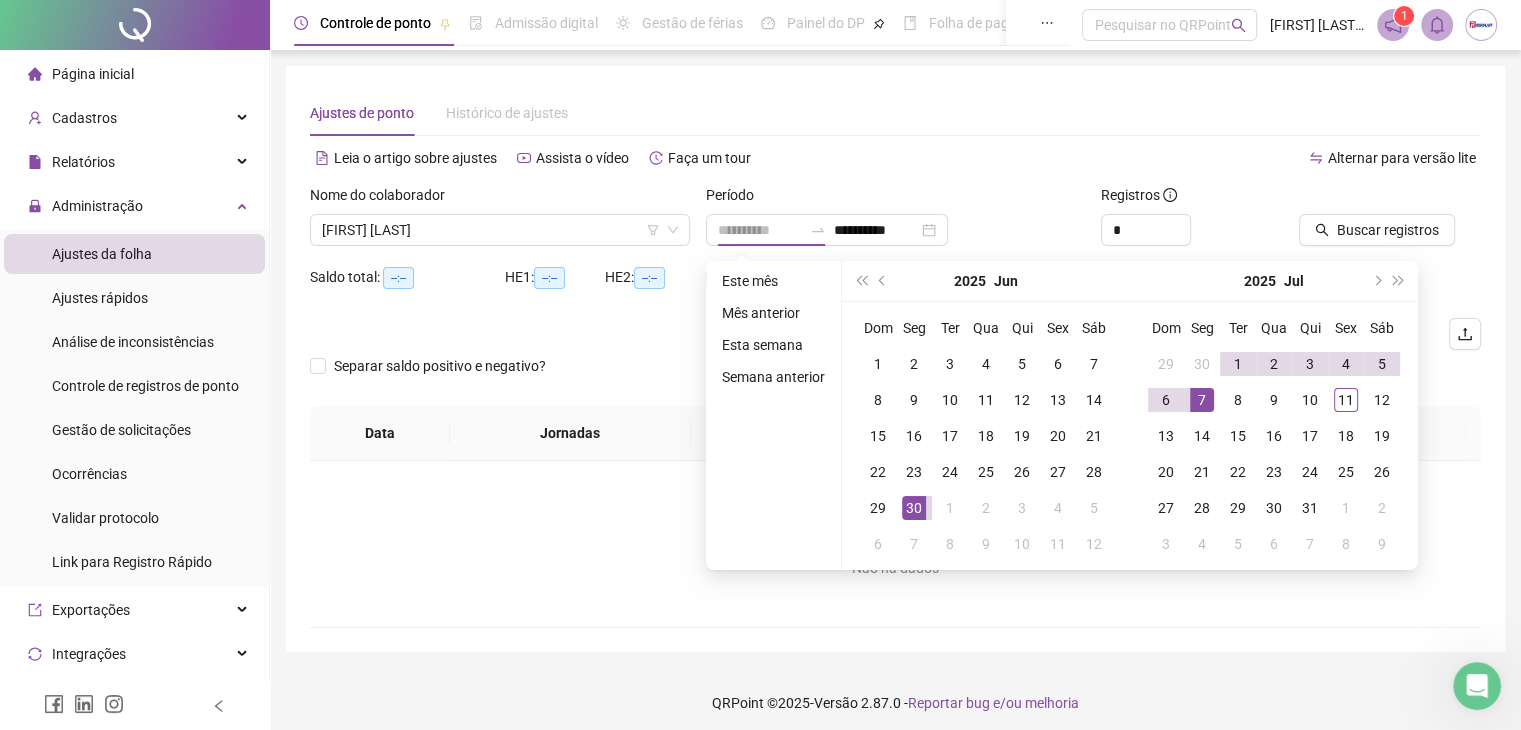 click on "7" at bounding box center (1202, 400) 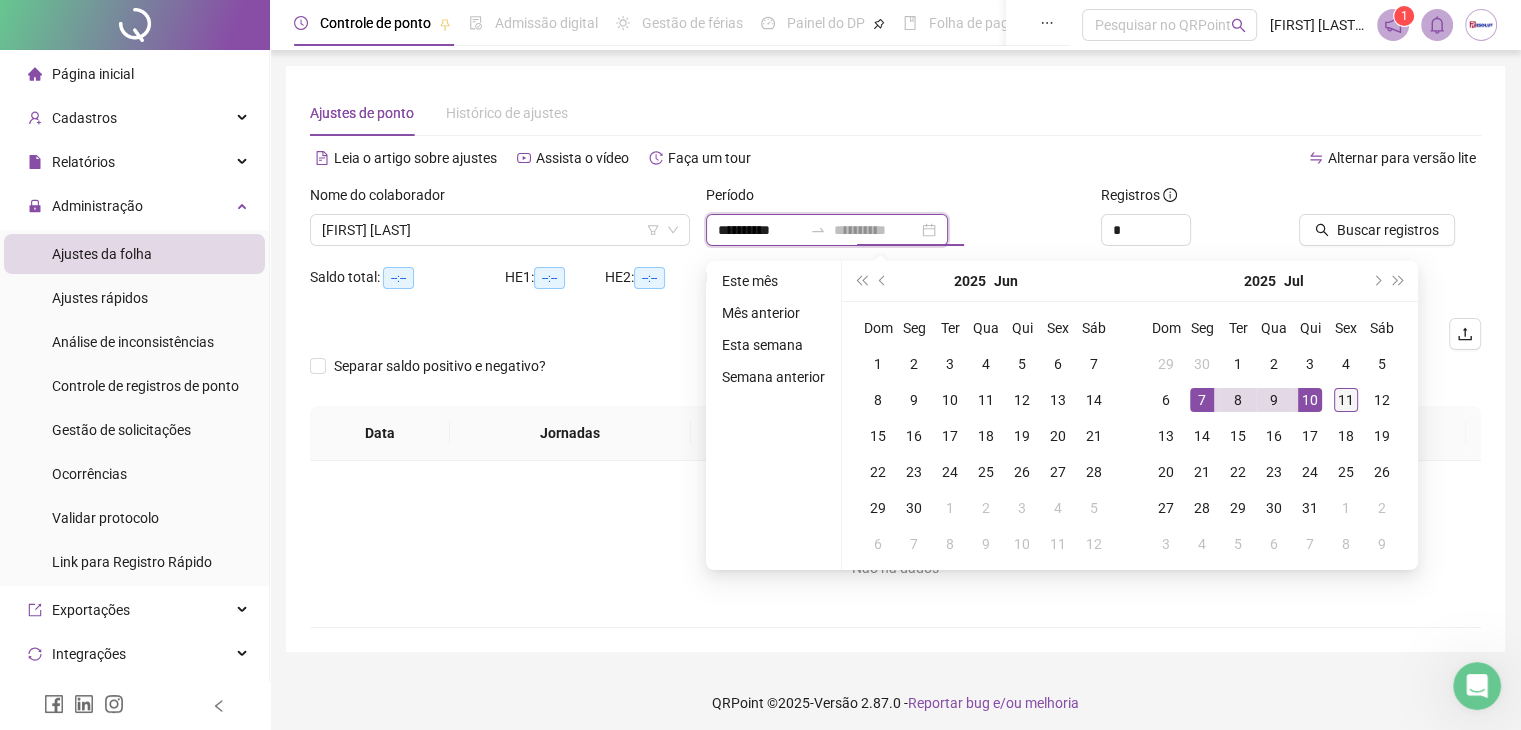type on "**********" 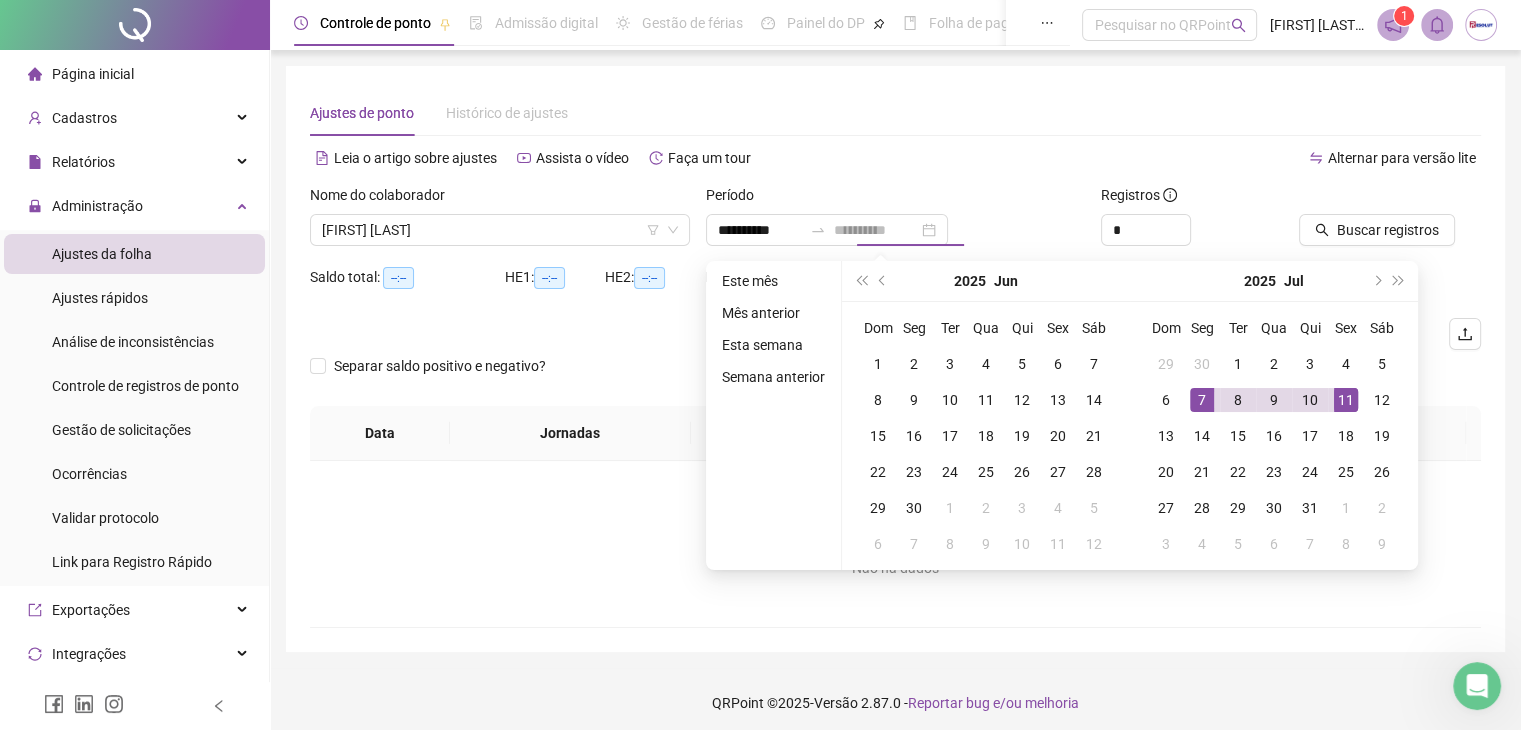 click on "11" at bounding box center [1346, 400] 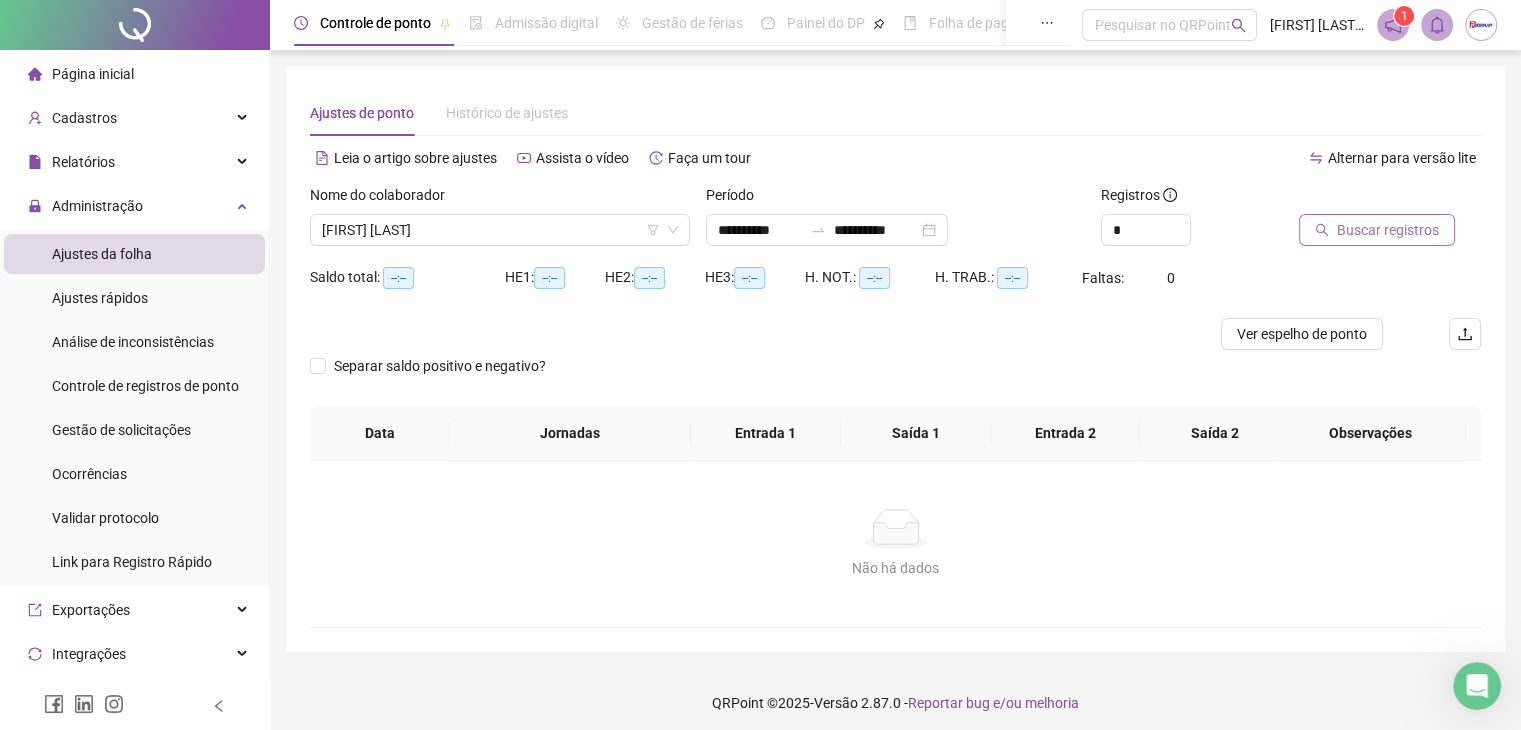 click on "Buscar registros" at bounding box center [1388, 230] 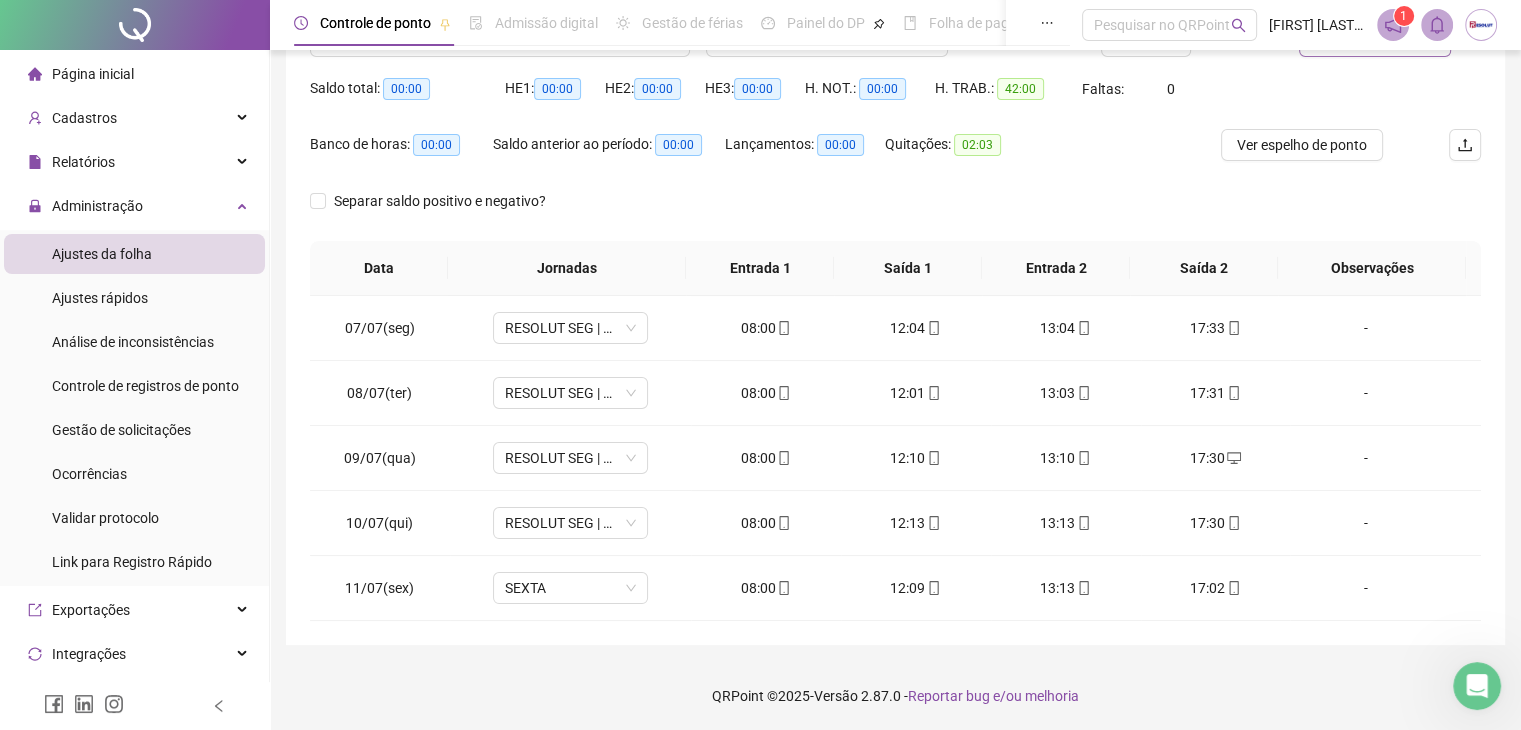 scroll, scrollTop: 0, scrollLeft: 0, axis: both 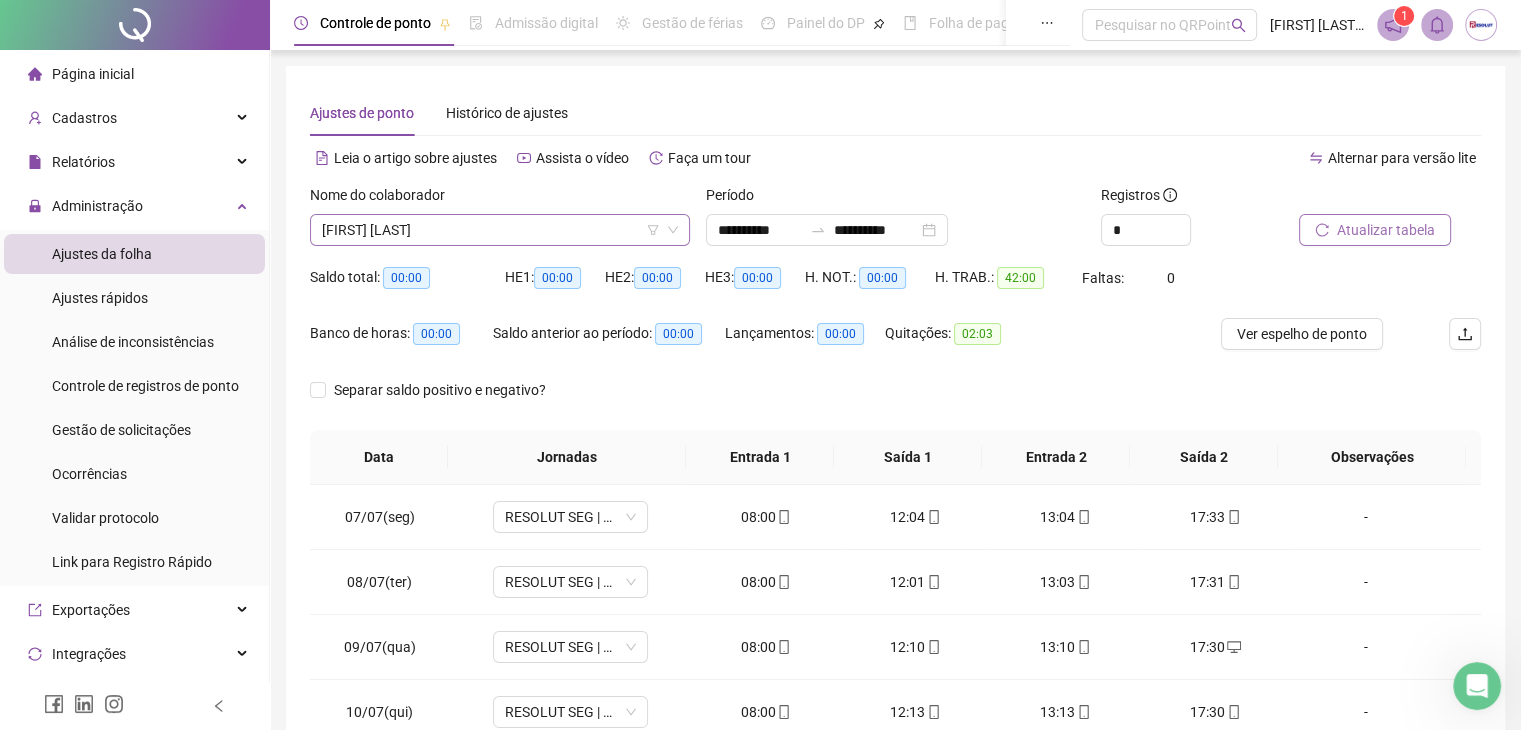 click on "[FIRST] [LAST]" at bounding box center [500, 230] 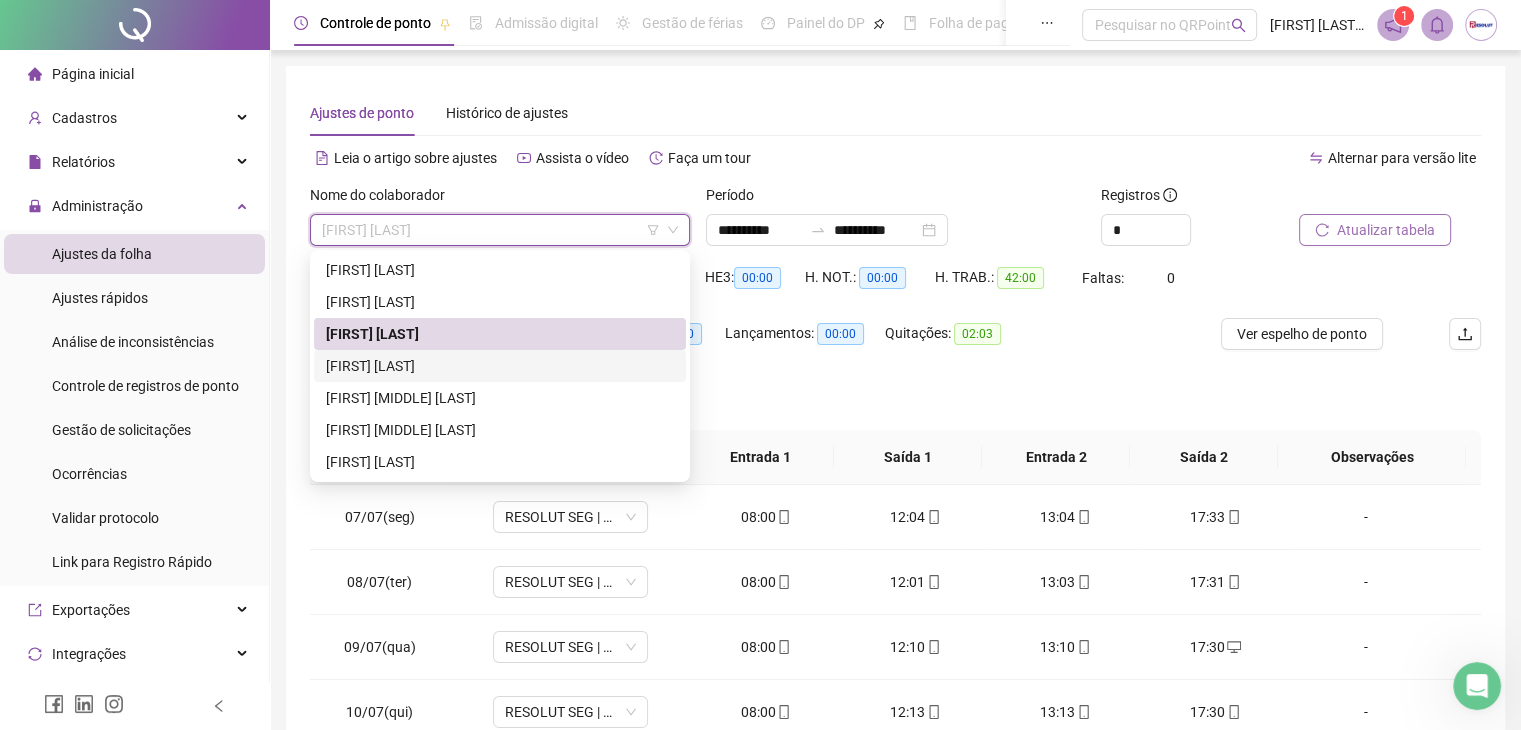 click on "[FIRST] [LAST]" at bounding box center [500, 366] 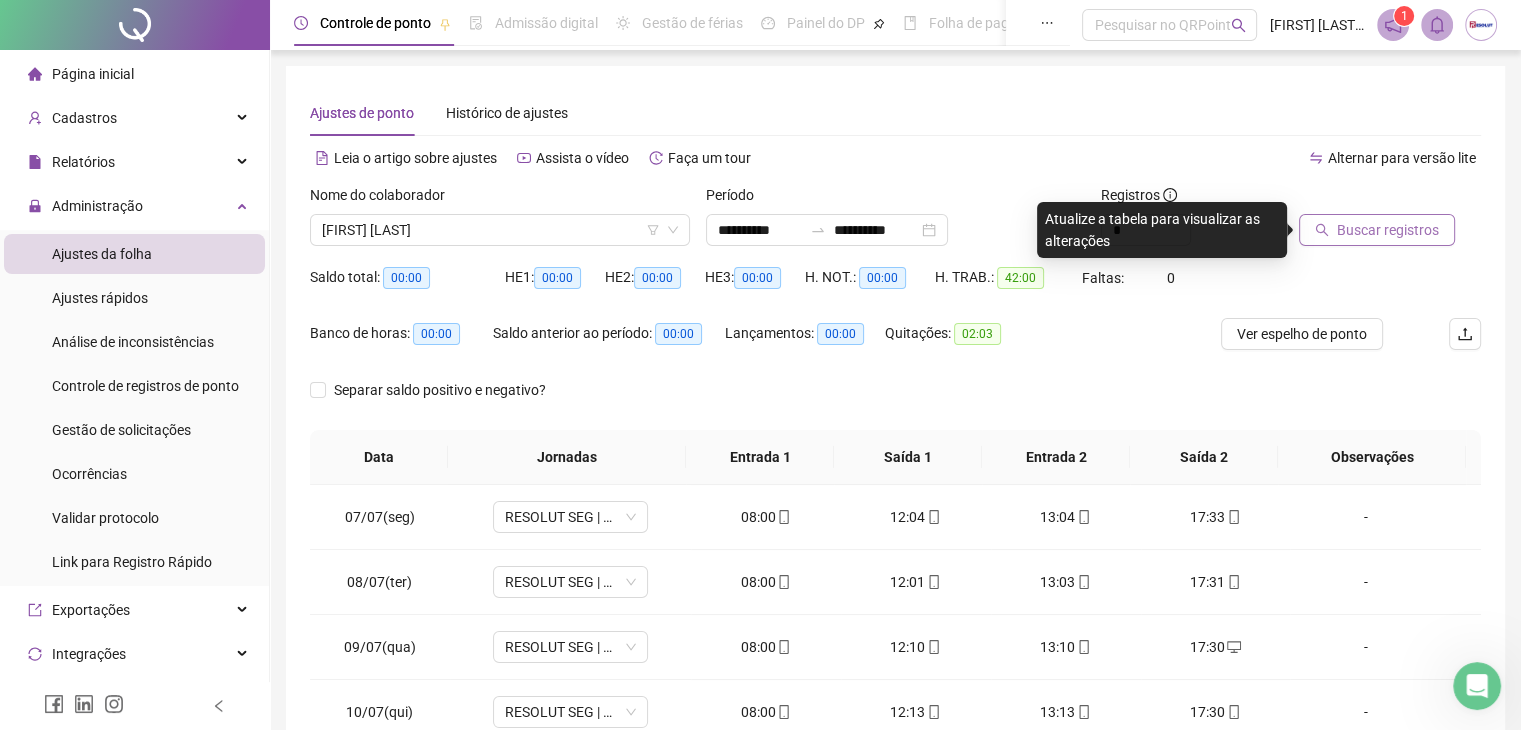 click on "Buscar registros" at bounding box center (1377, 230) 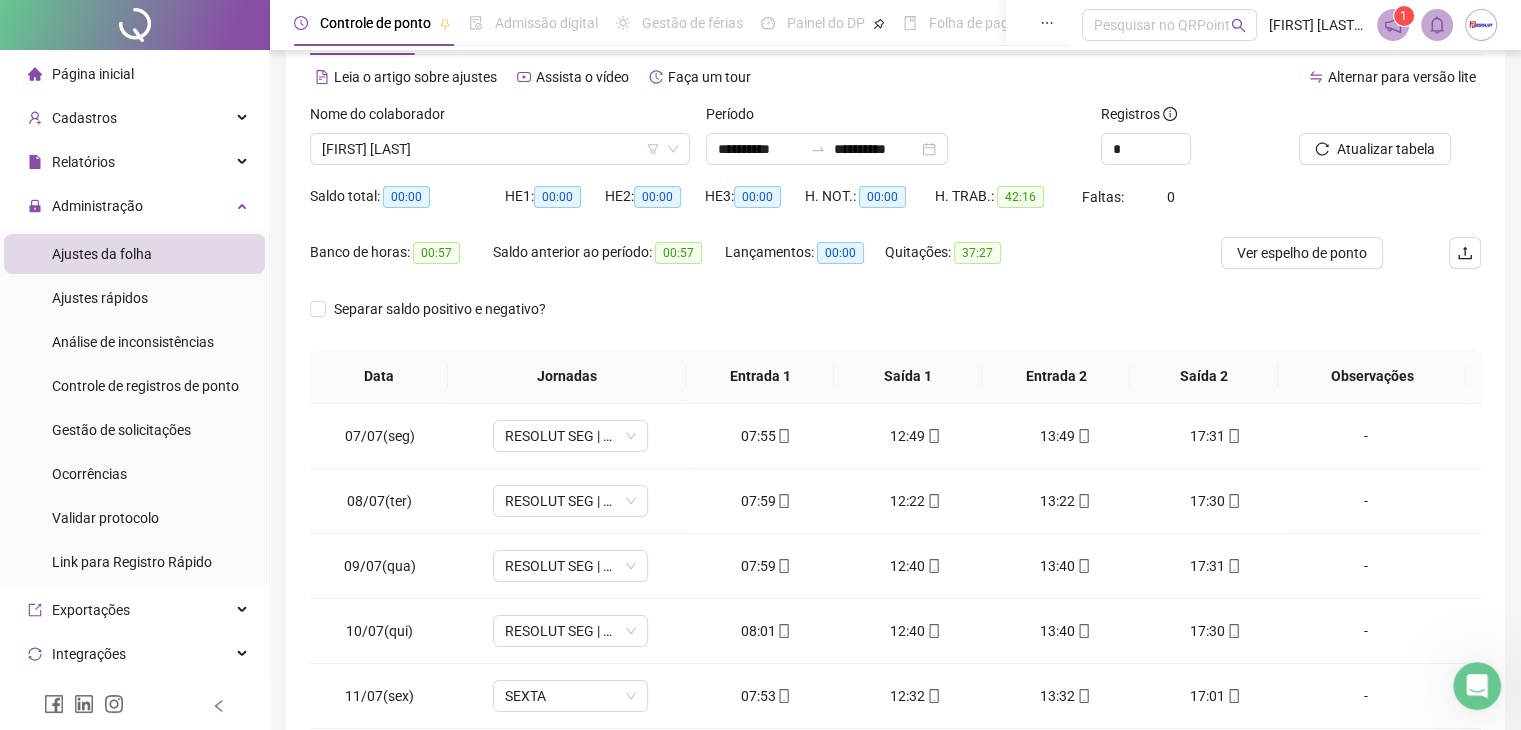 scroll, scrollTop: 34, scrollLeft: 0, axis: vertical 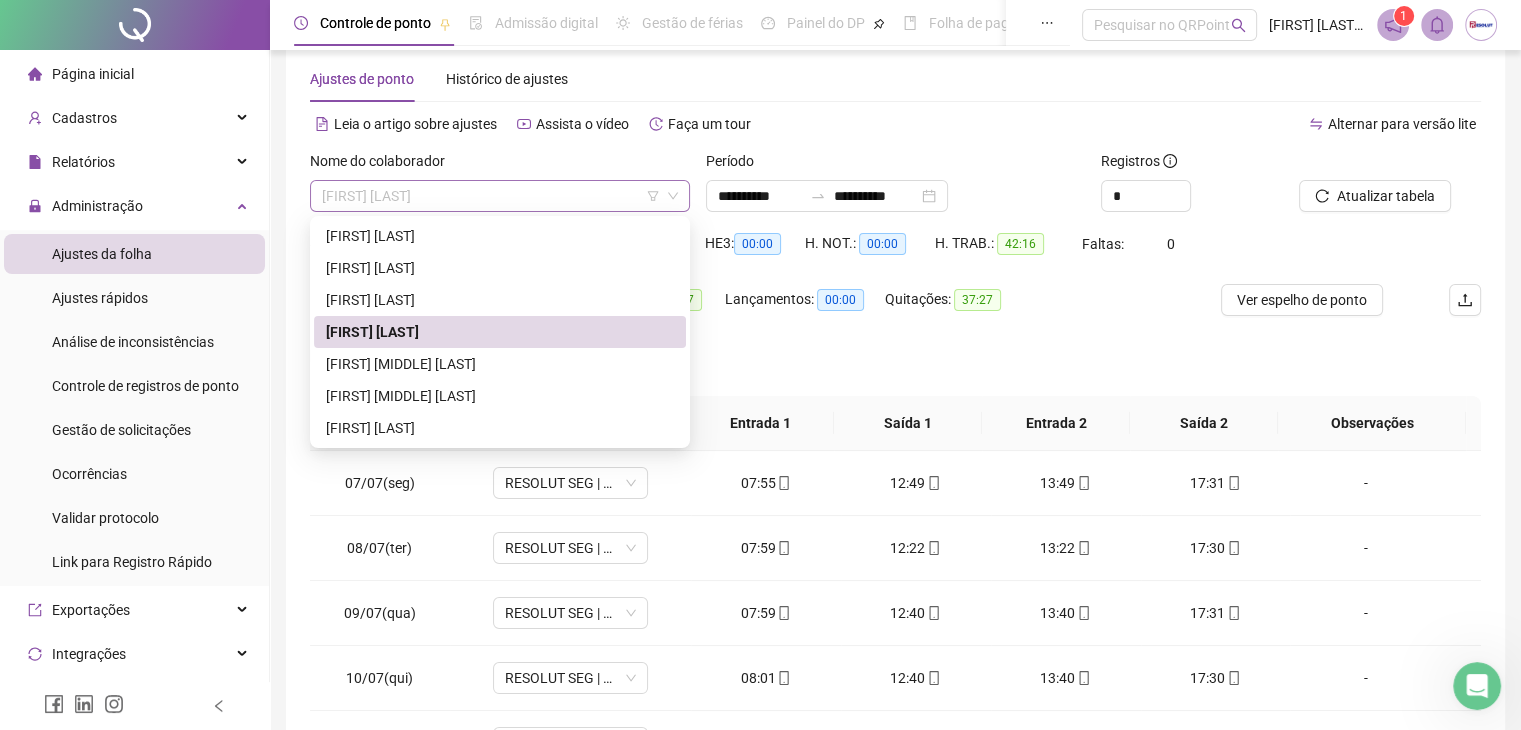 click on "[FIRST] [LAST]" at bounding box center [500, 196] 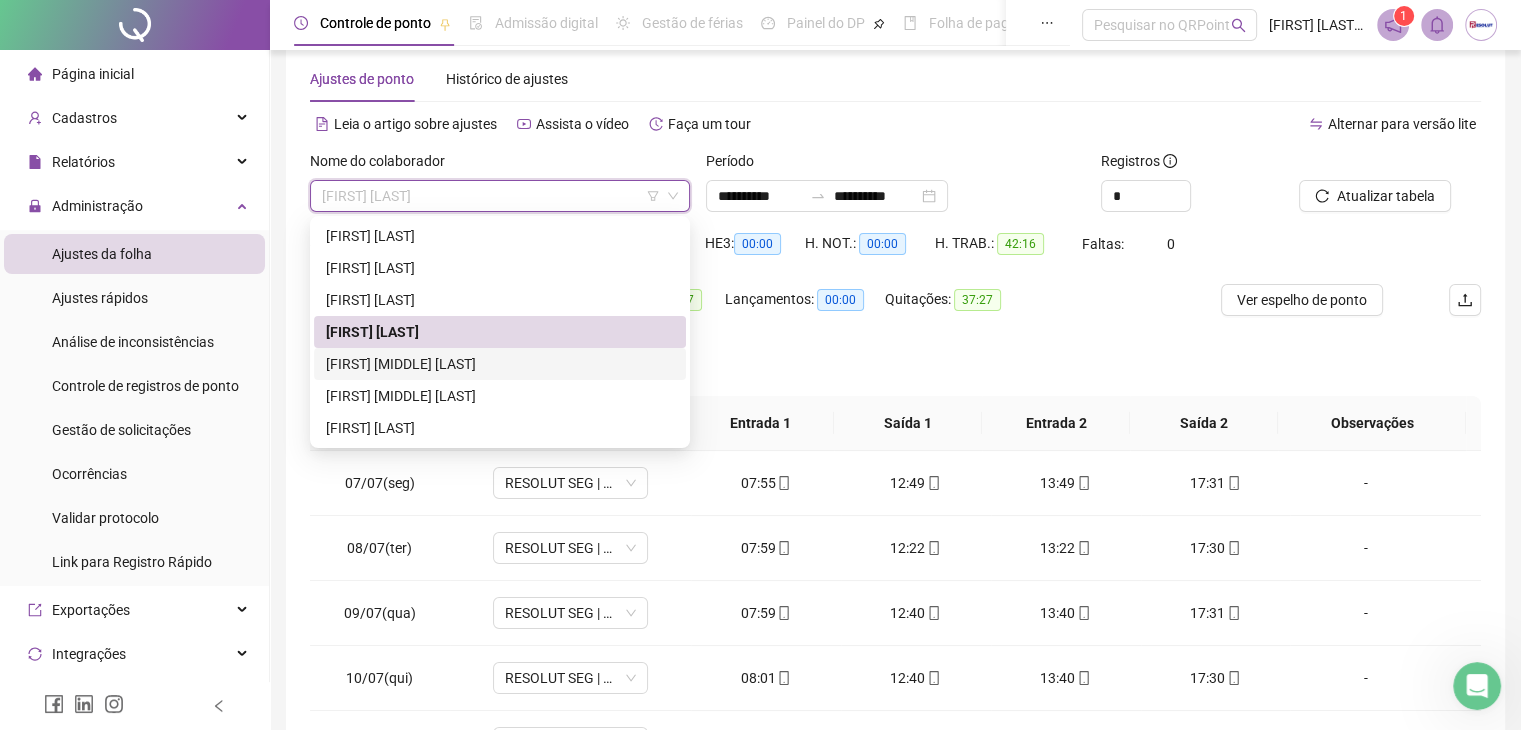 click on "[FIRST] [MIDDLE] [LAST]" at bounding box center [500, 364] 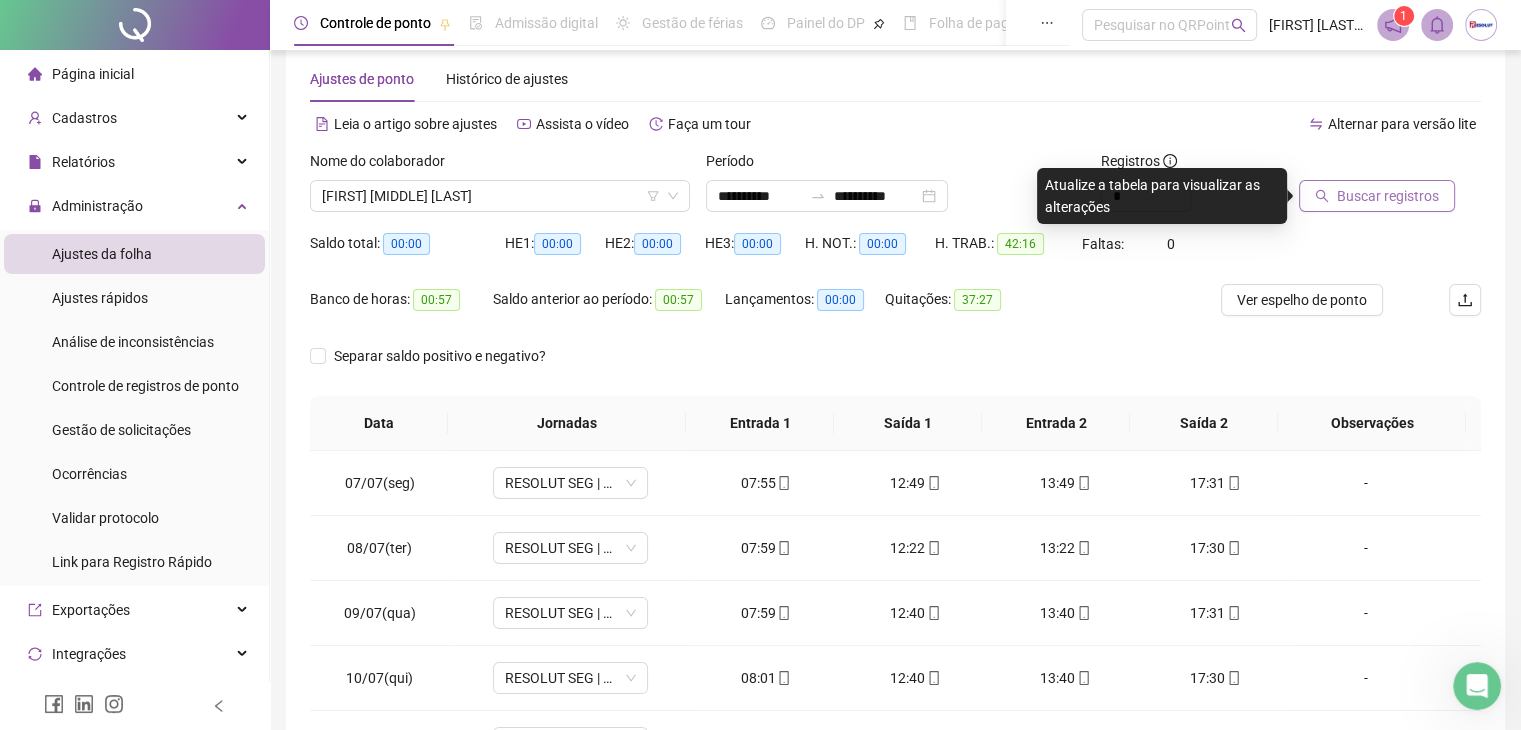 click on "Buscar registros" at bounding box center (1377, 196) 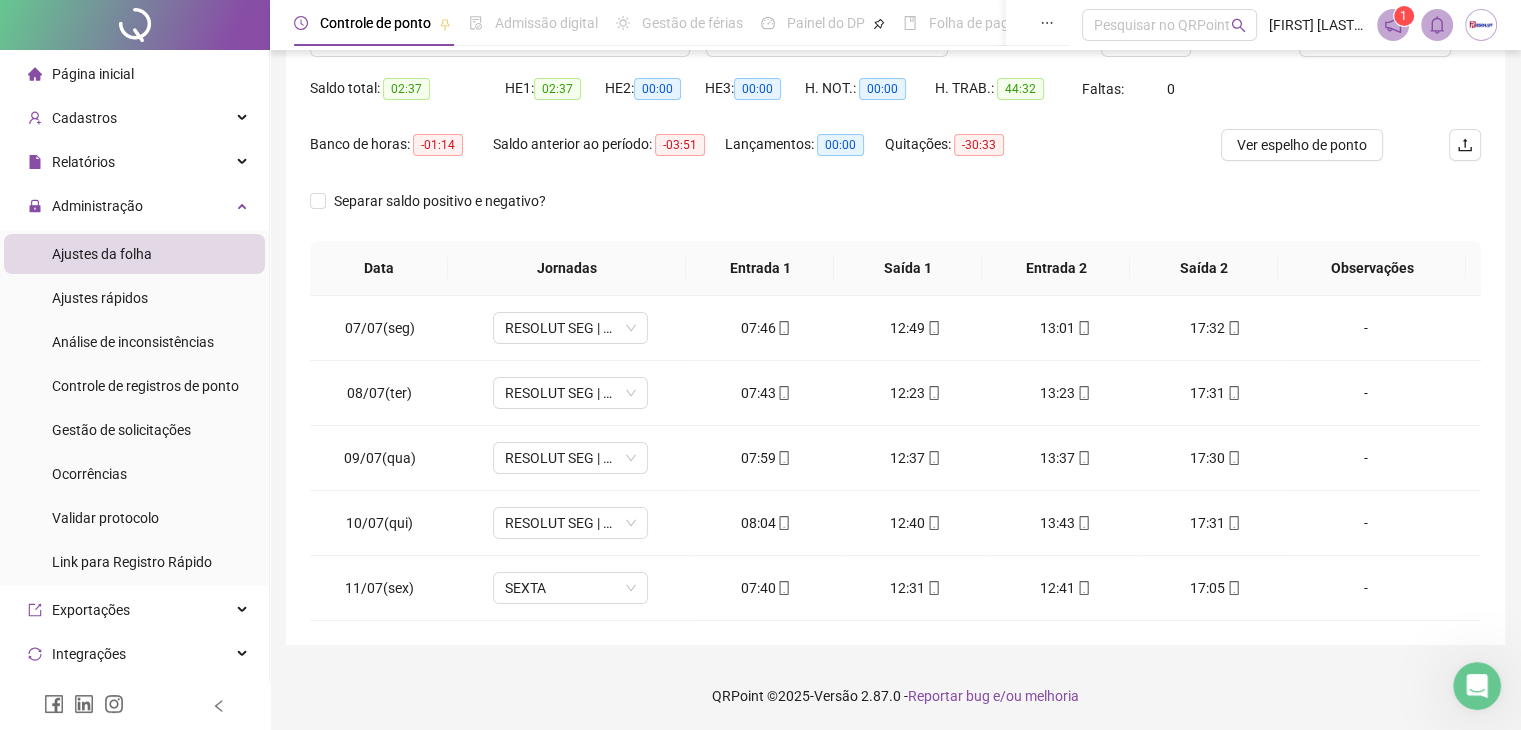 scroll, scrollTop: 0, scrollLeft: 0, axis: both 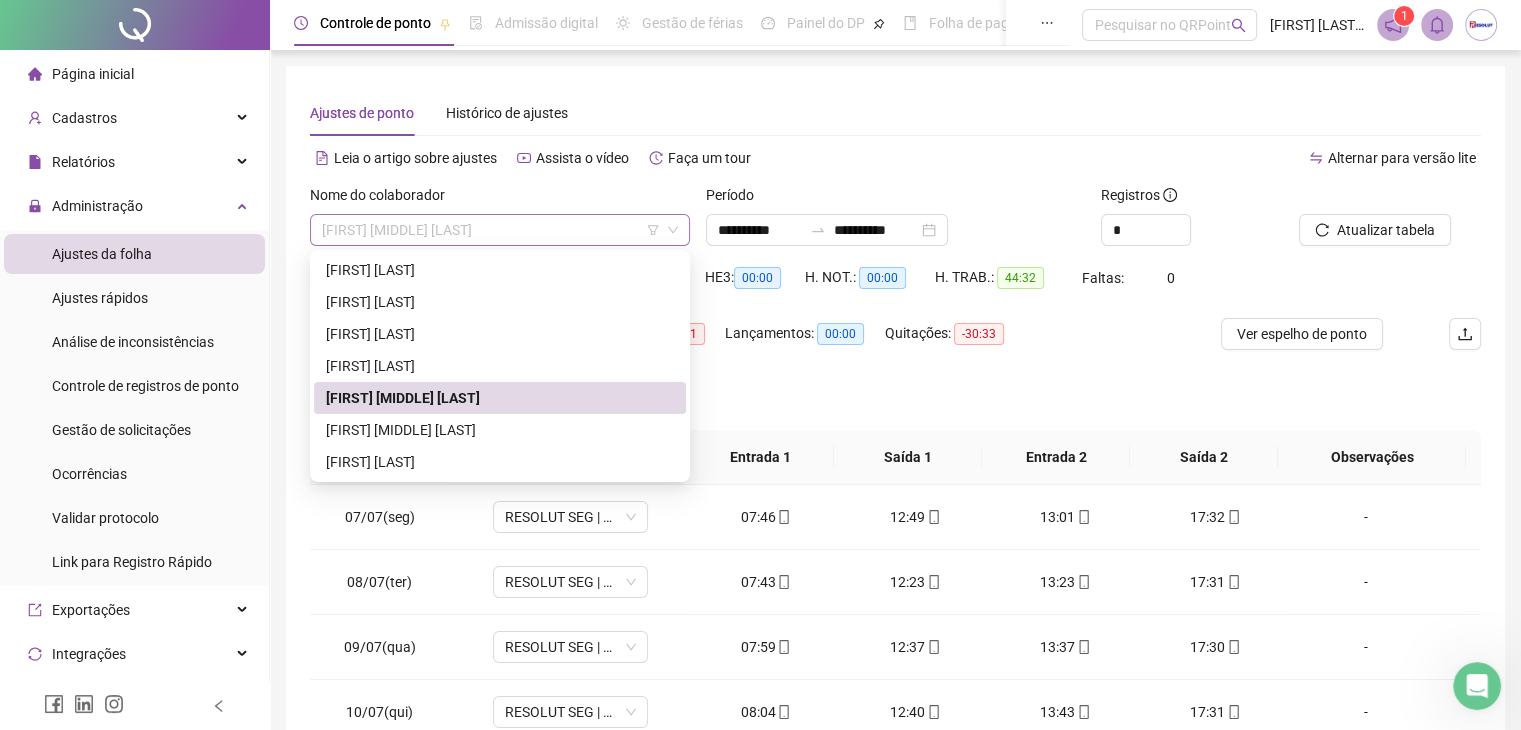 click on "[FIRST] [MIDDLE] [LAST]" at bounding box center (500, 230) 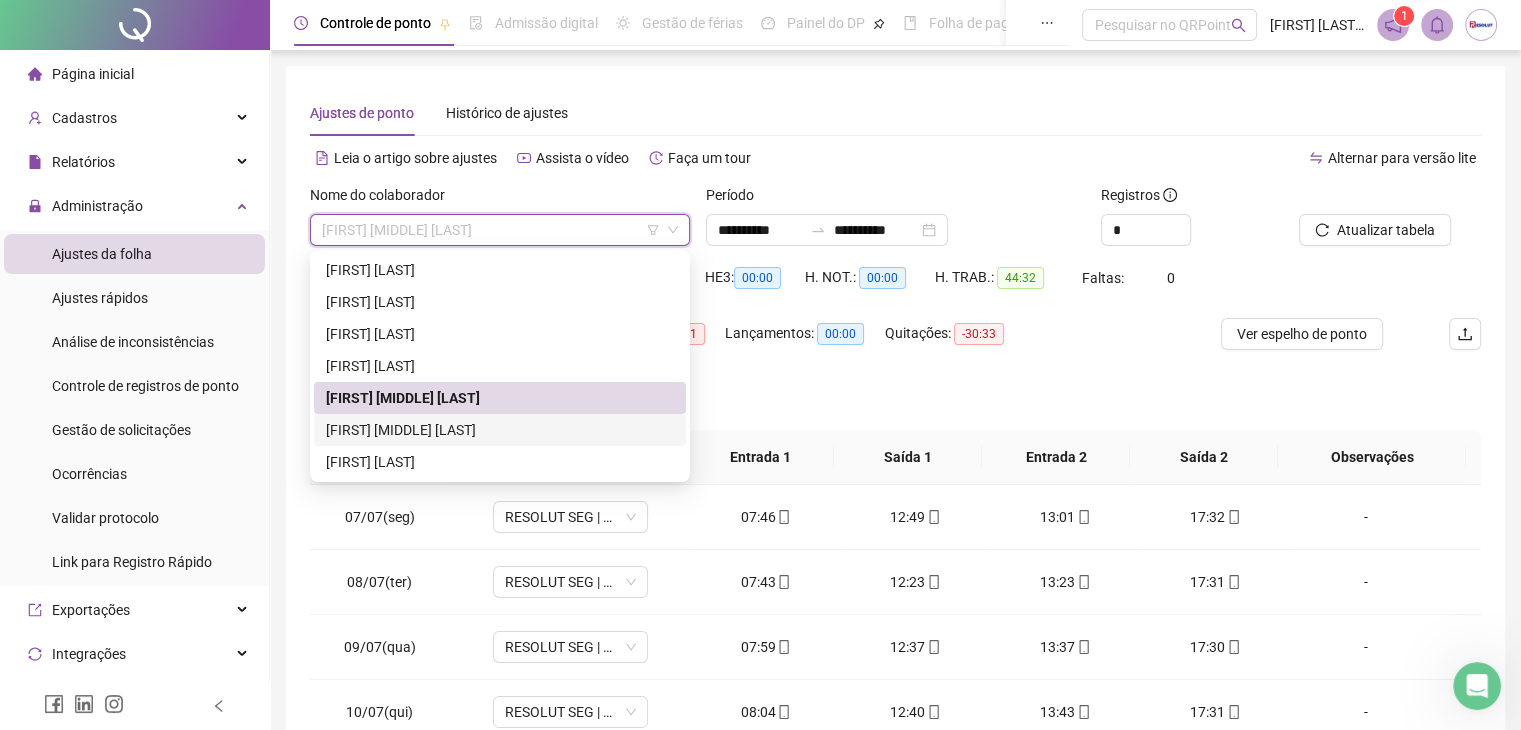 click on "[FIRST] [MIDDLE] [LAST]" at bounding box center (500, 430) 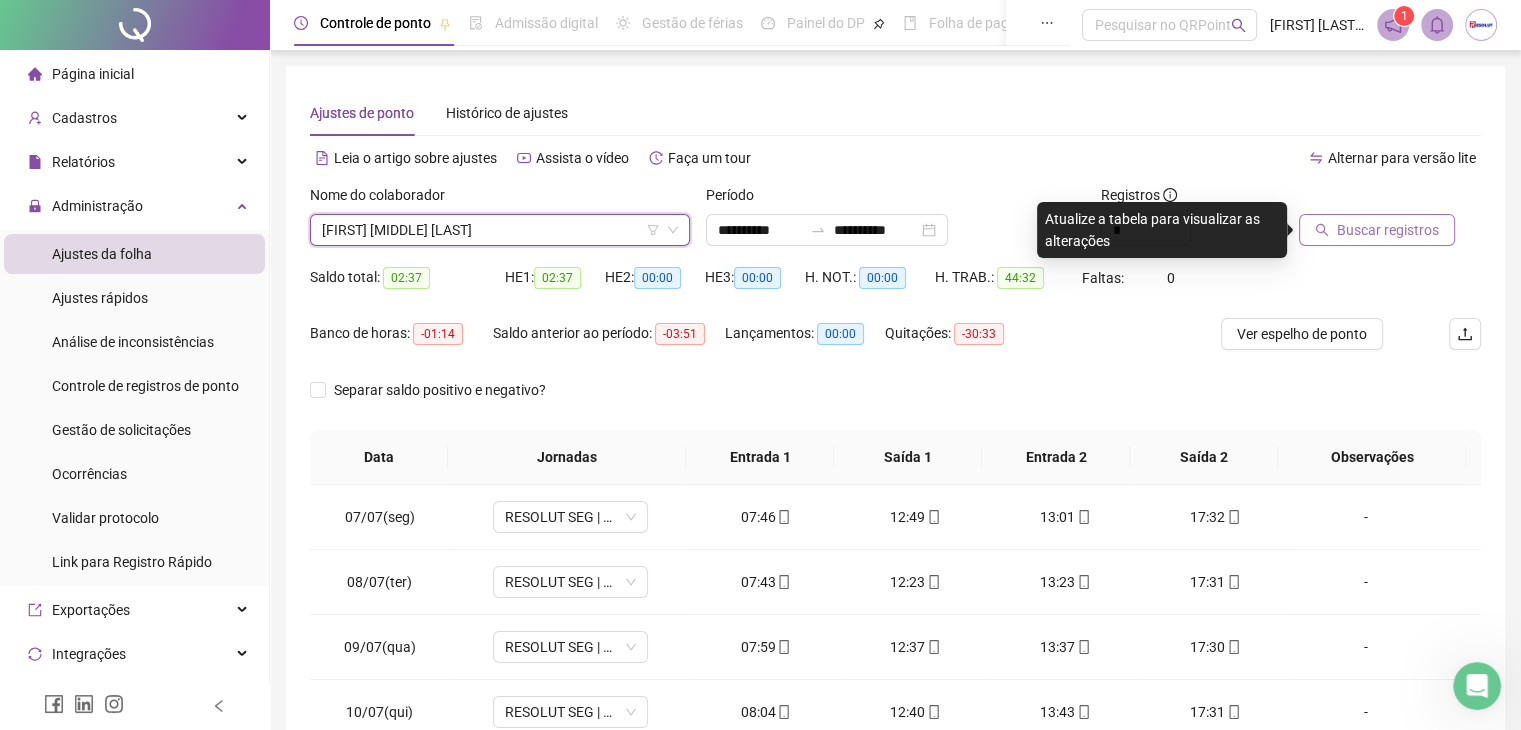 click 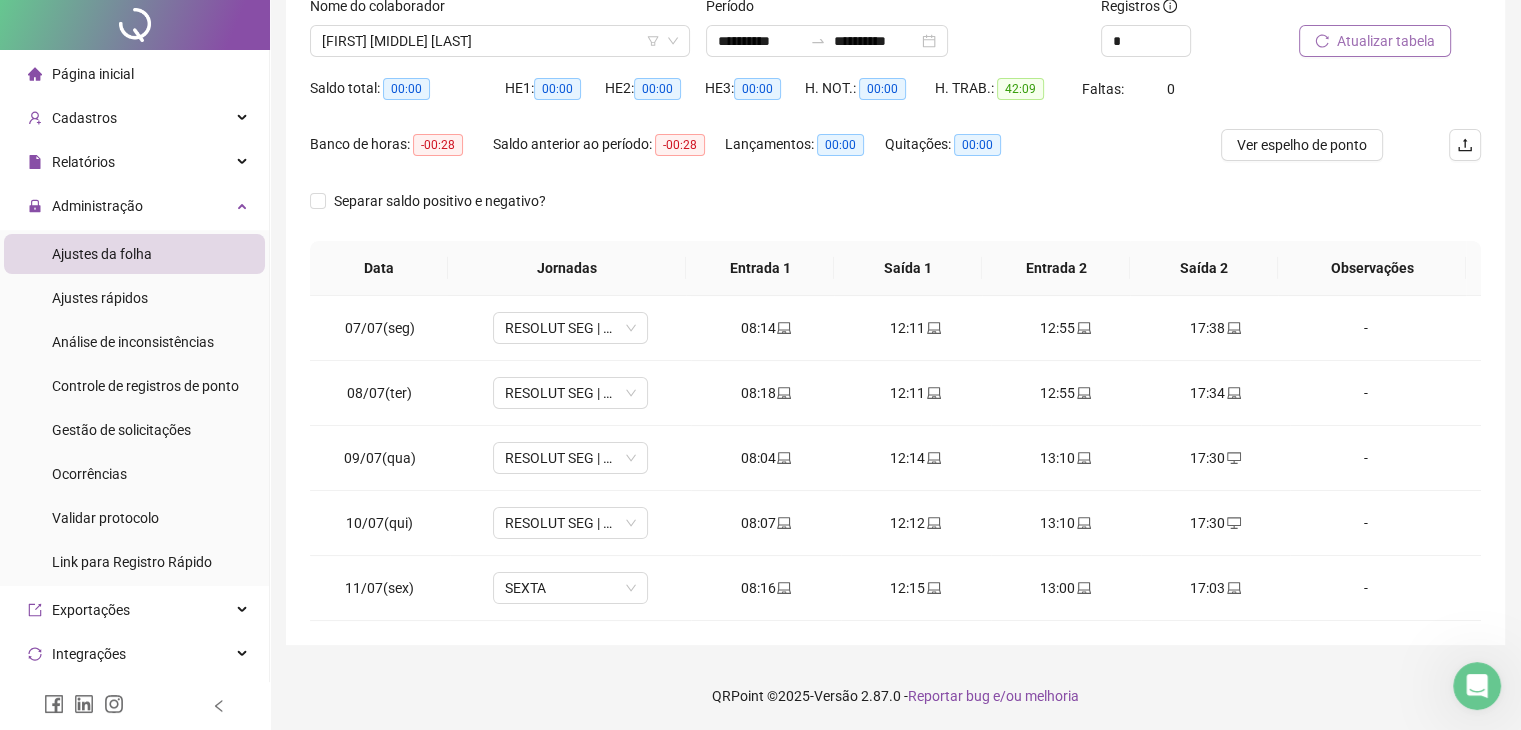 scroll, scrollTop: 0, scrollLeft: 0, axis: both 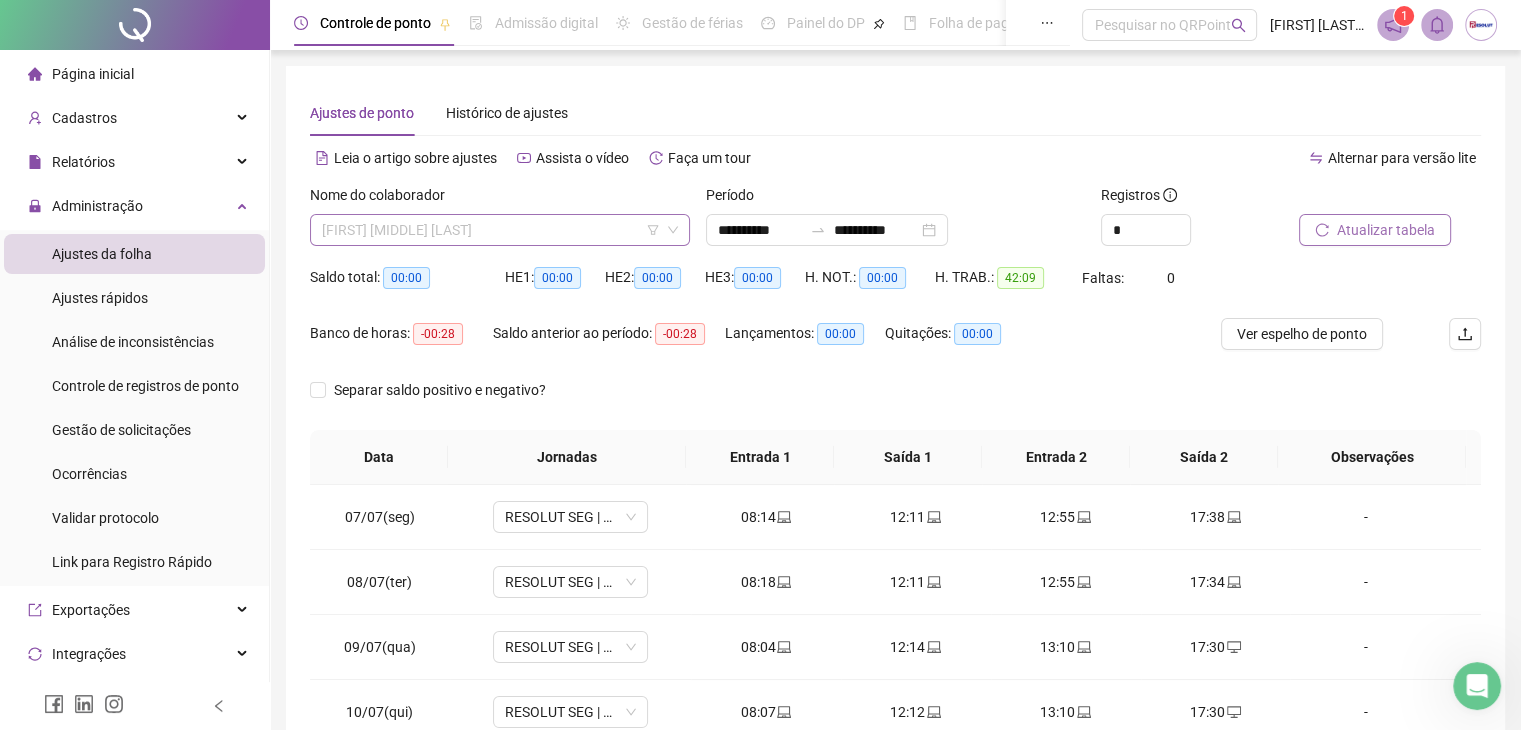 click on "[FIRST] [MIDDLE] [LAST]" at bounding box center (500, 230) 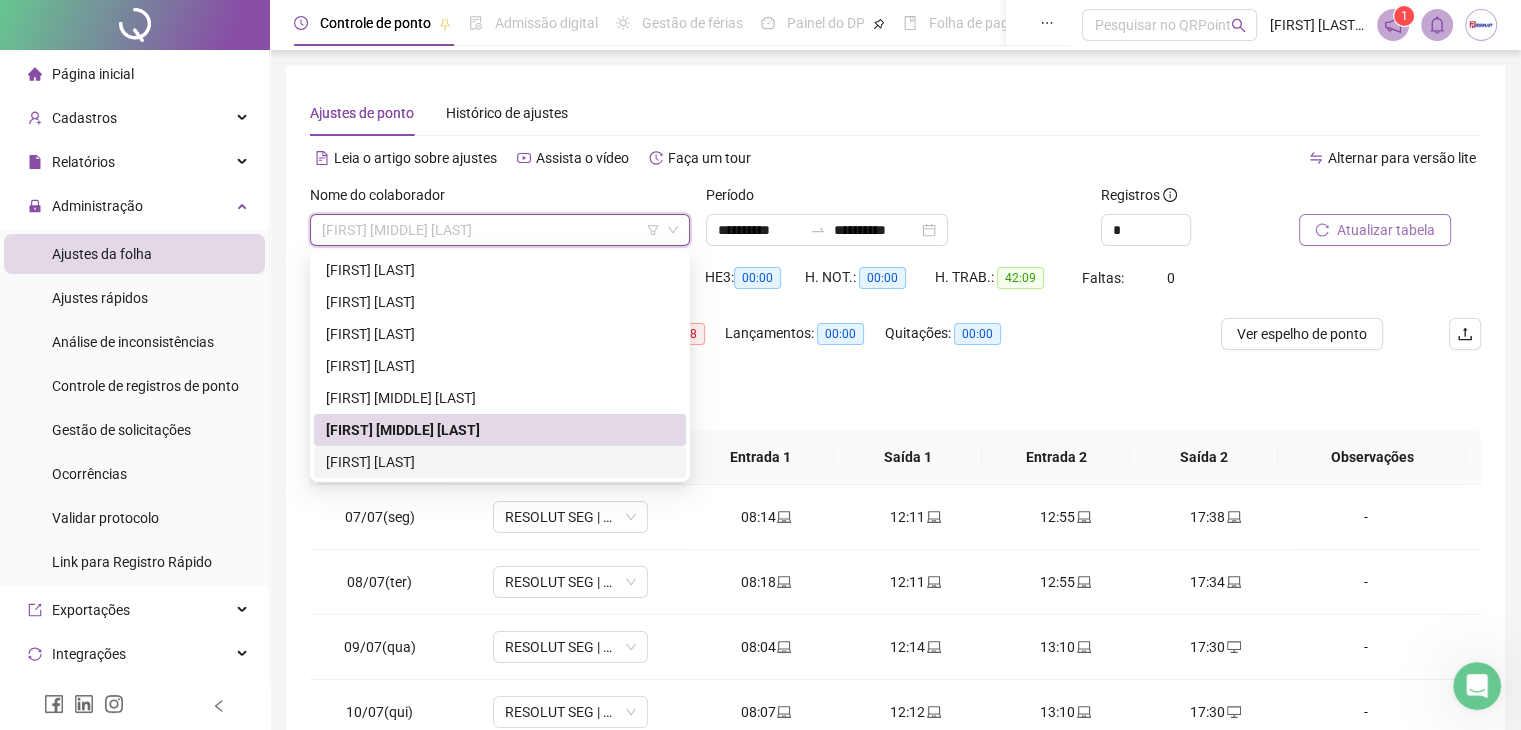 click on "[FIRST] [LAST]" at bounding box center [500, 462] 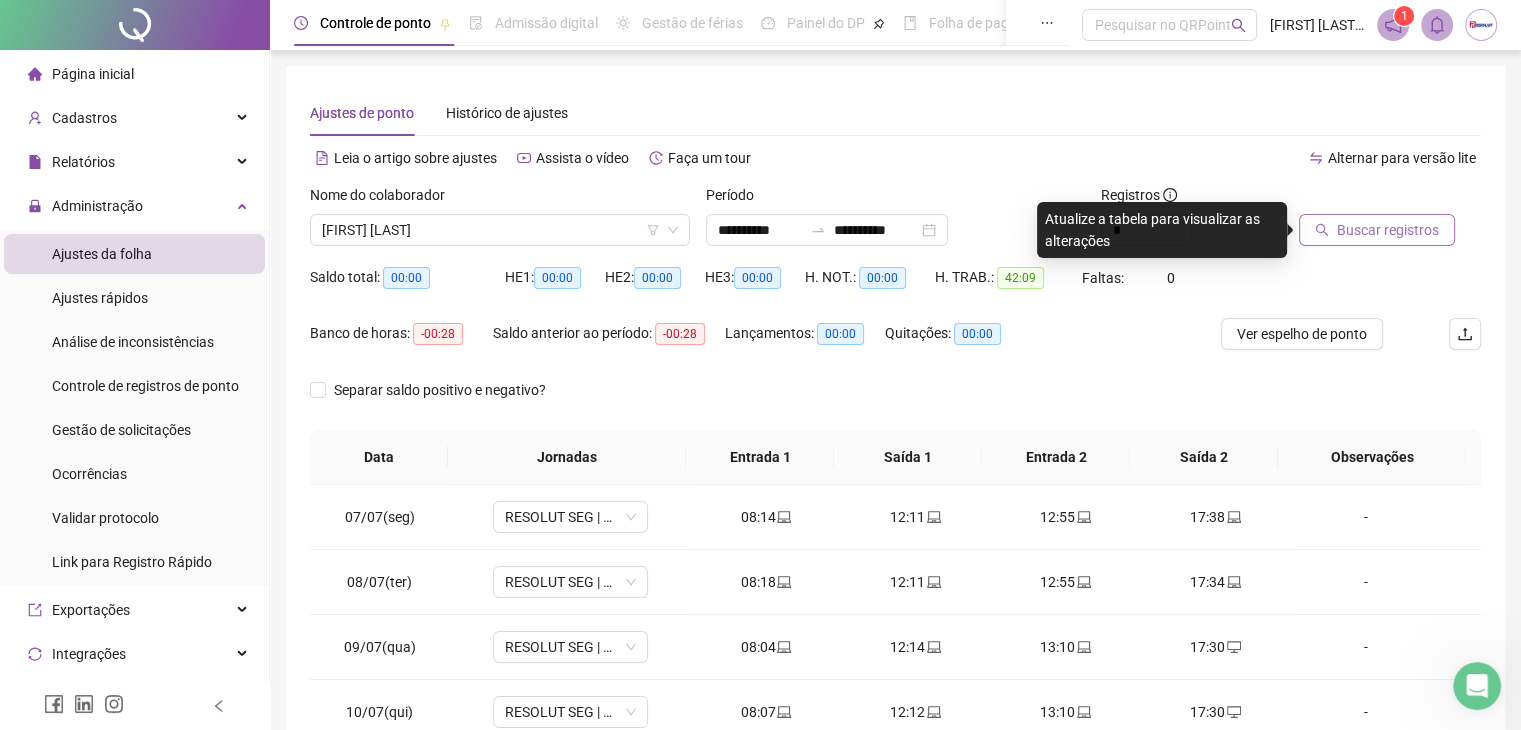 click on "Buscar registros" at bounding box center [1388, 230] 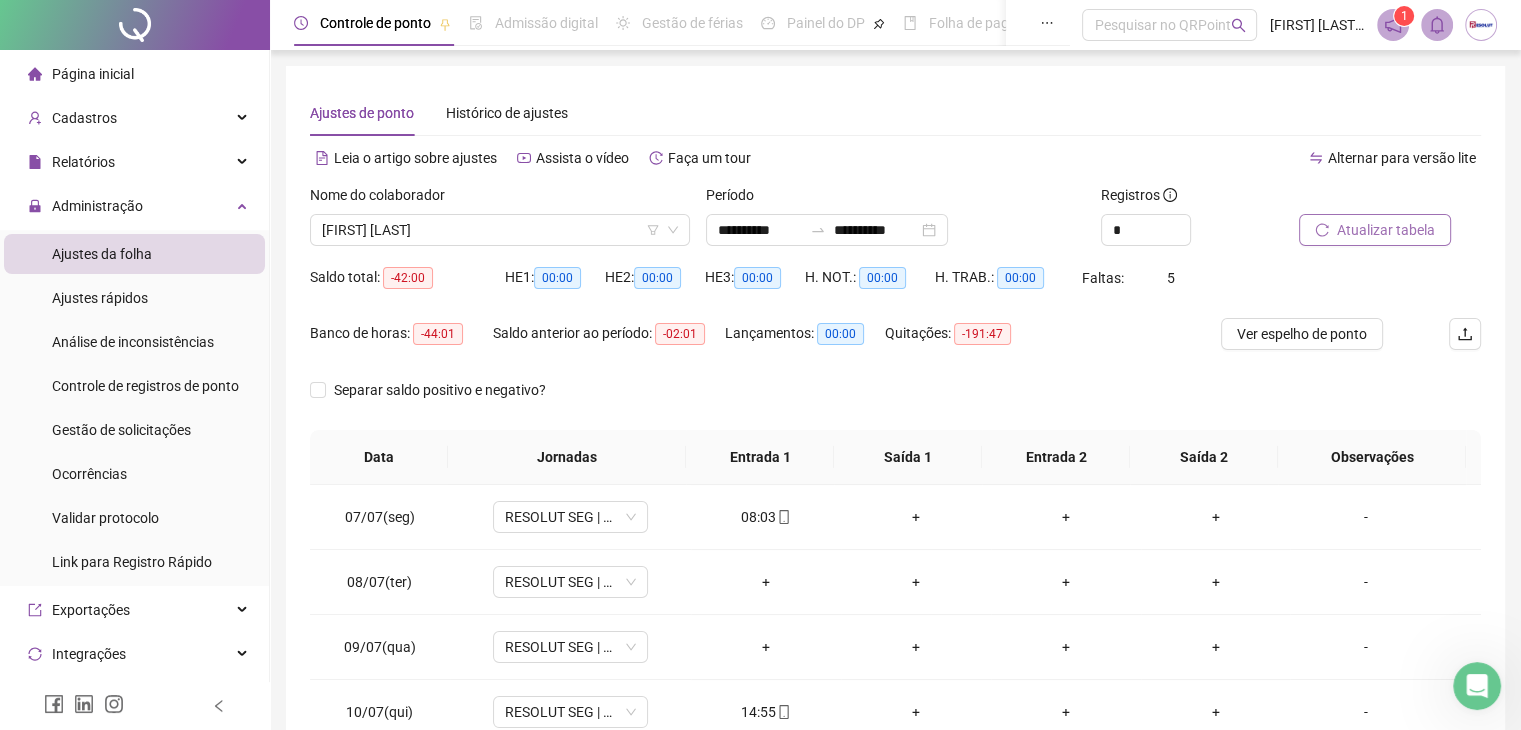 scroll, scrollTop: 189, scrollLeft: 0, axis: vertical 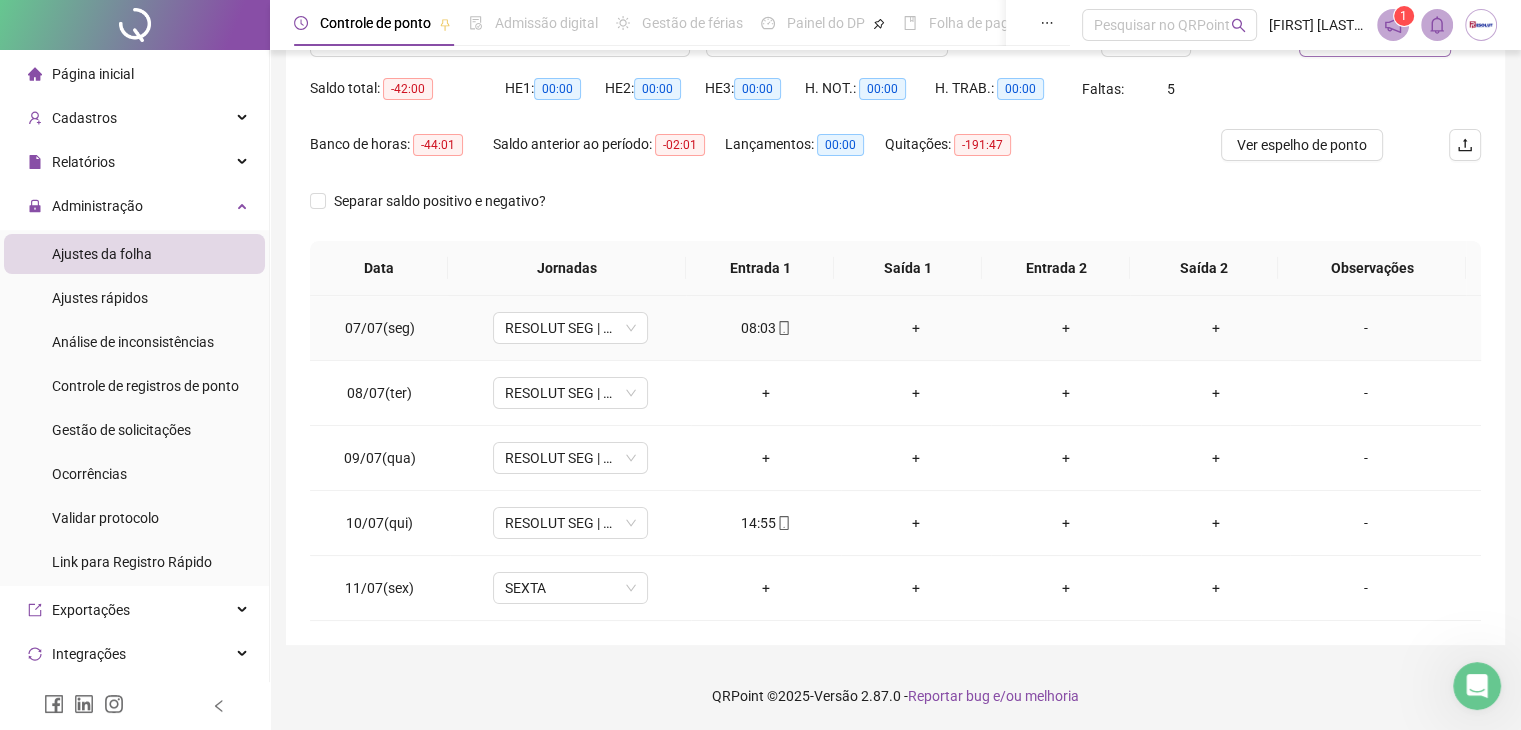 click on "+" at bounding box center [916, 328] 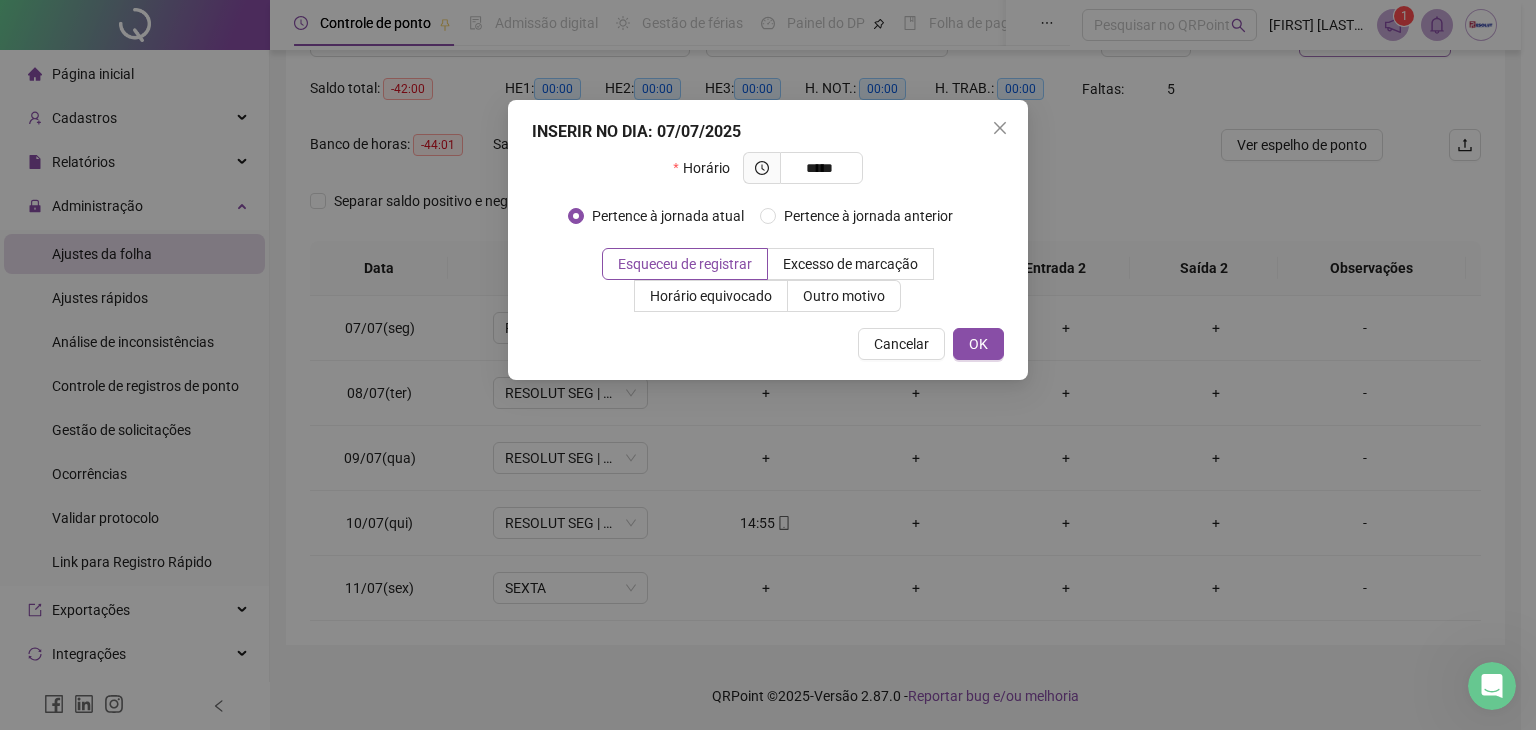 type on "*****" 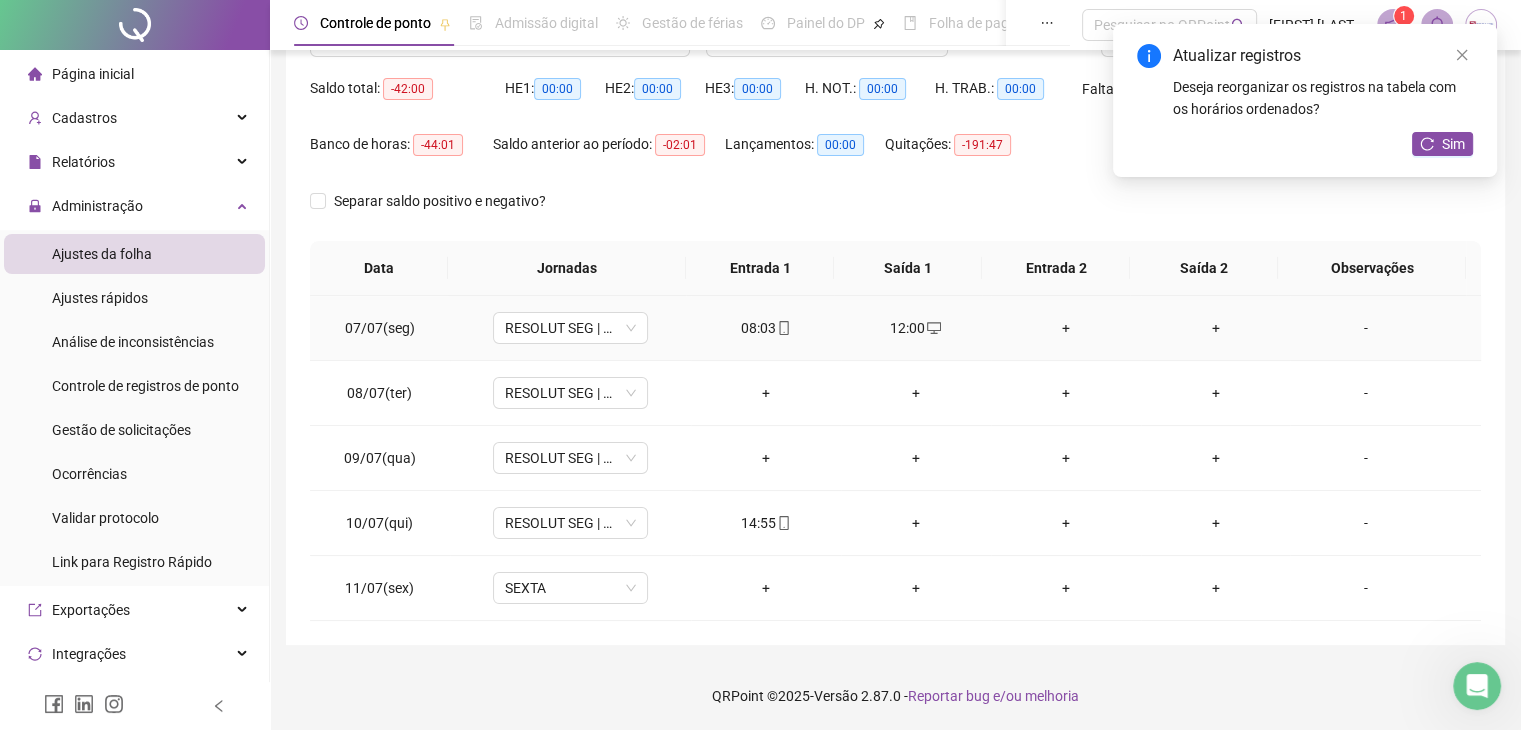 click on "+" at bounding box center (1066, 328) 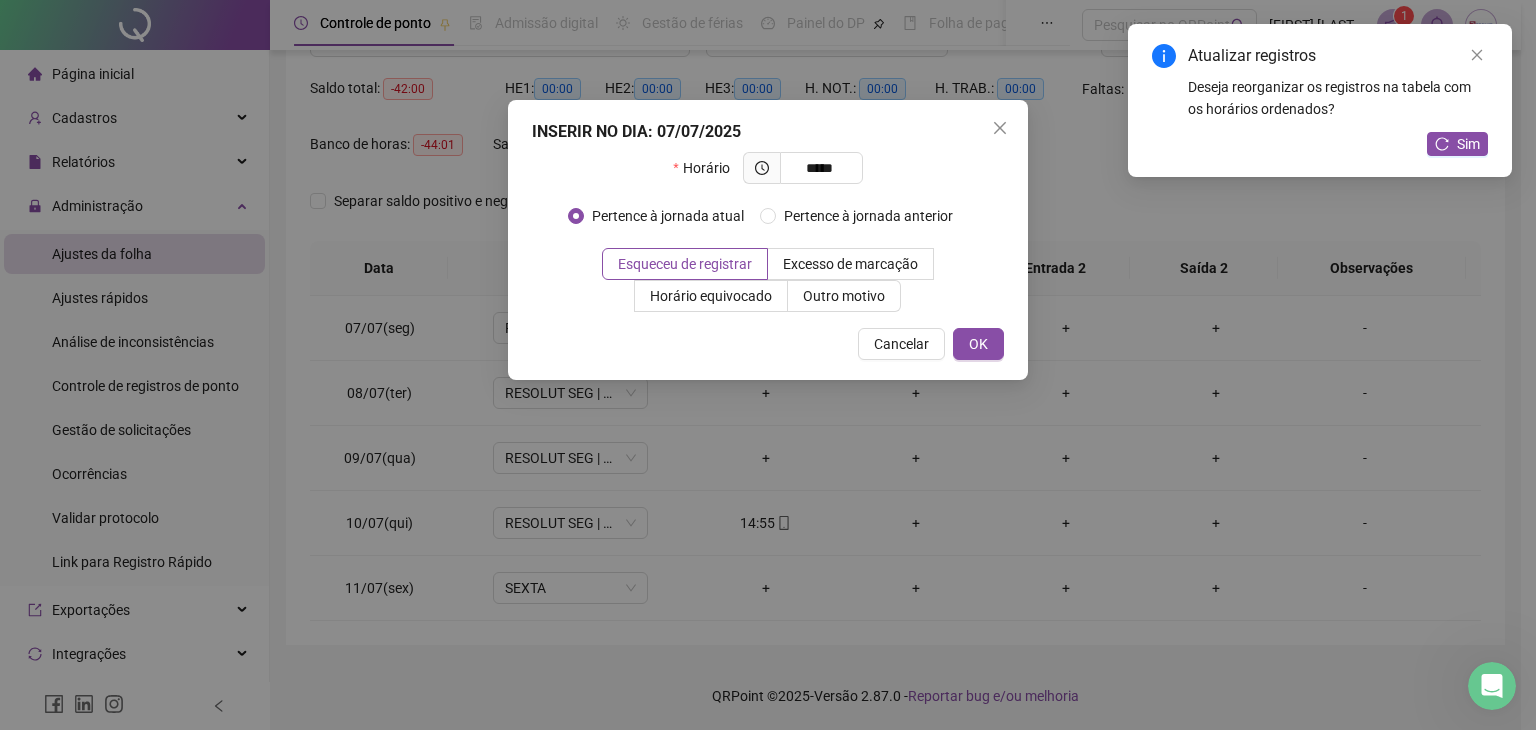 type on "*****" 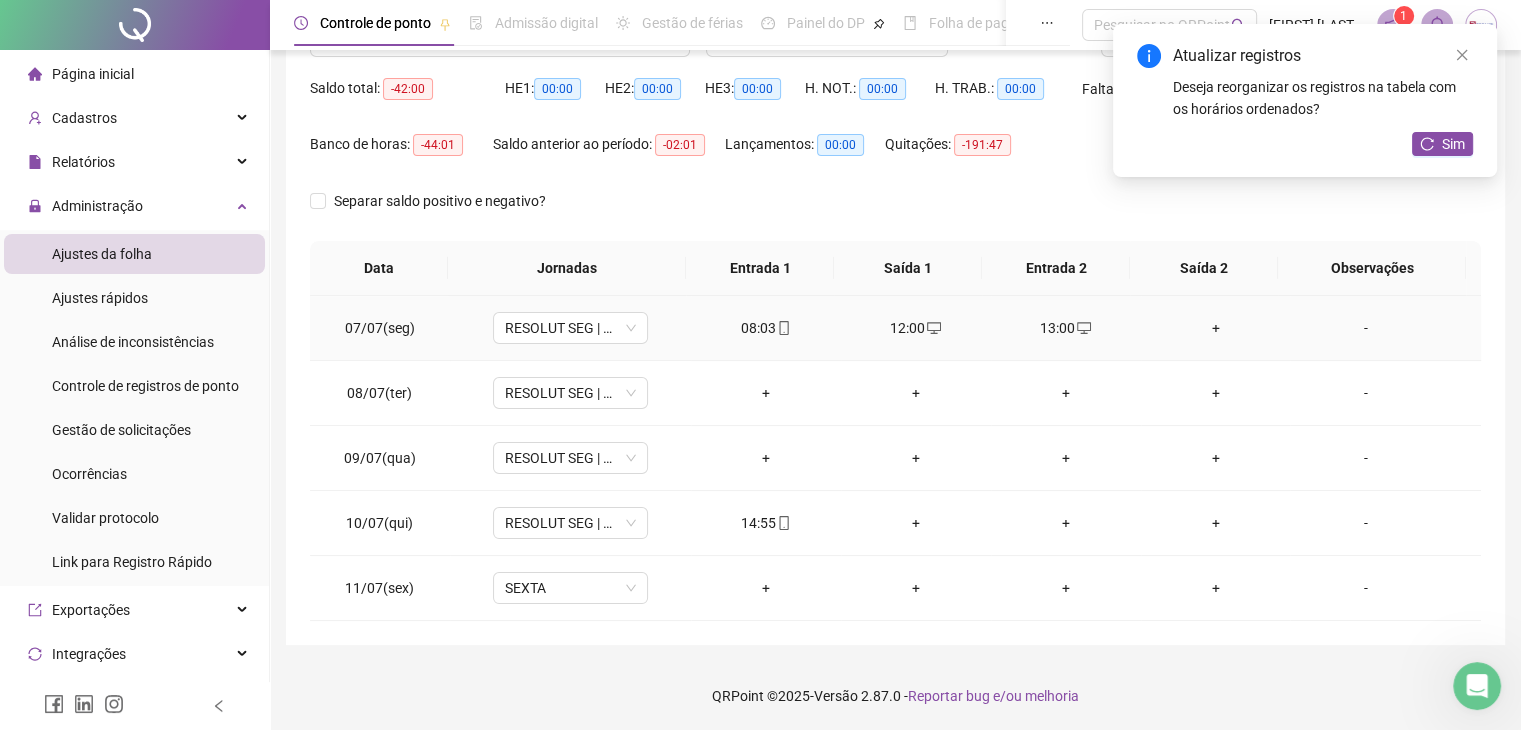 click on "+" at bounding box center [1216, 328] 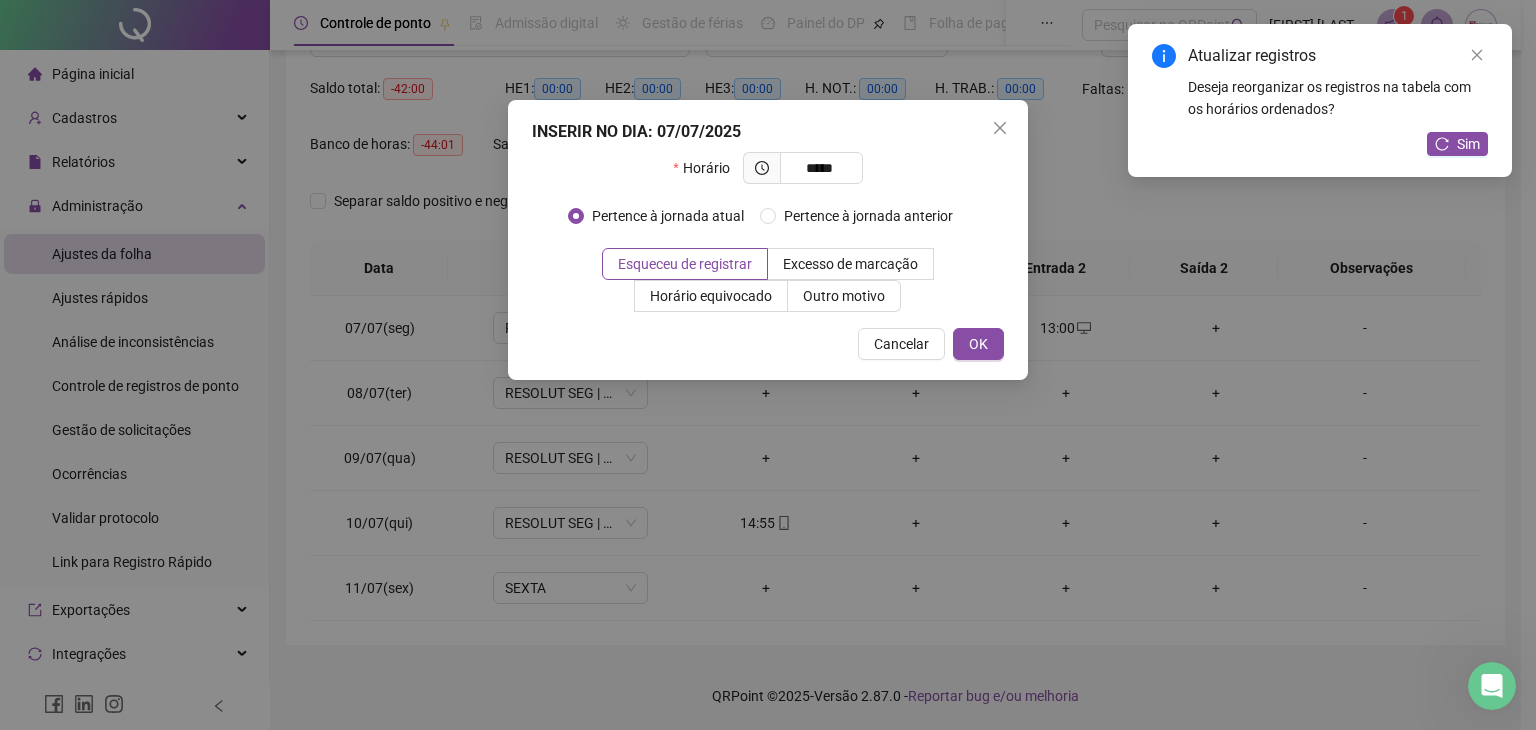 type on "*****" 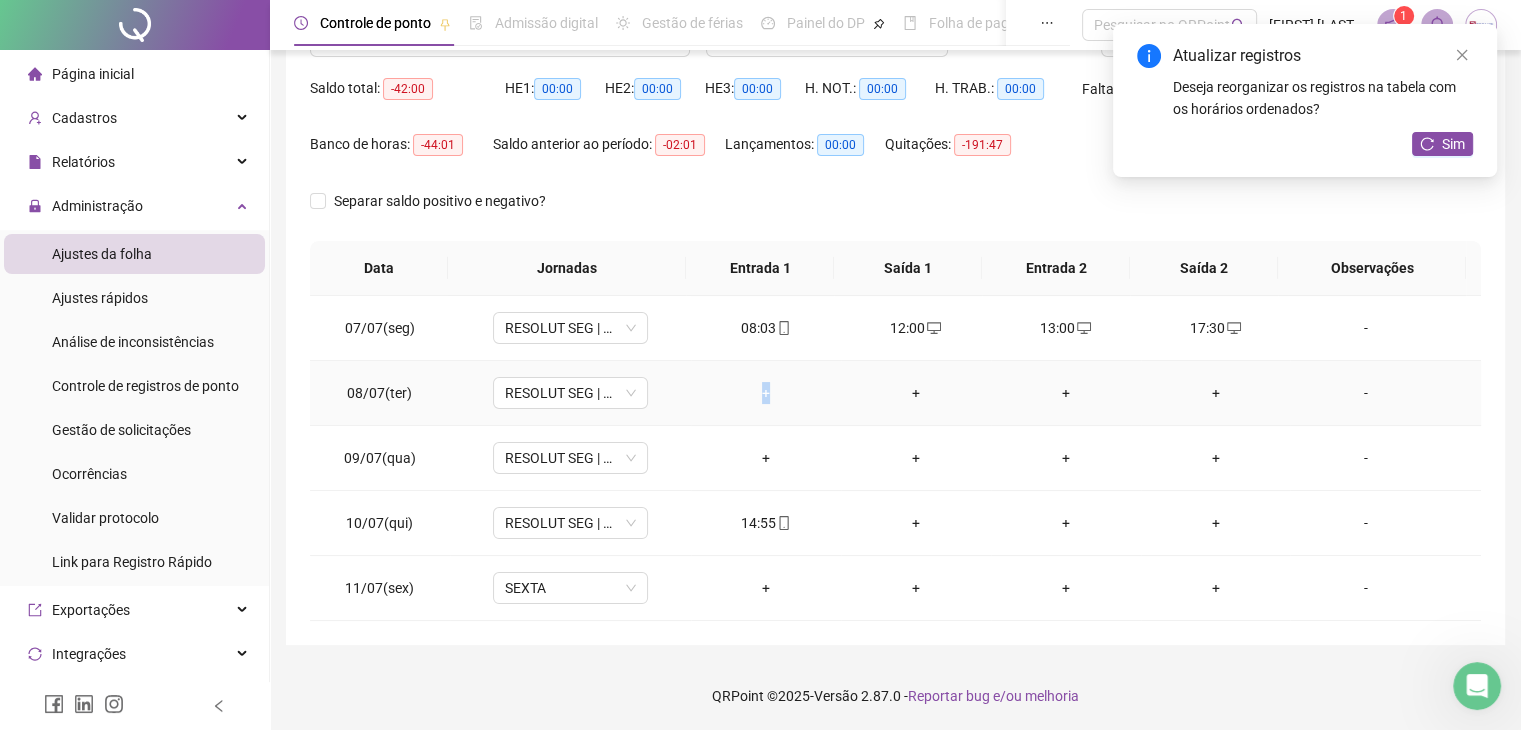 drag, startPoint x: 774, startPoint y: 400, endPoint x: 754, endPoint y: 389, distance: 22.825424 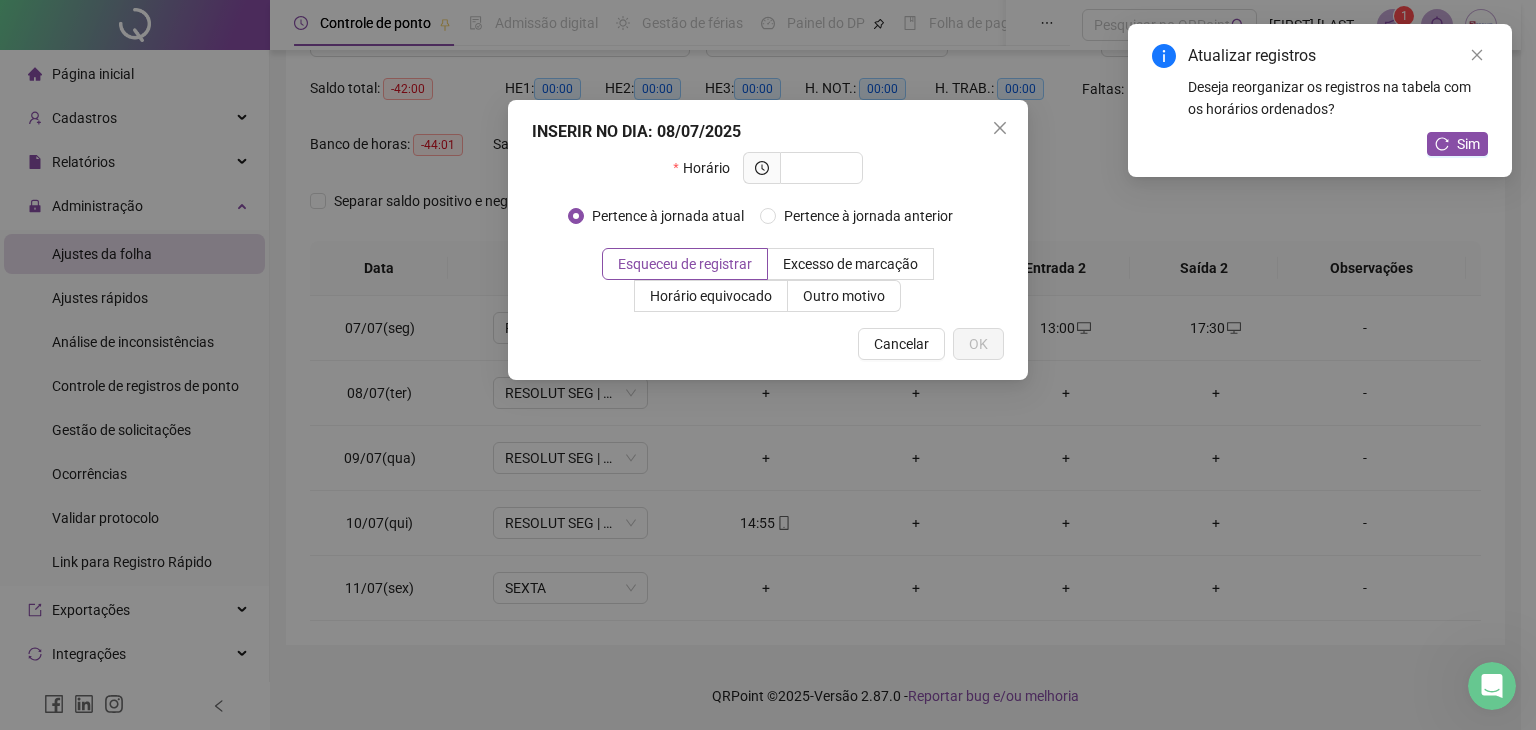 click on "INSERIR NO DIA :   08/07/2025 Horário Pertence à jornada atual Pertence à jornada anterior Esqueceu de registrar Excesso de marcação Horário equivocado Outro motivo Motivo Cancelar OK" at bounding box center [768, 365] 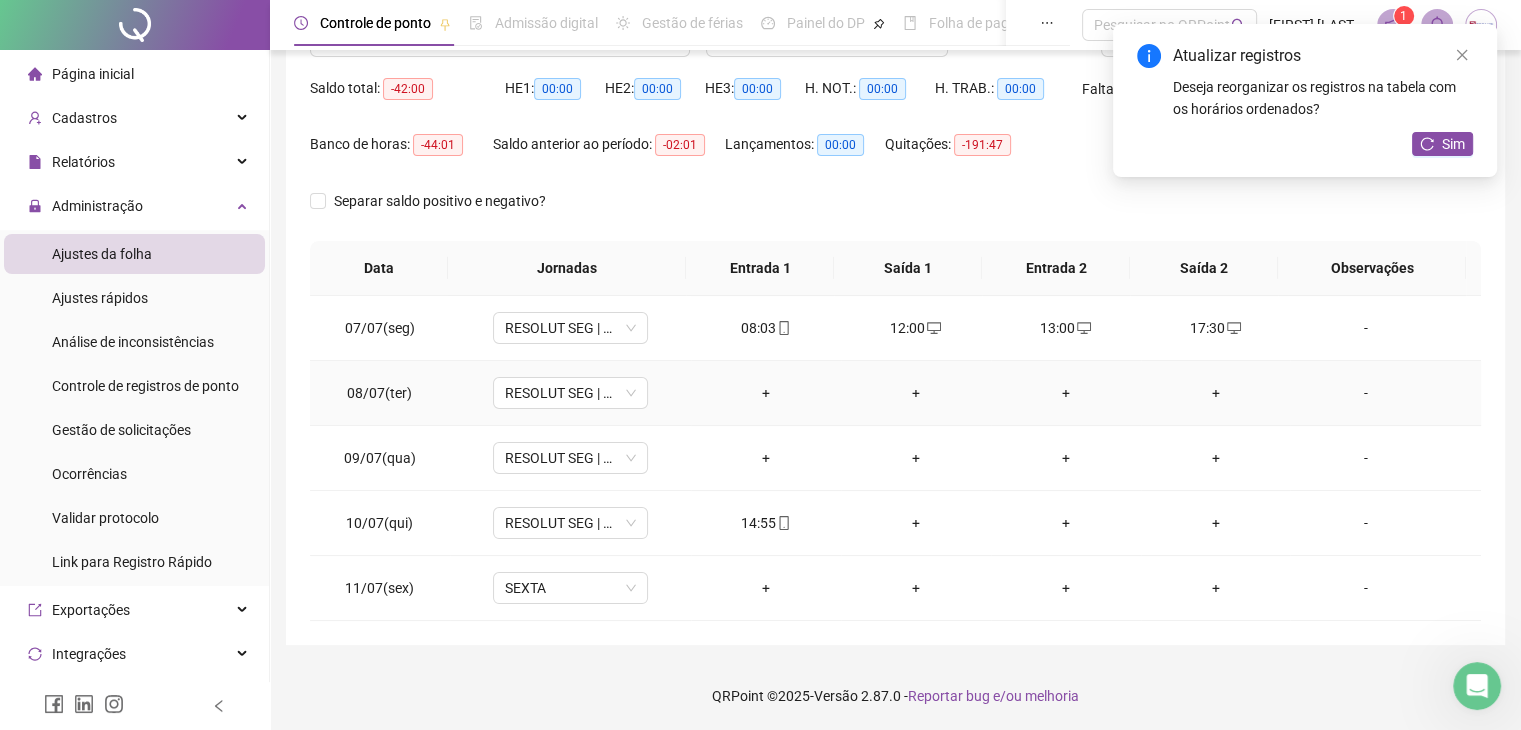 click on "+" at bounding box center [766, 393] 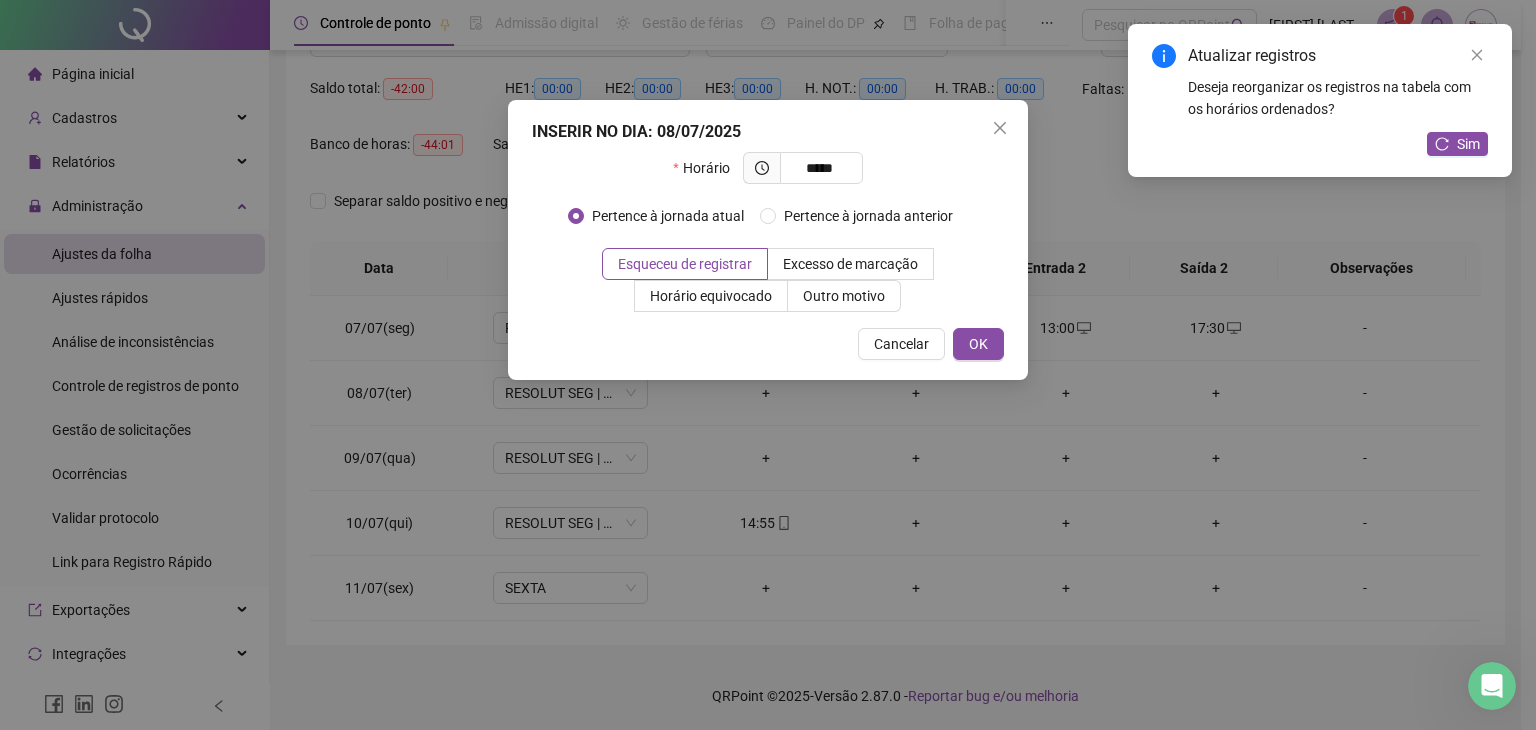 type on "*****" 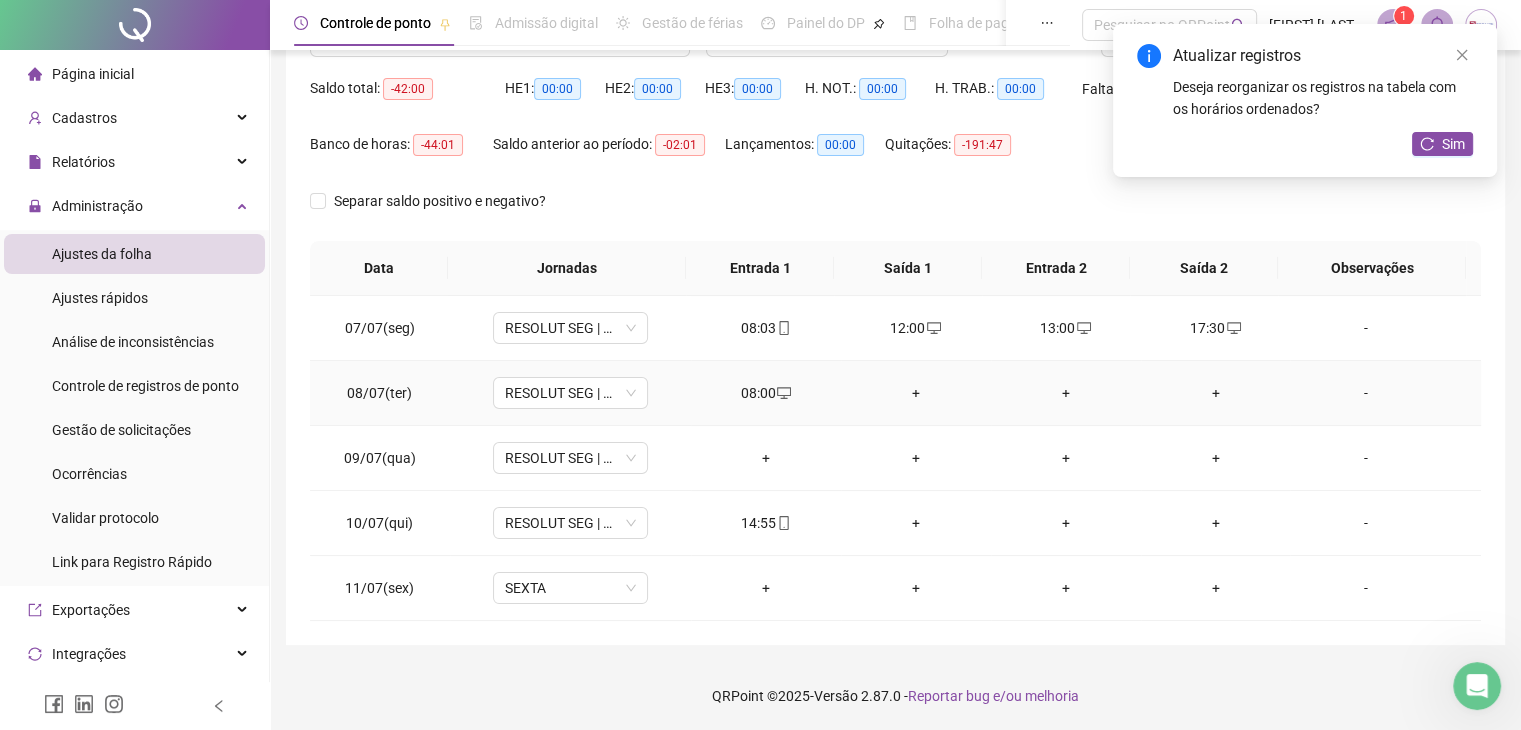 click on "+" at bounding box center [916, 393] 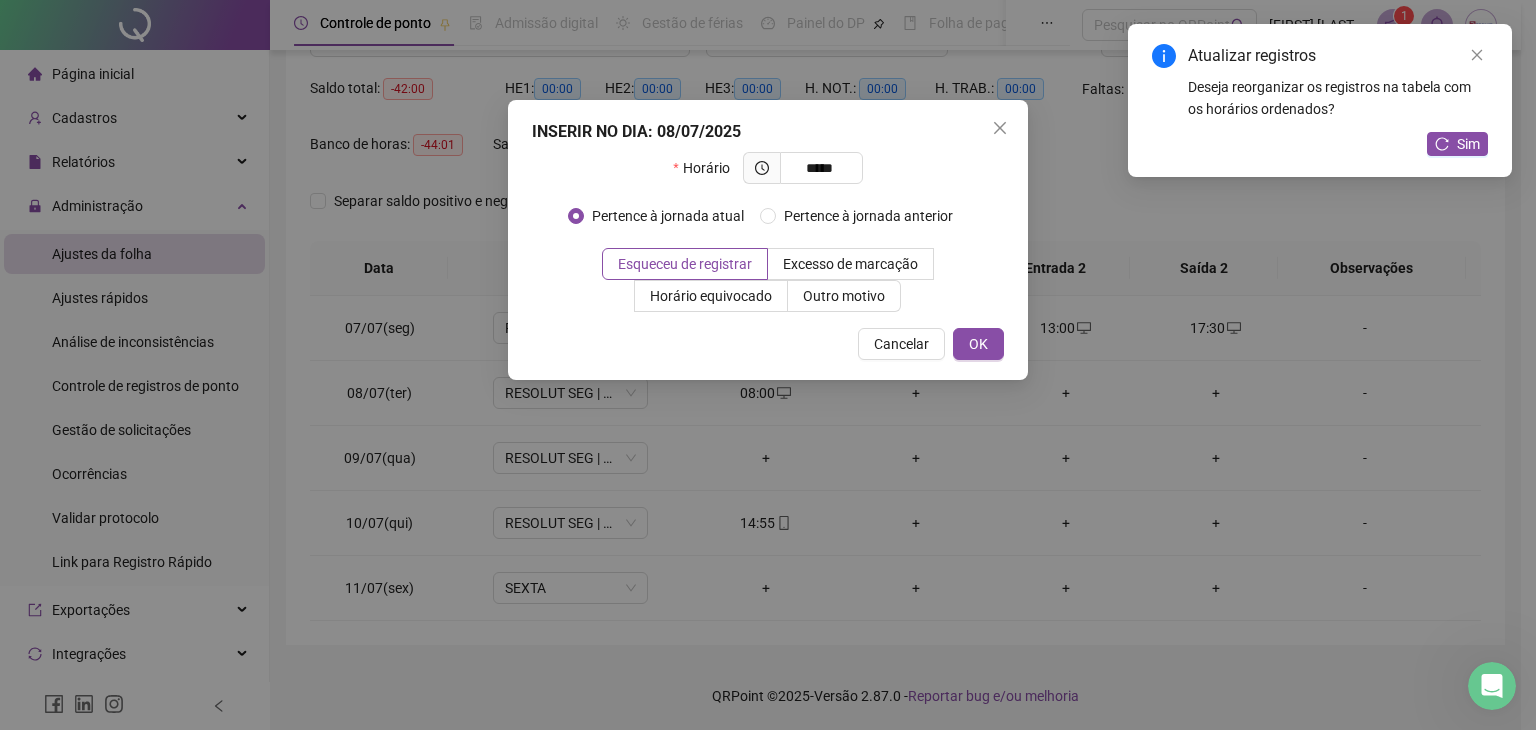 type on "*****" 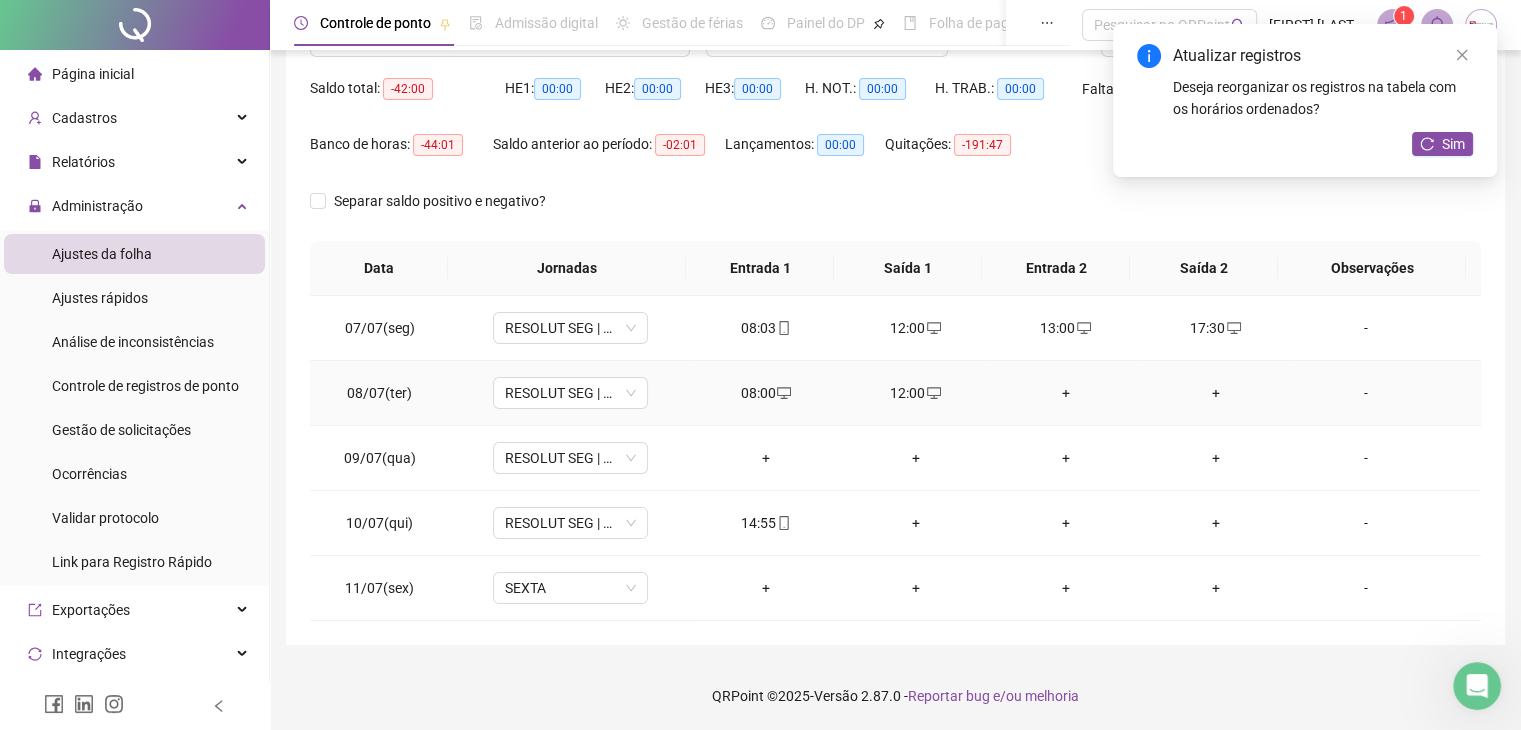 click on "+" at bounding box center (1066, 393) 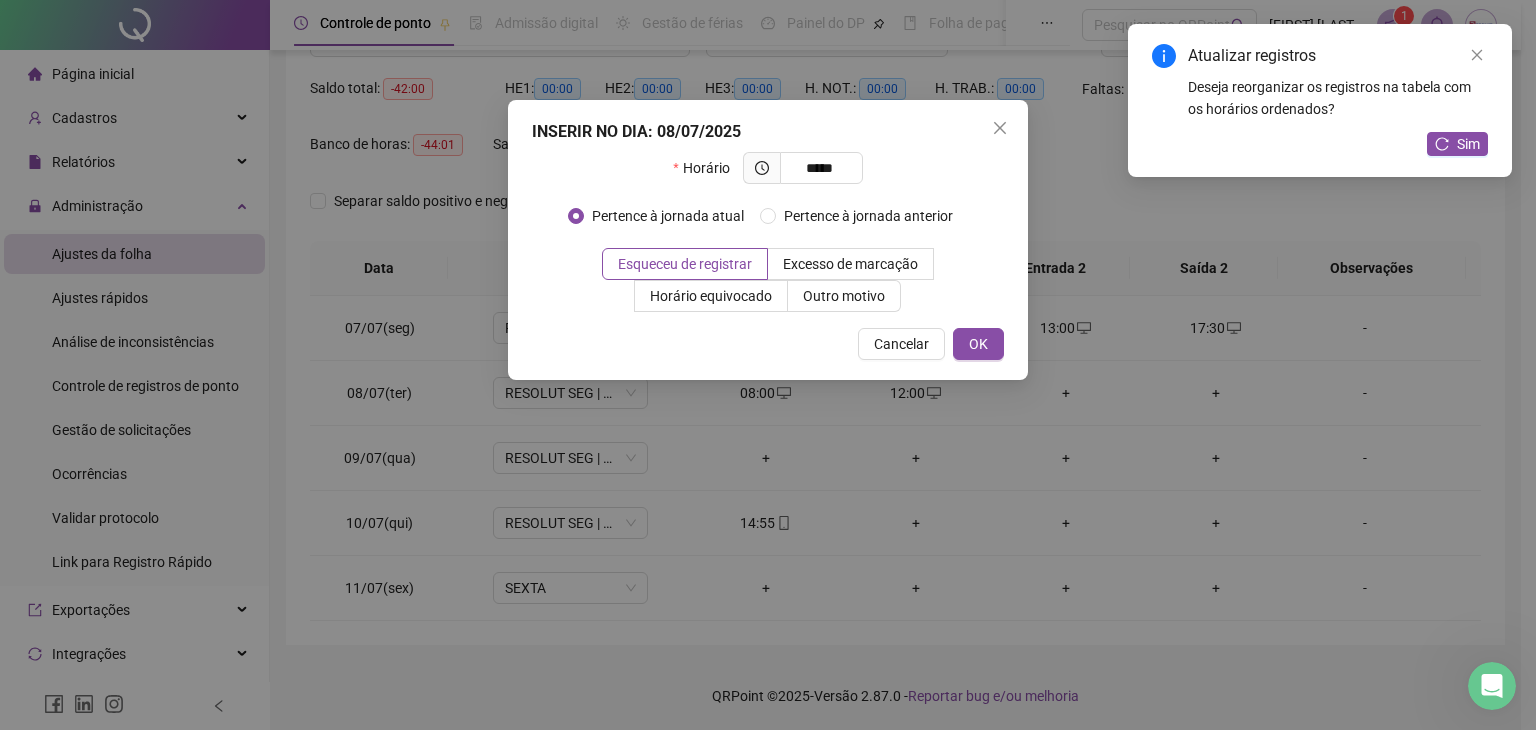 type on "*****" 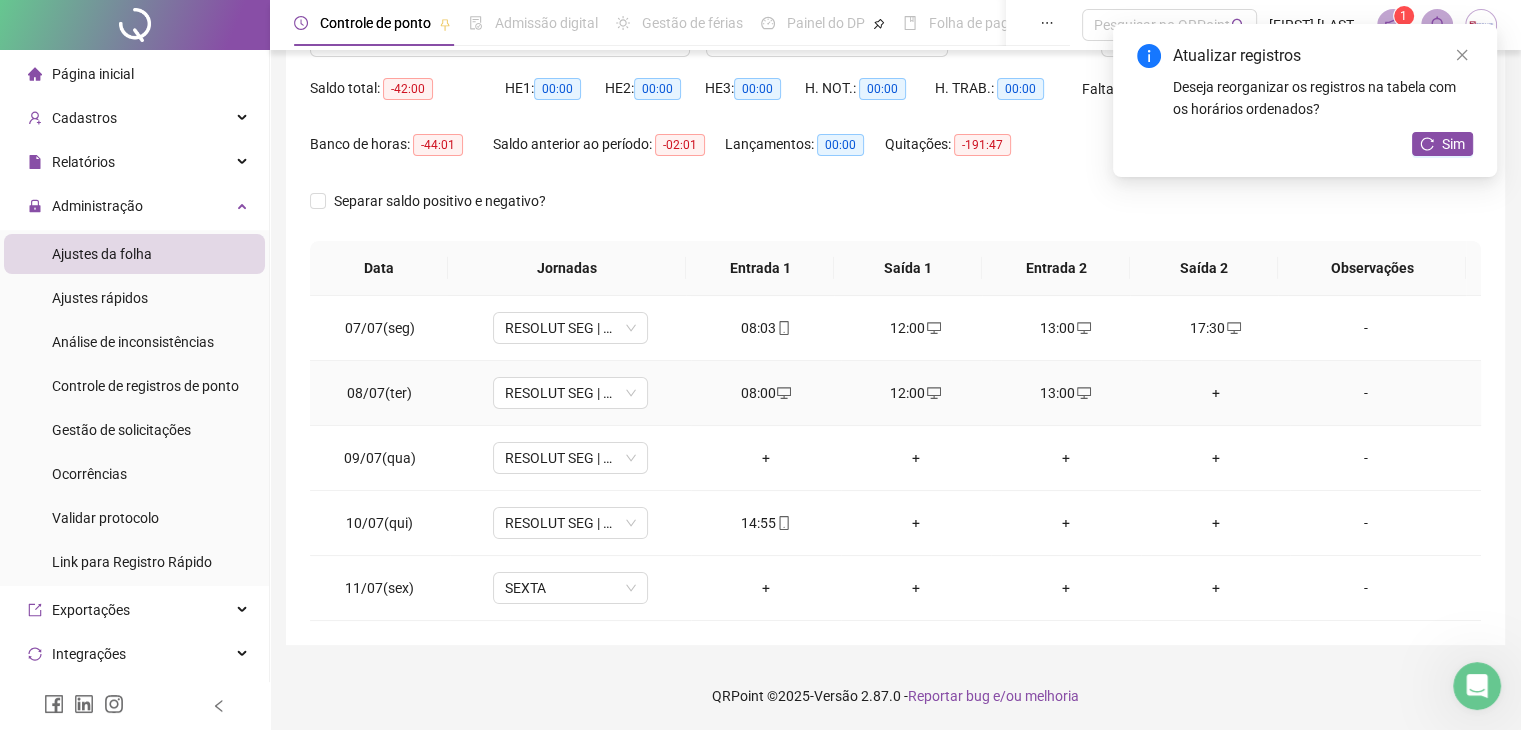 click on "+" at bounding box center (1216, 393) 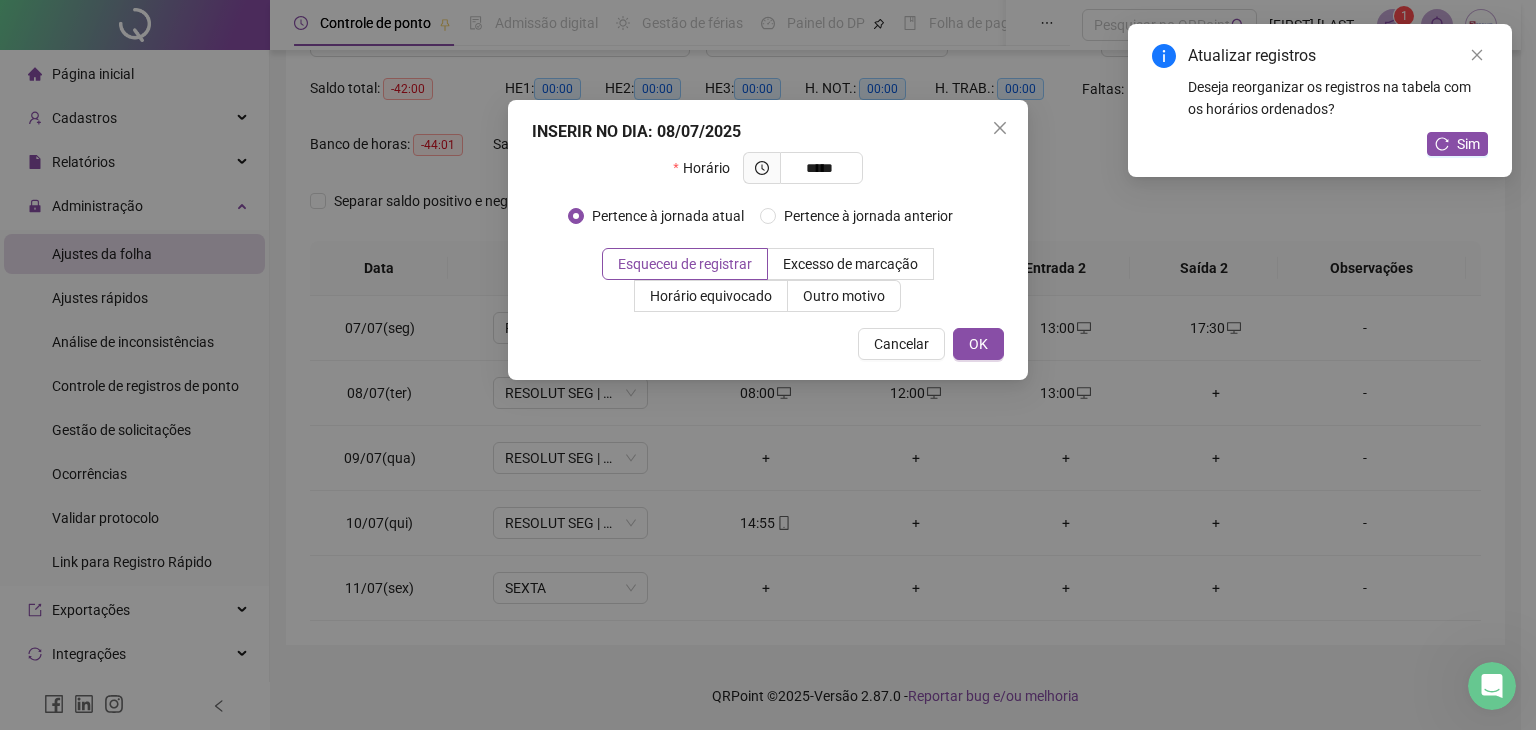 type on "*****" 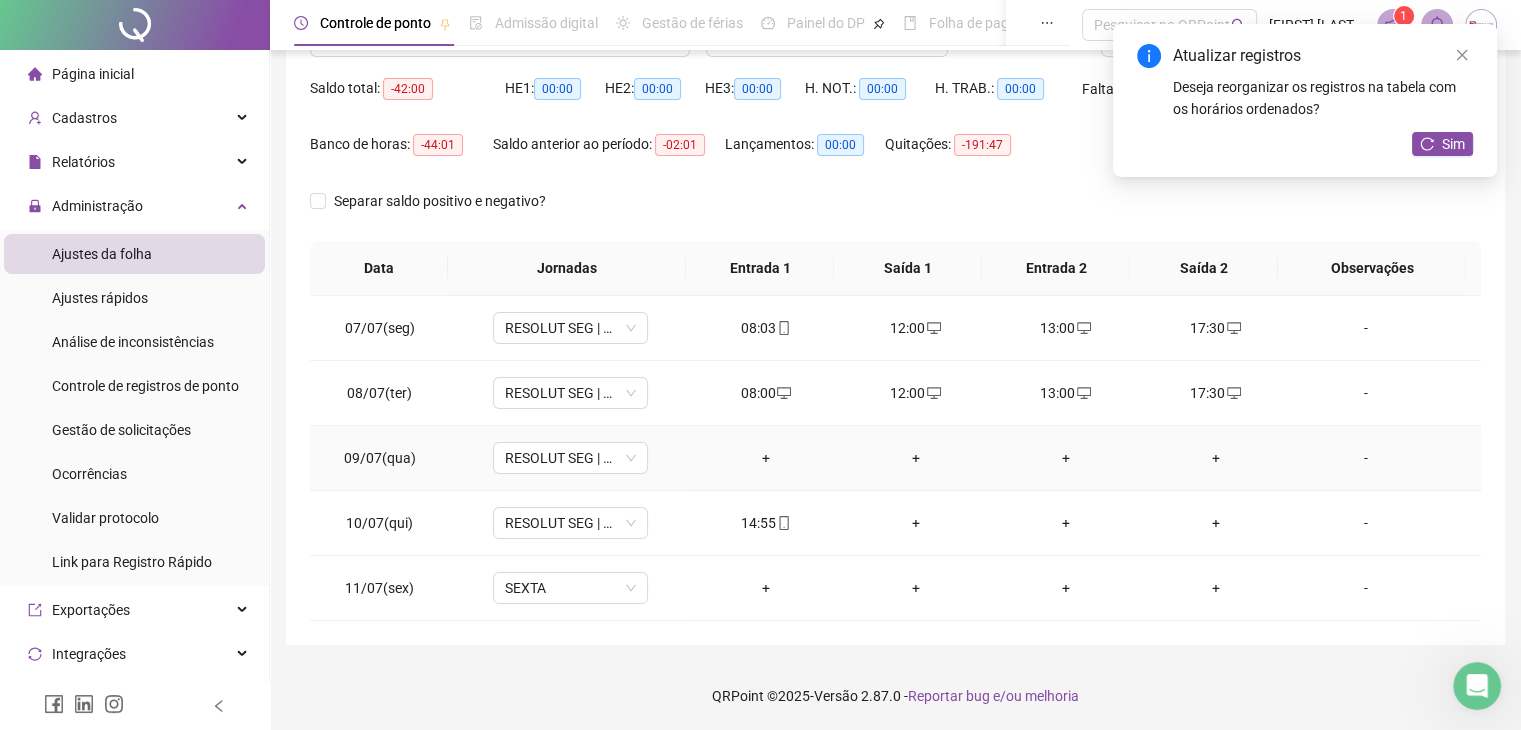 click on "+" at bounding box center (766, 458) 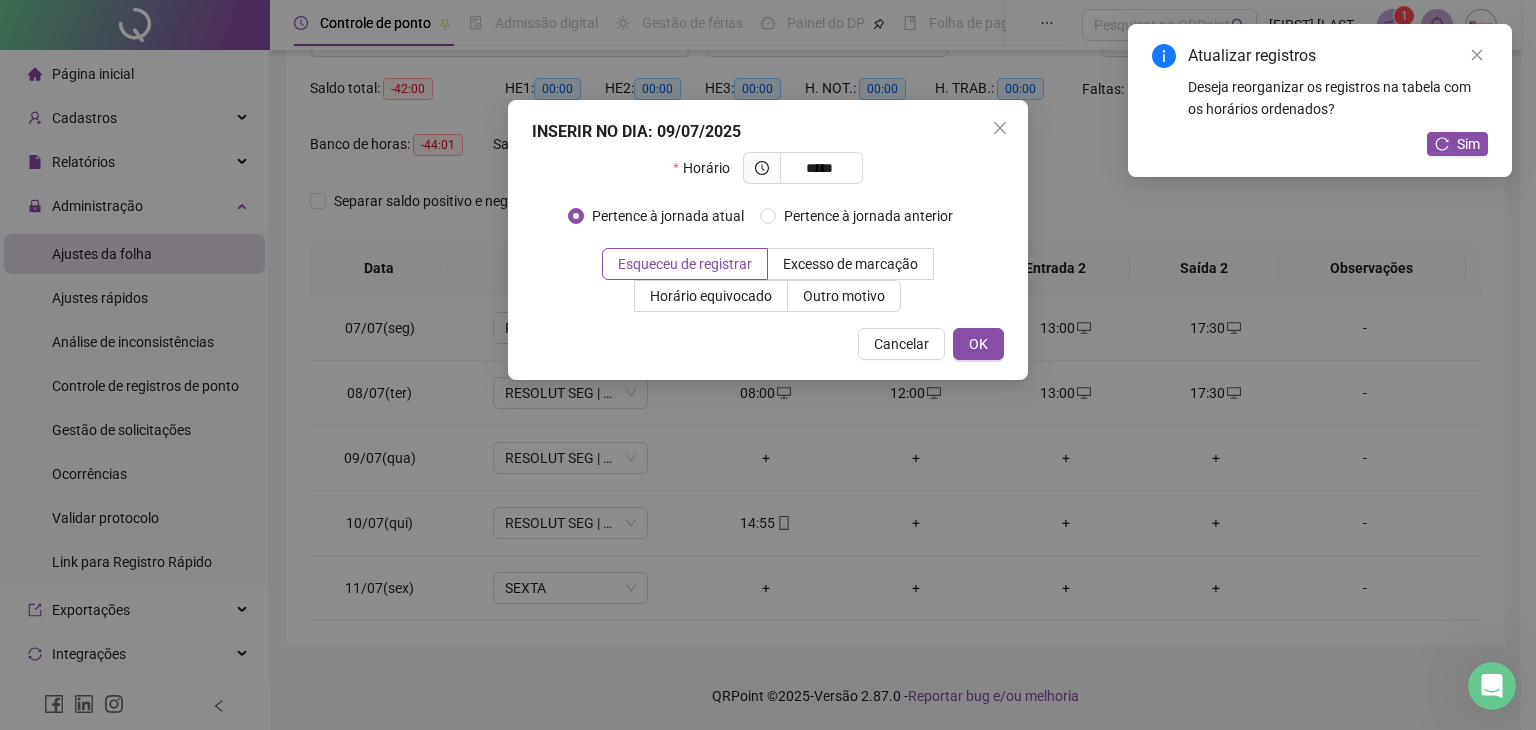 type on "*****" 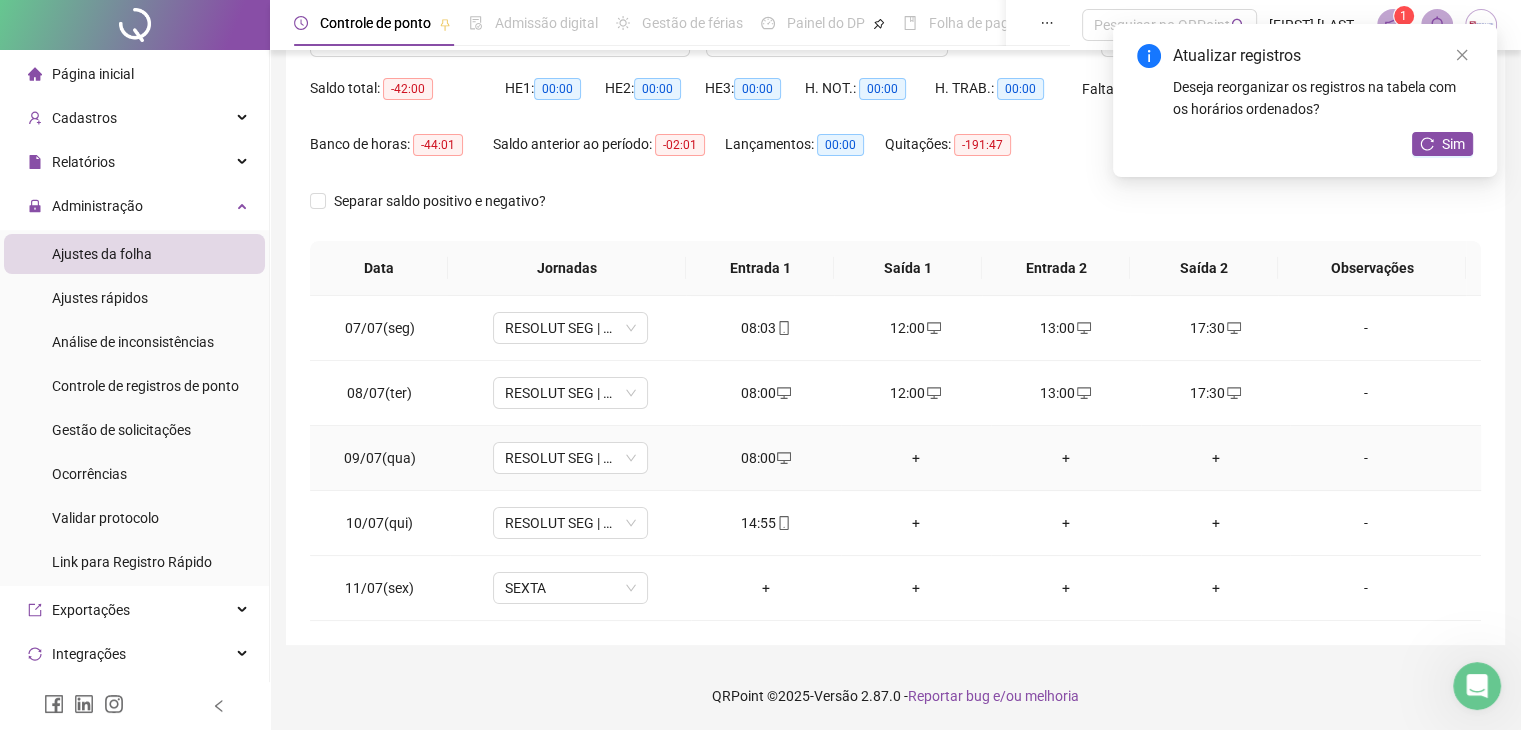 click on "+" at bounding box center [916, 458] 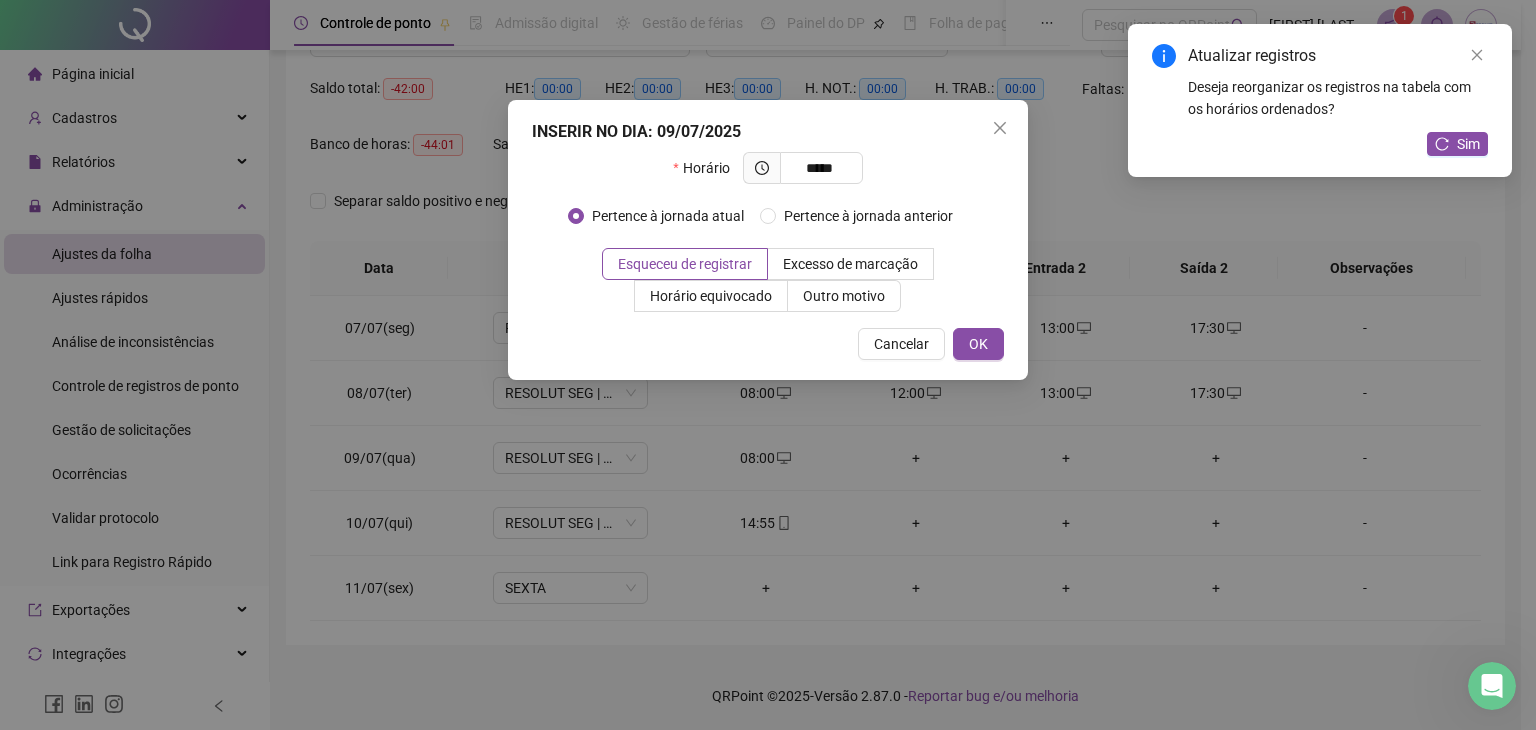 type on "*****" 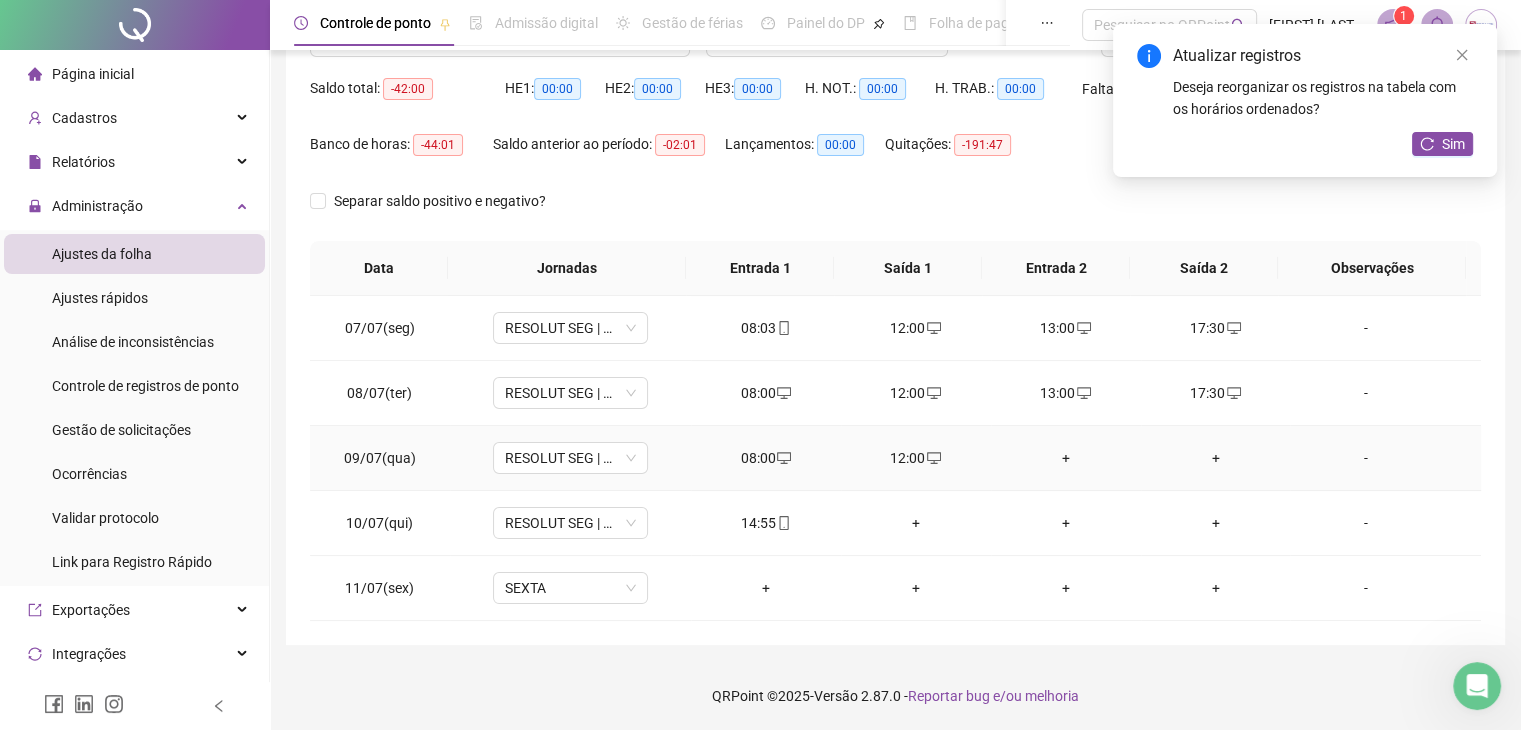 click on "+" at bounding box center [1066, 458] 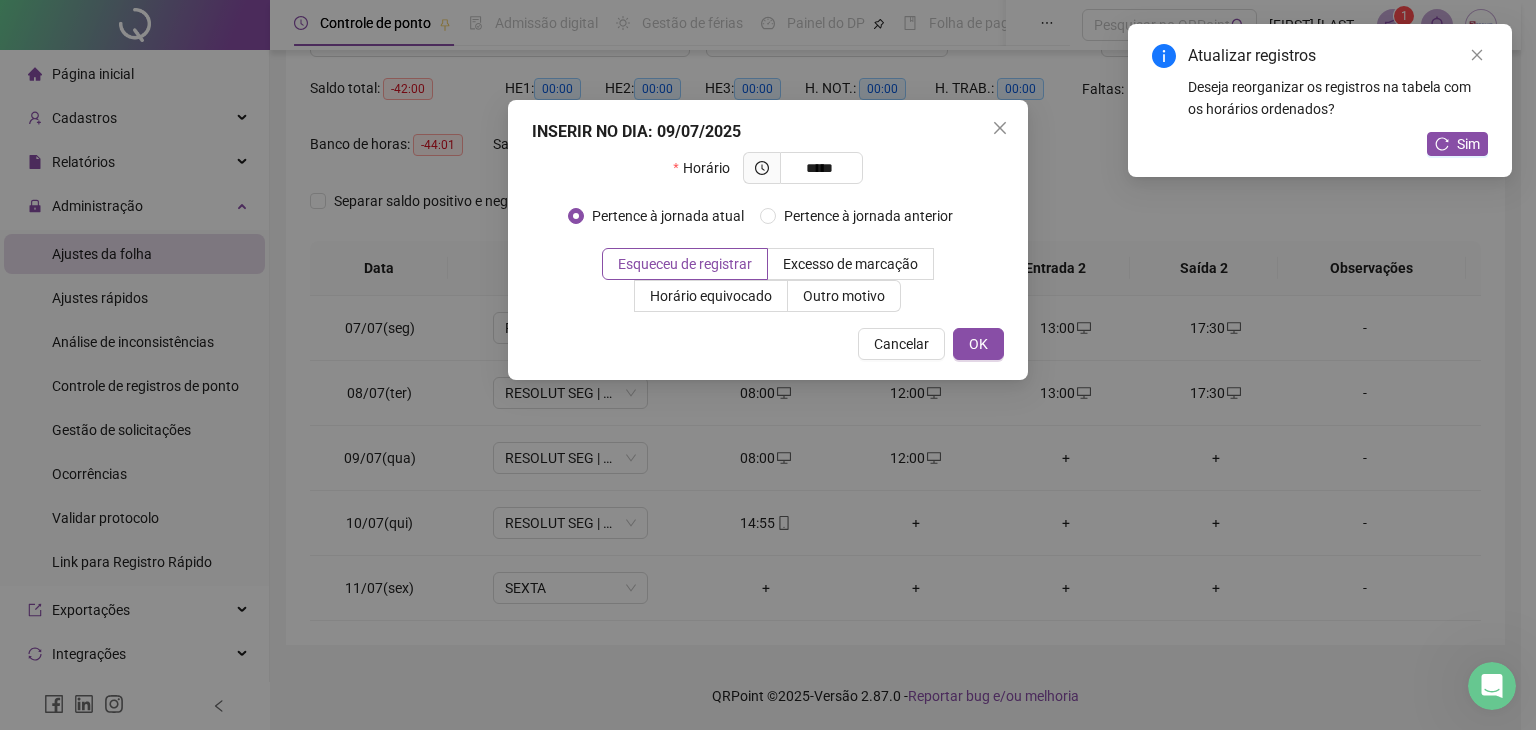type on "*****" 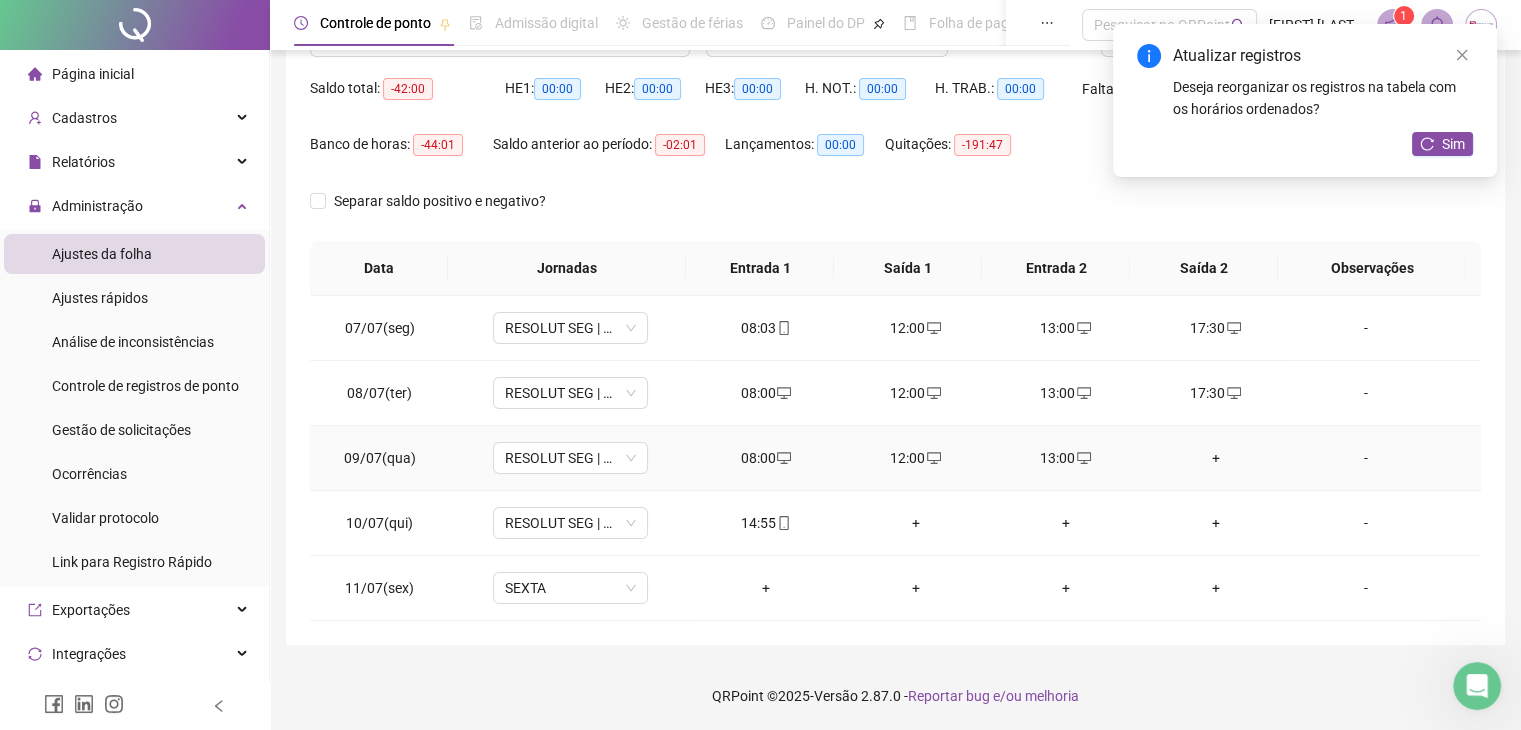 click on "+" at bounding box center (1216, 458) 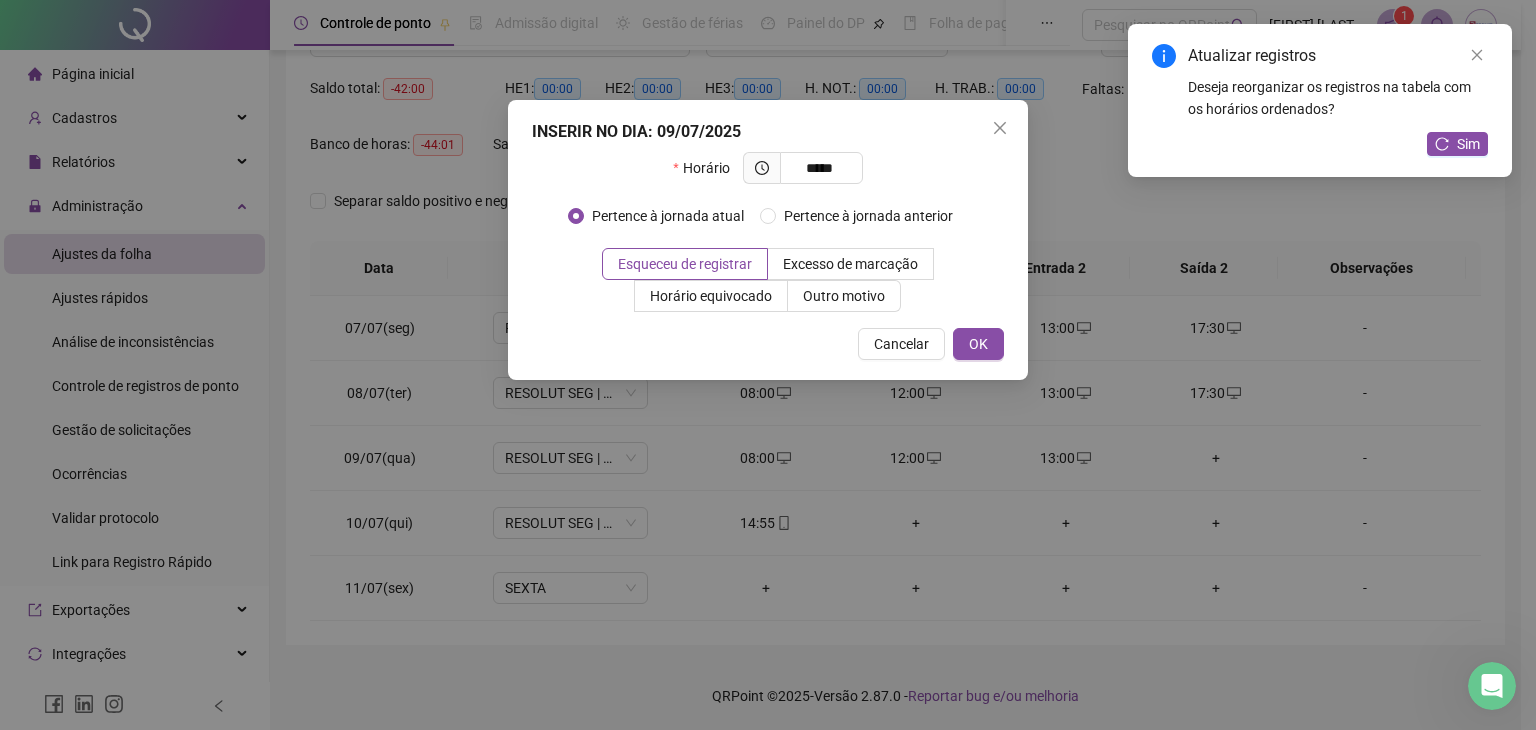 type on "*****" 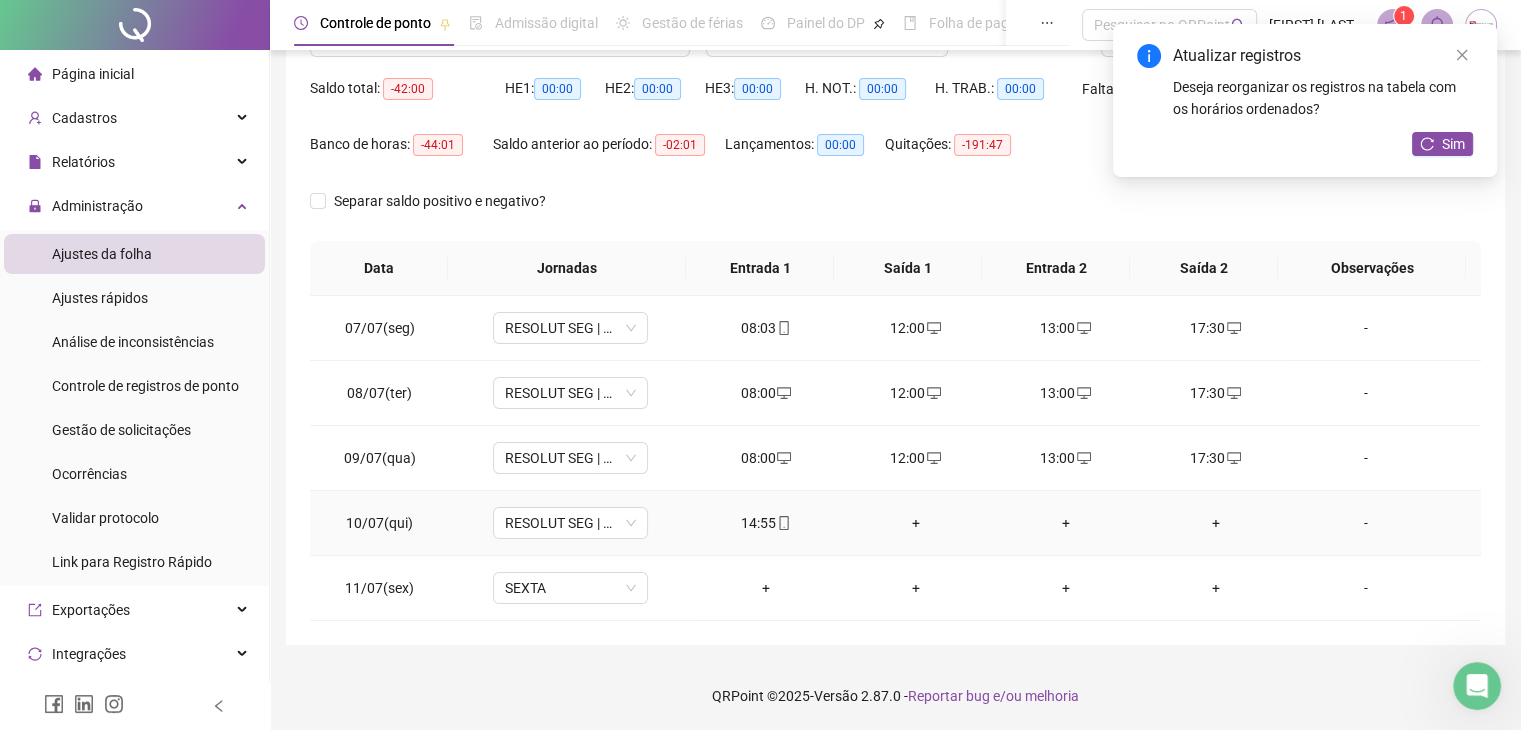click on "+" at bounding box center (916, 523) 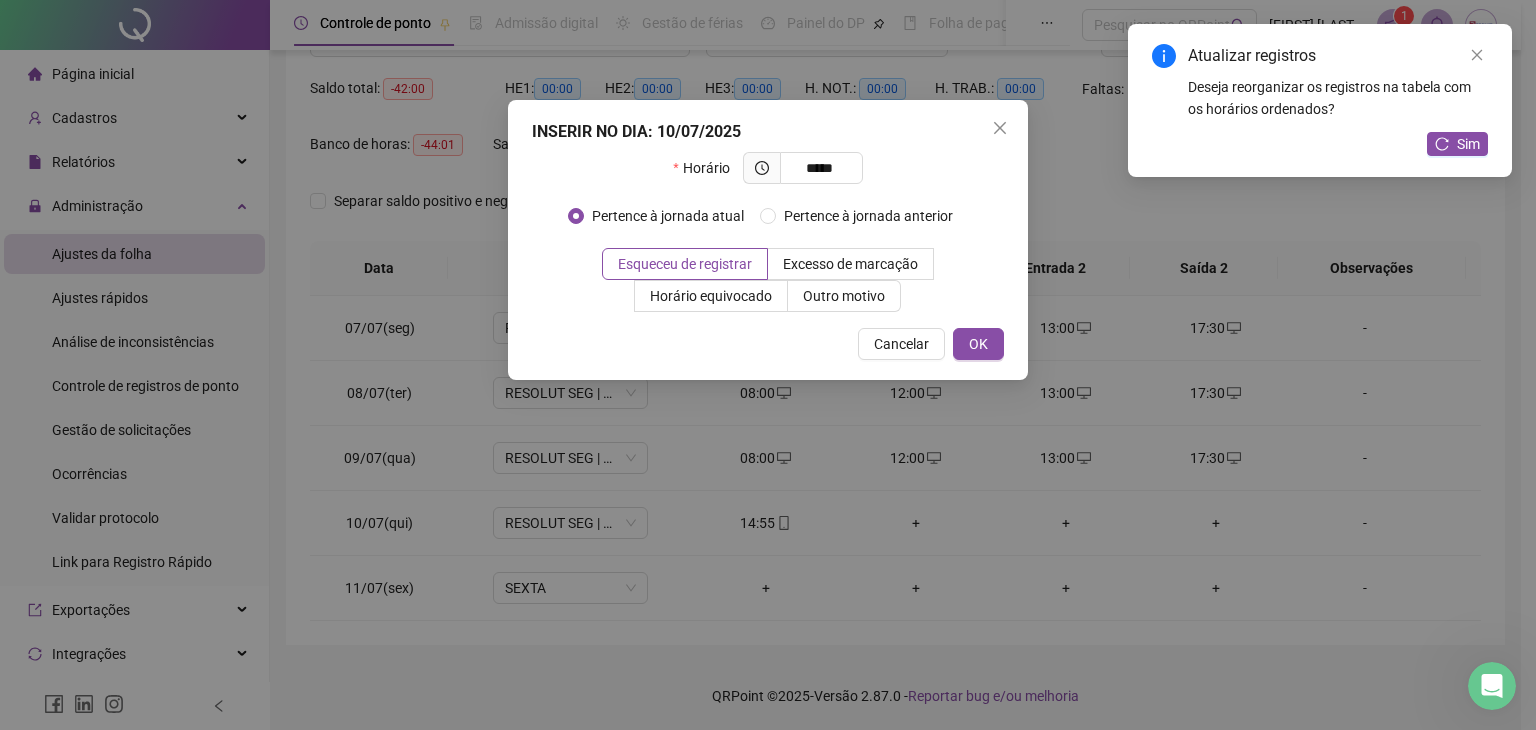 type on "*****" 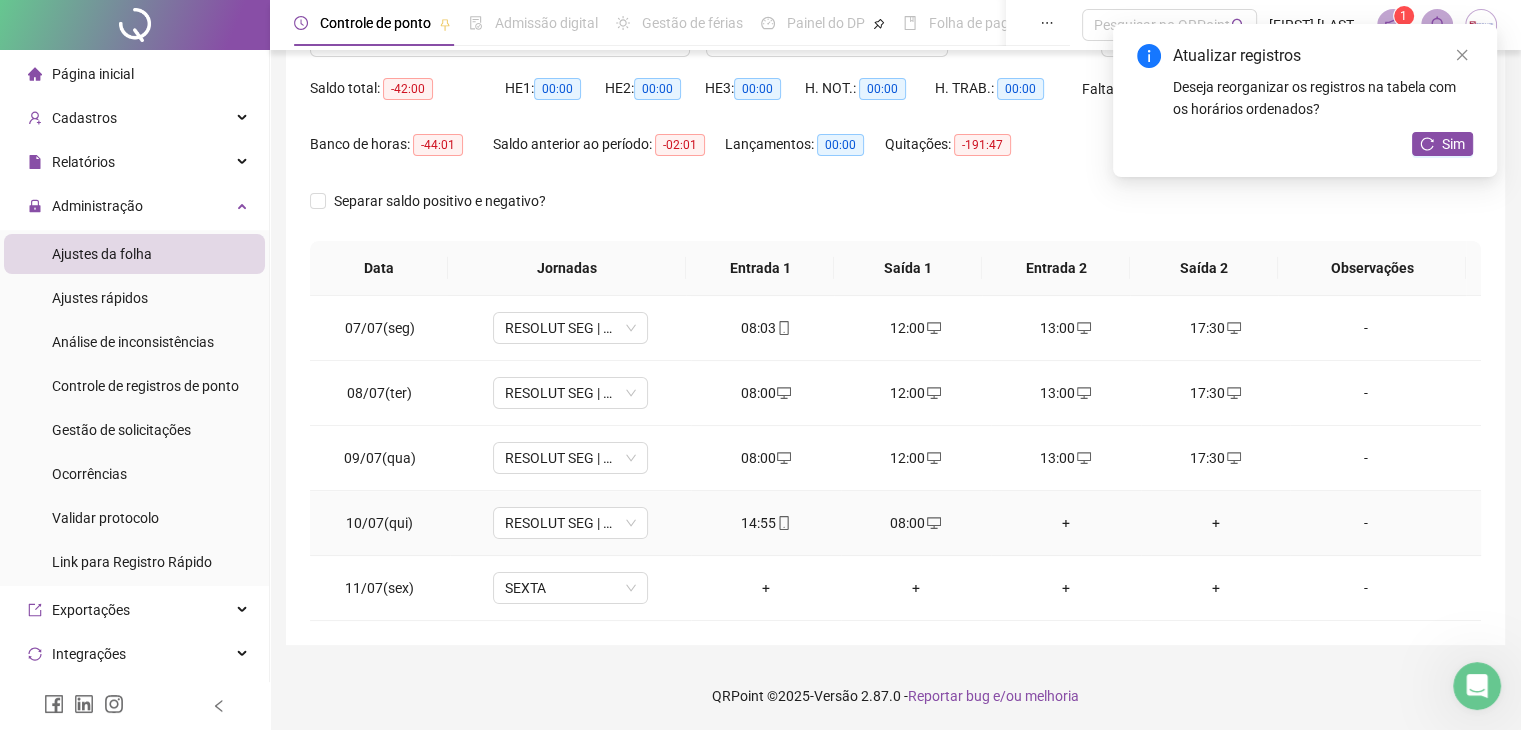 click on "+" at bounding box center (1066, 523) 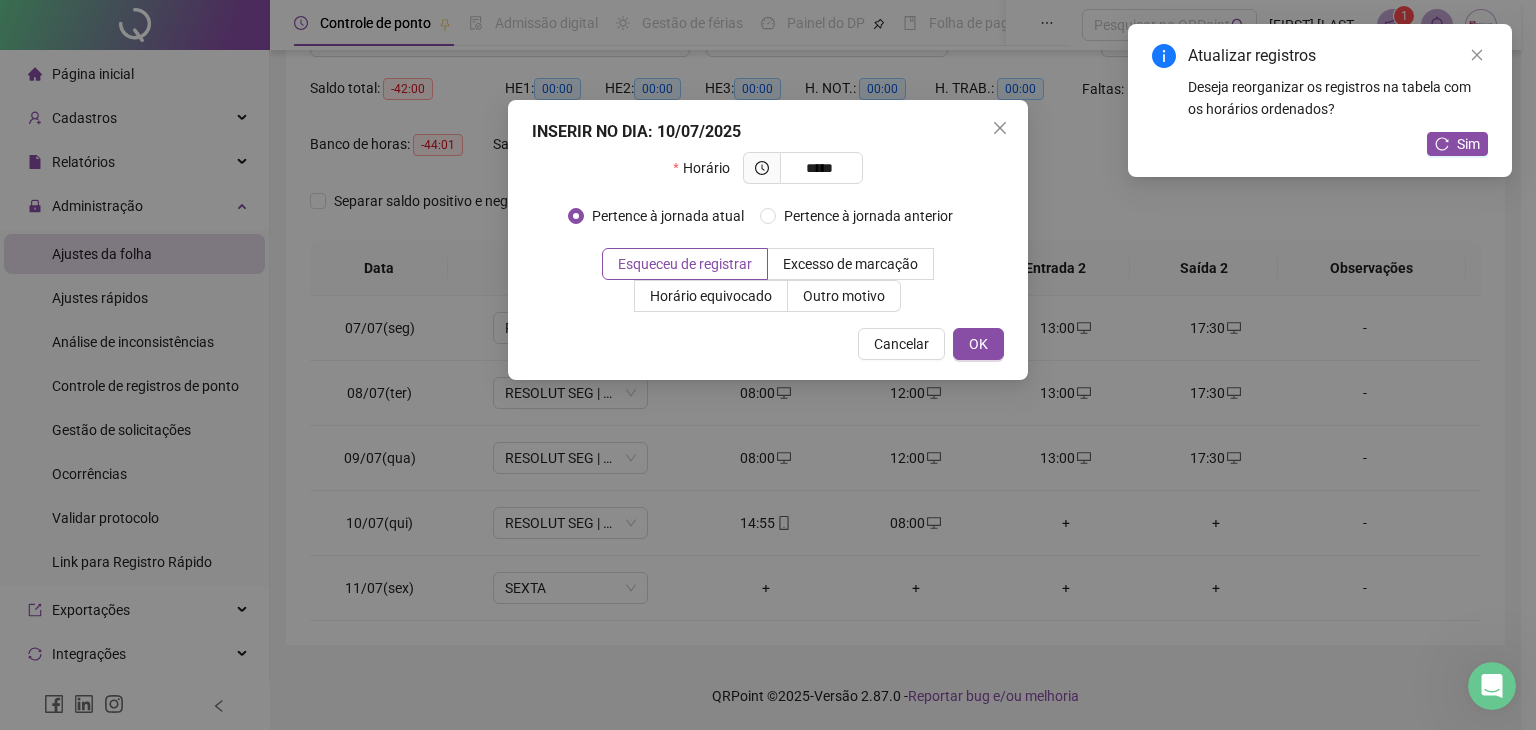 type on "*****" 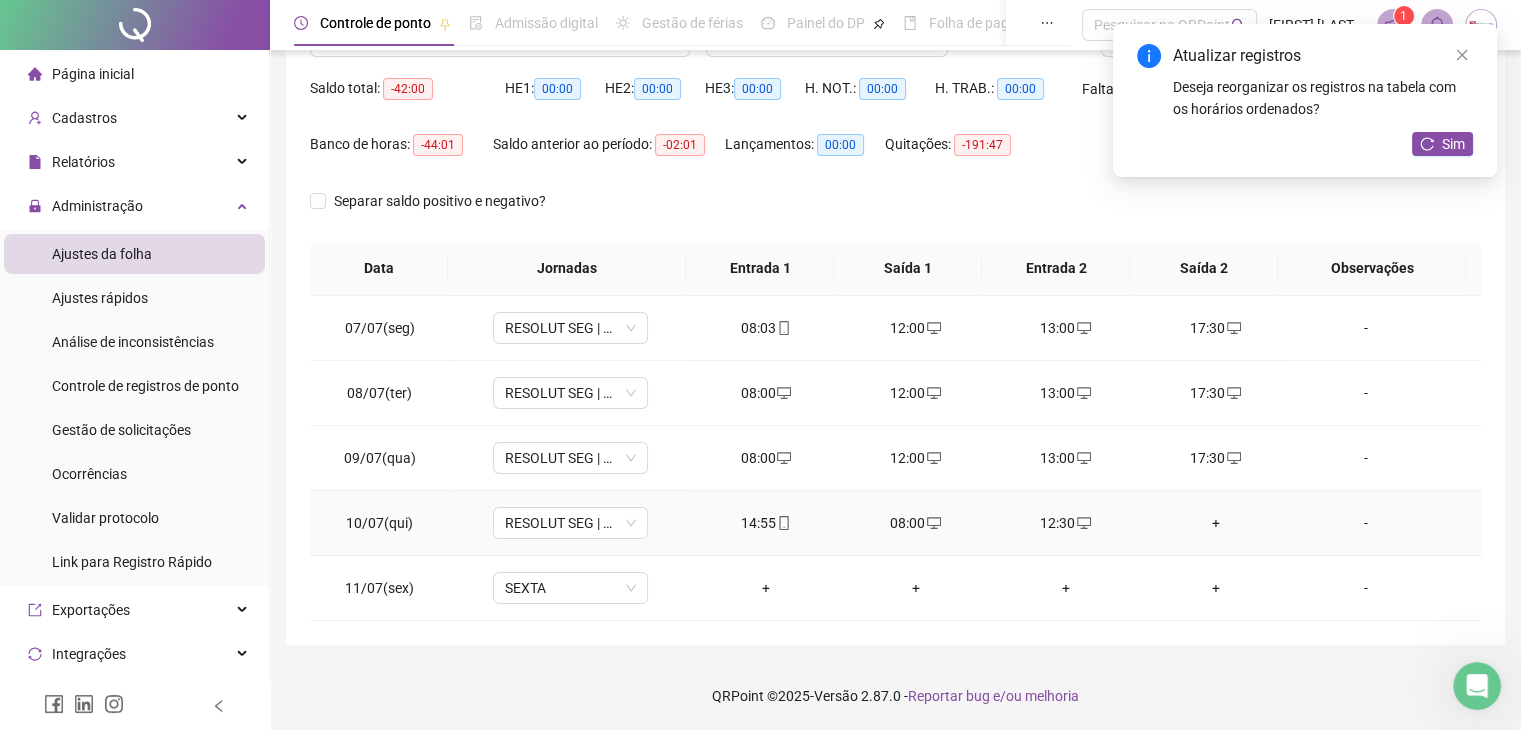 click on "+" at bounding box center [1216, 523] 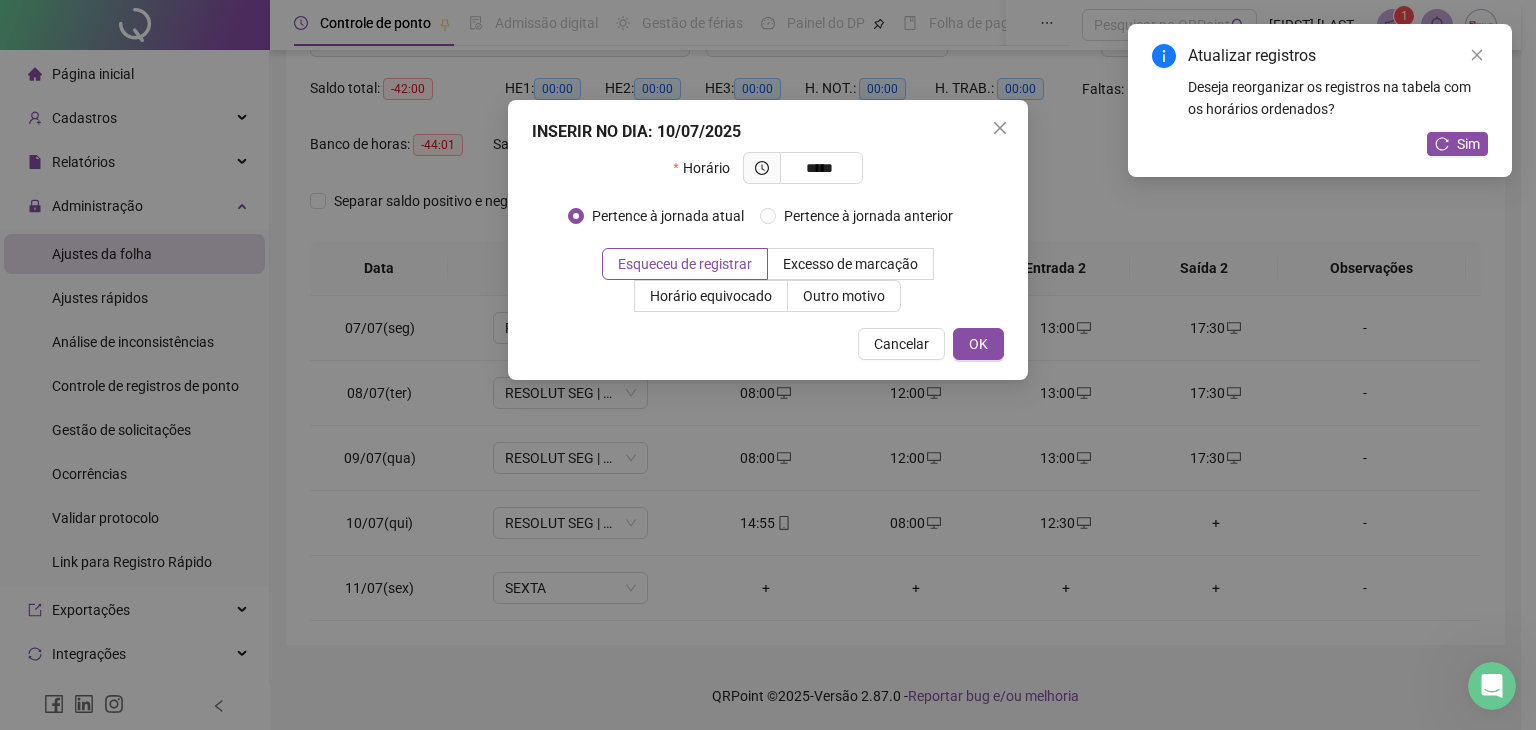 type on "*****" 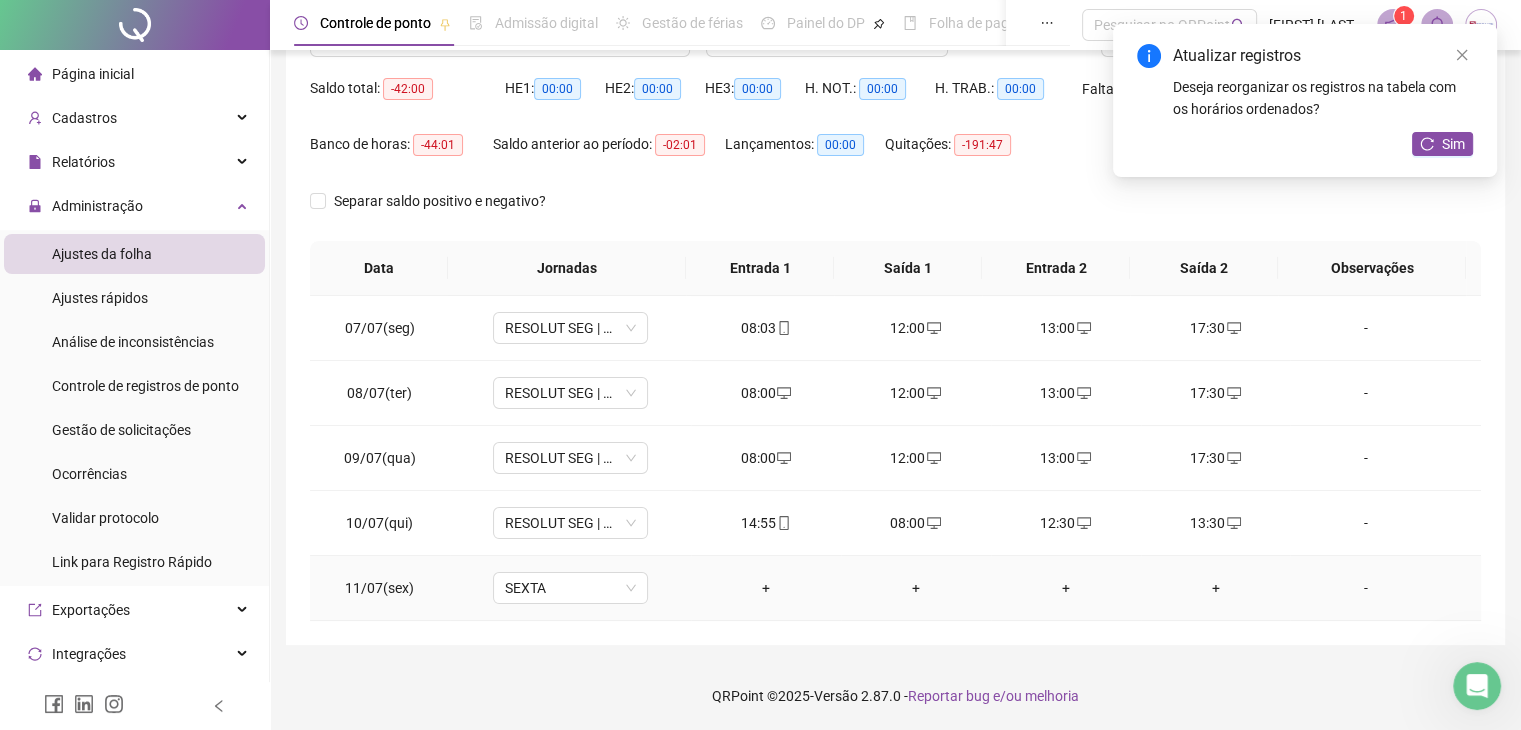 click on "+" at bounding box center (766, 588) 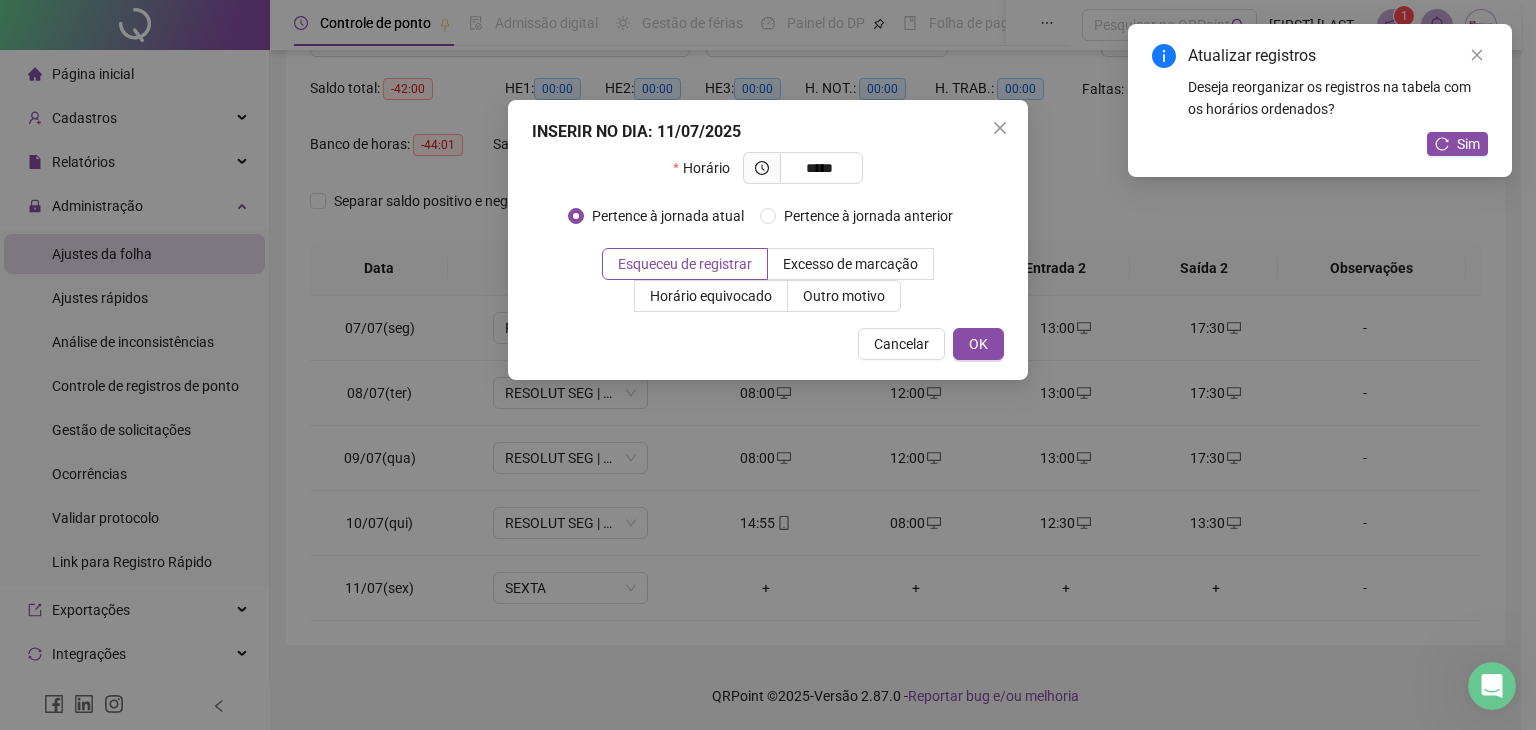 type on "*****" 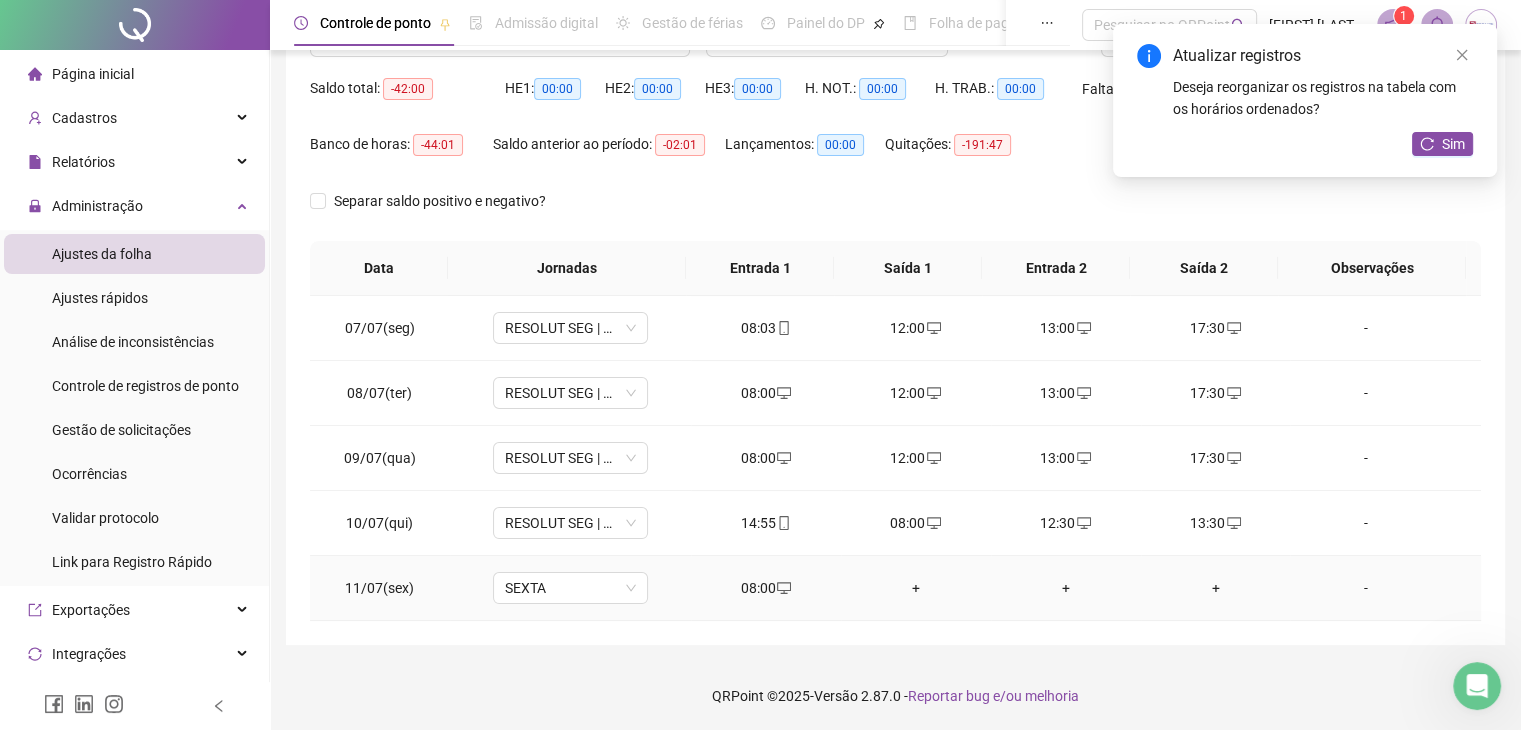 click on "+" at bounding box center (916, 588) 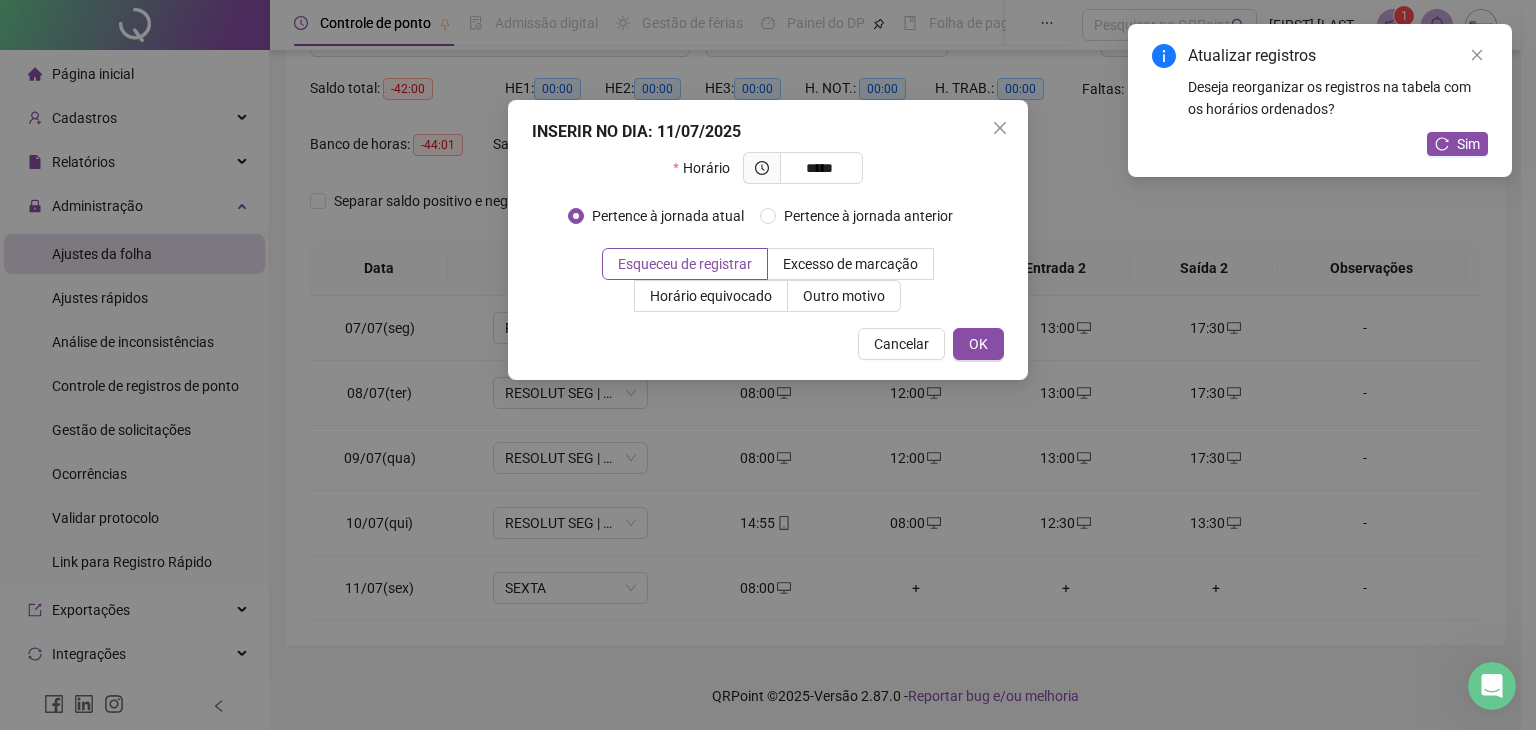 type on "*****" 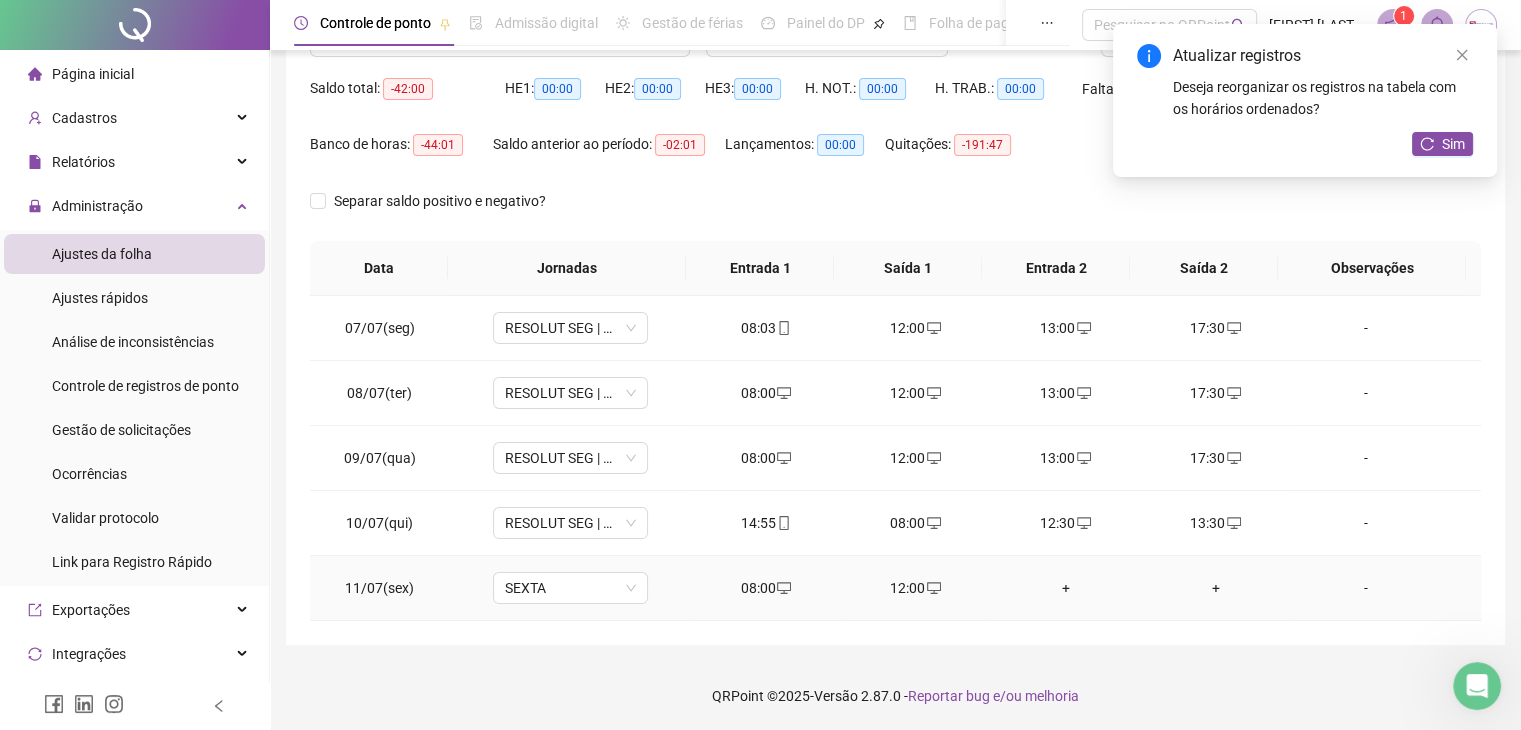 click on "+" at bounding box center [1066, 588] 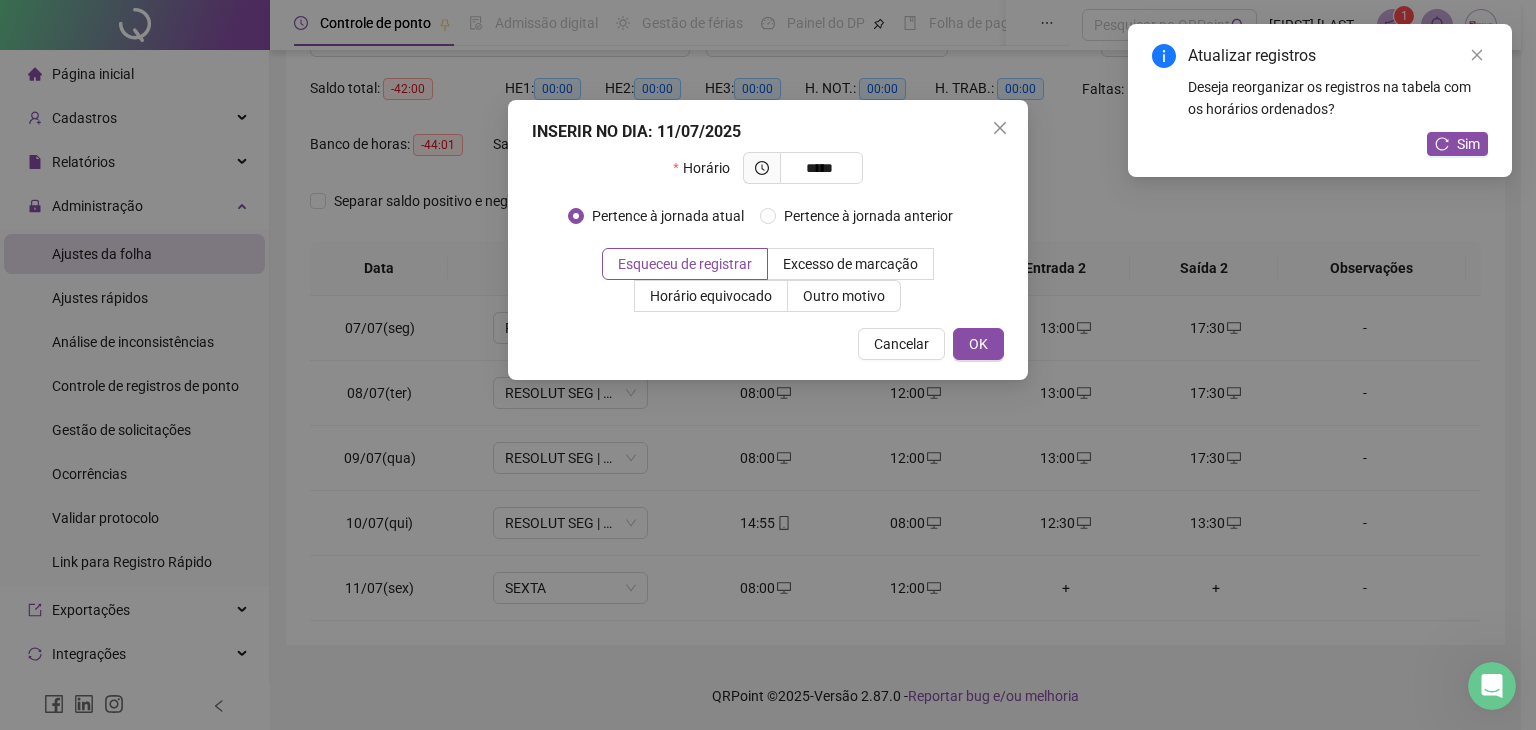 type on "*****" 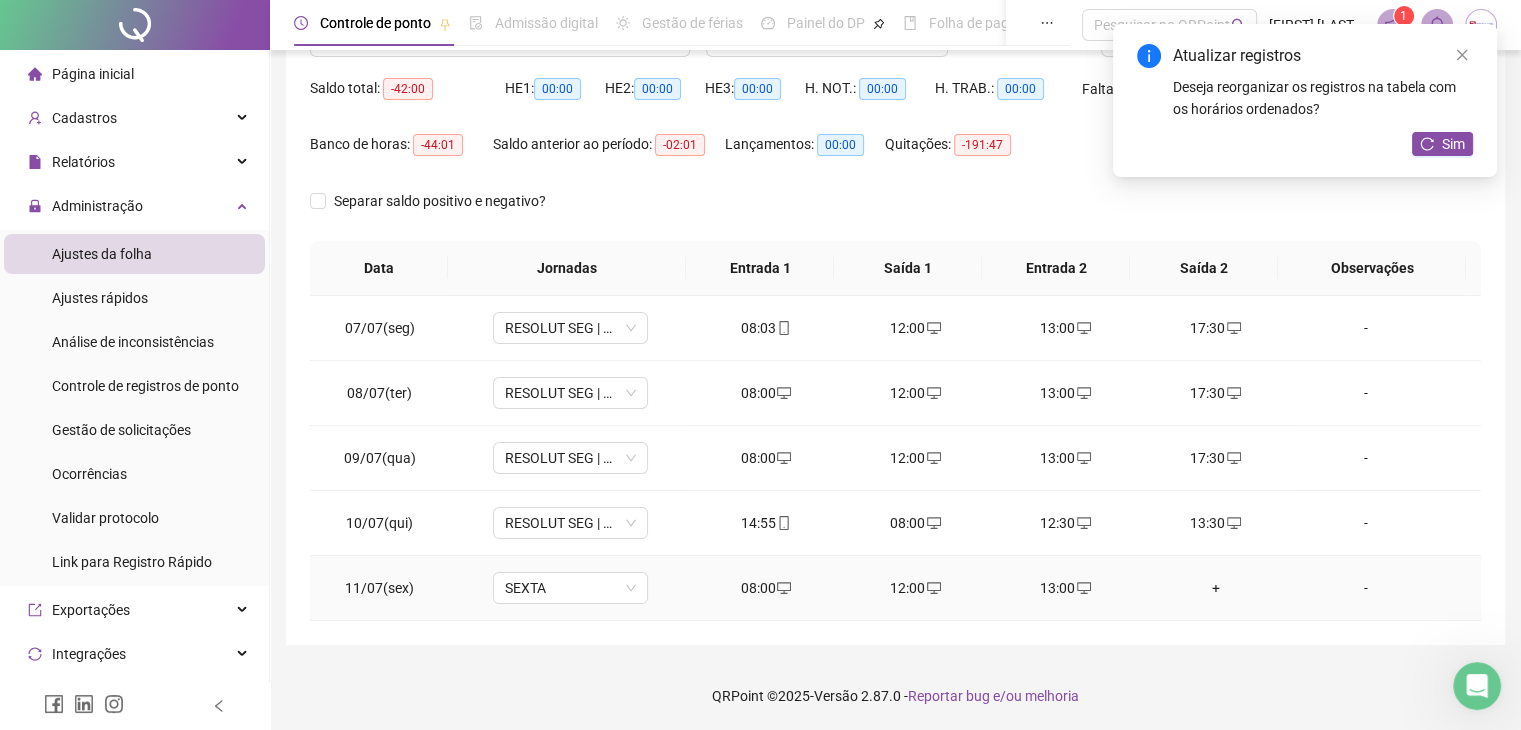 click on "+" at bounding box center [1216, 588] 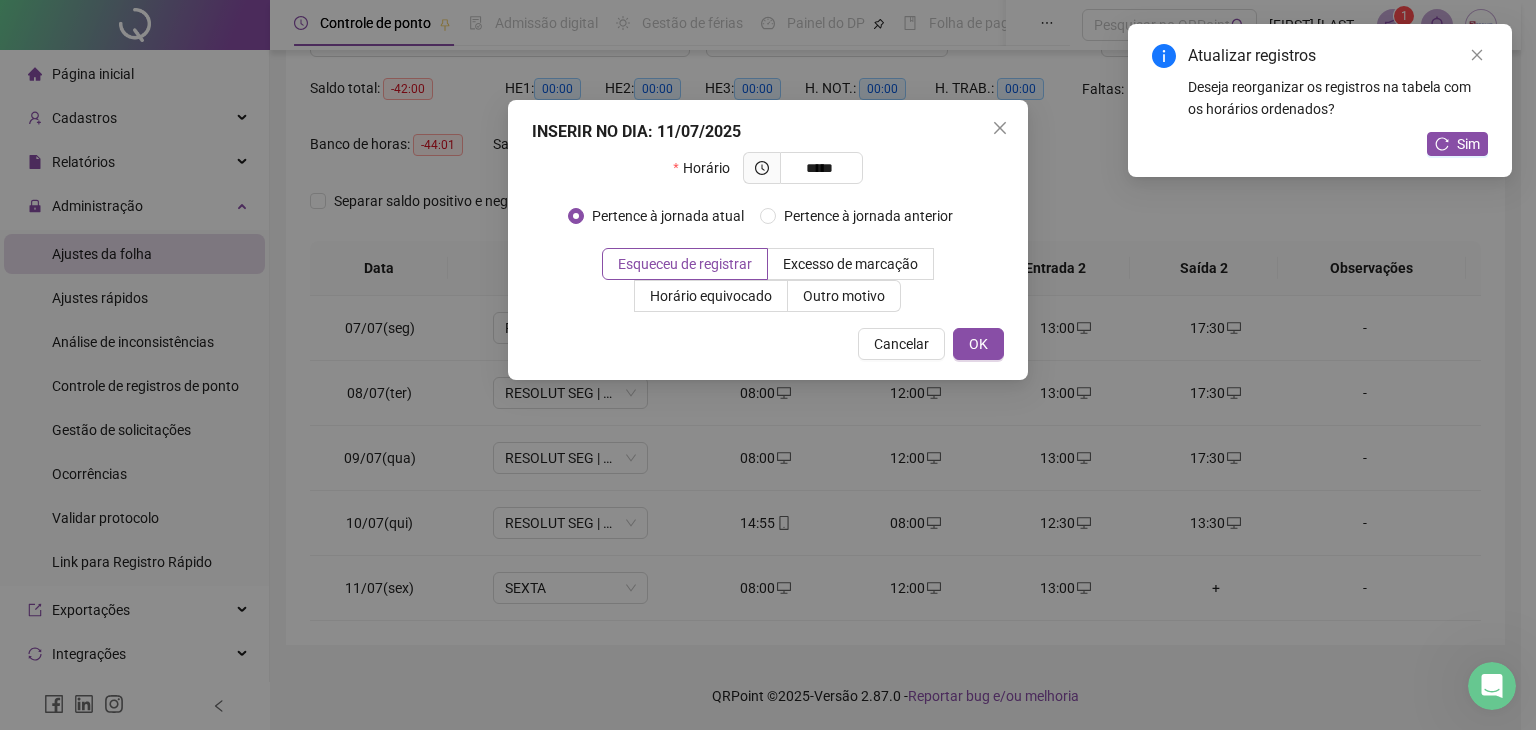 type on "*****" 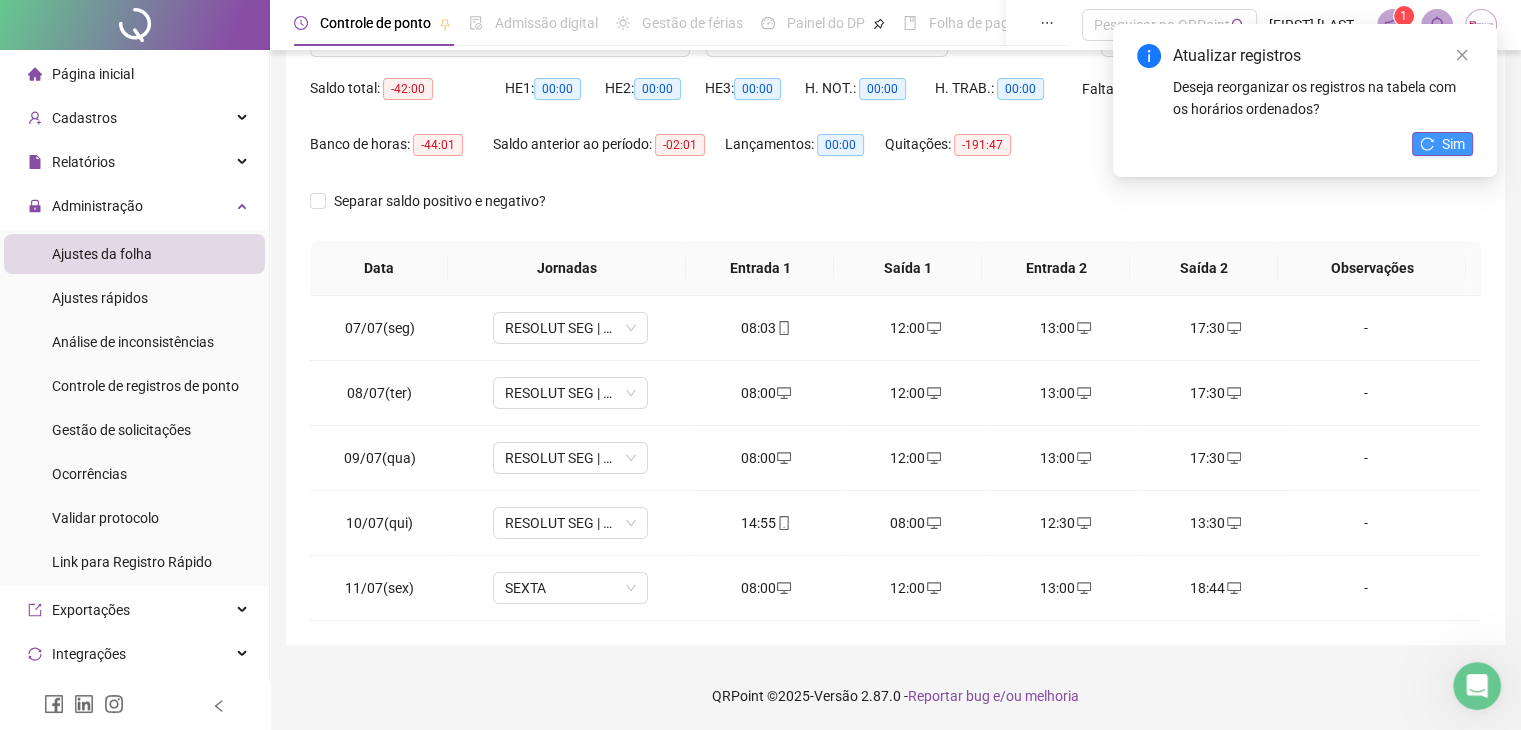 click 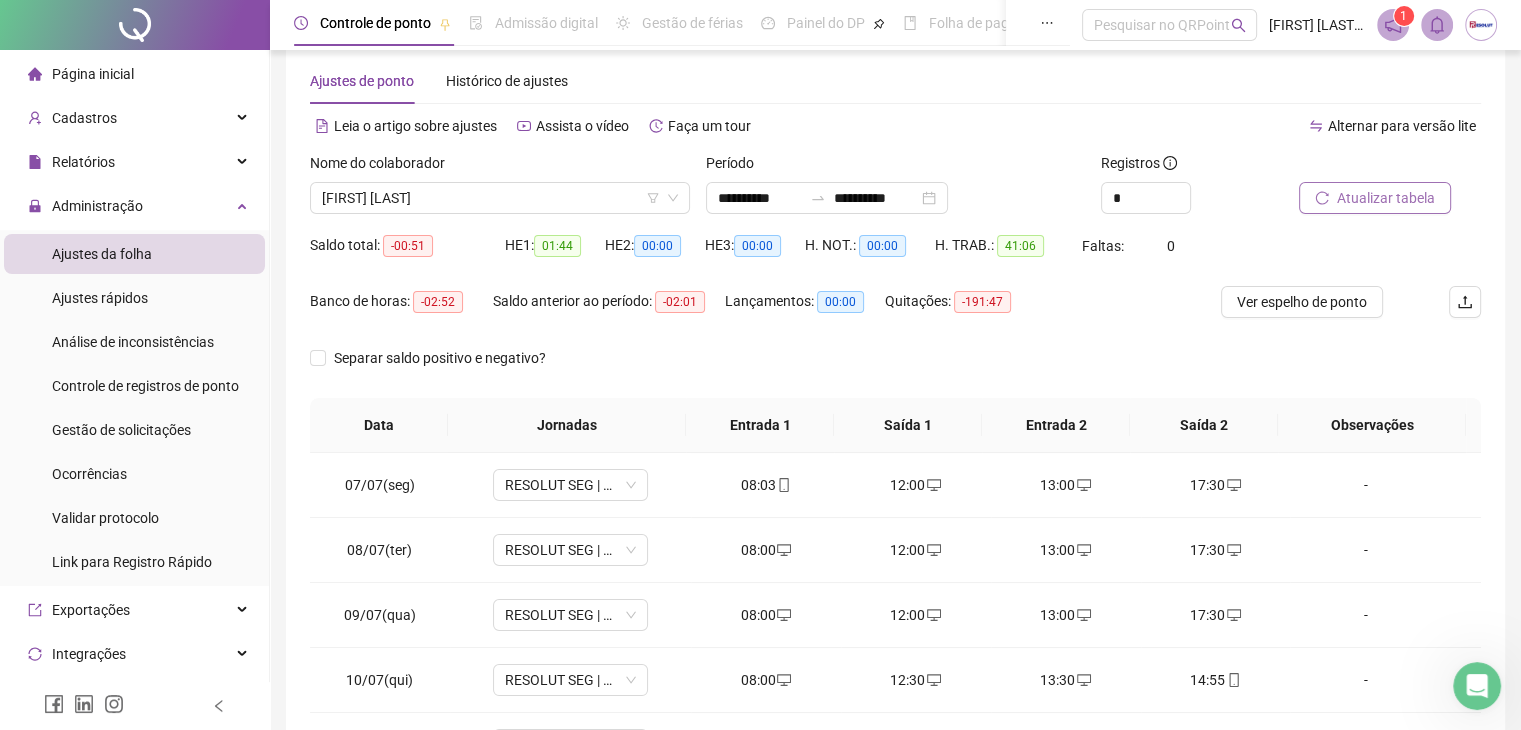 scroll, scrollTop: 31, scrollLeft: 0, axis: vertical 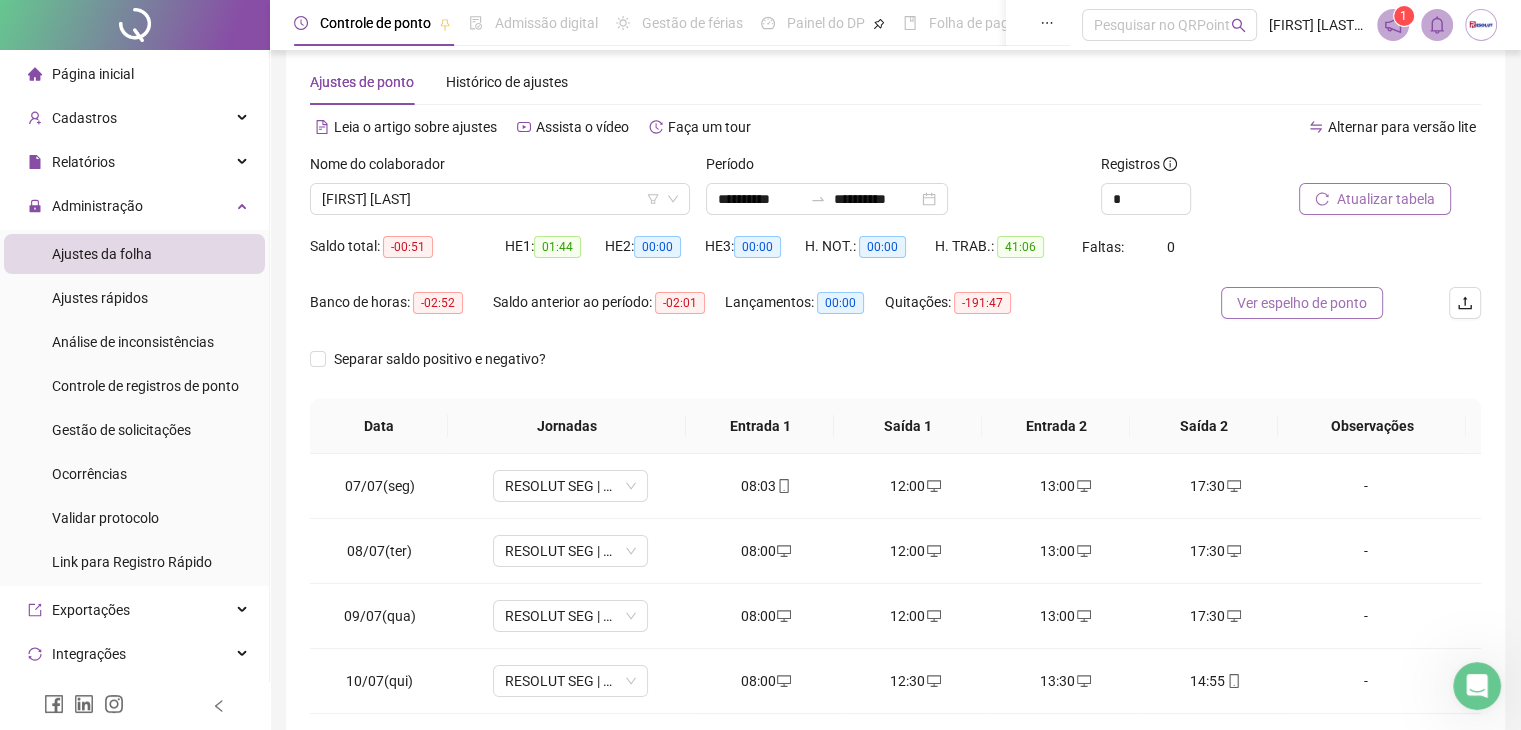 click on "Ver espelho de ponto" at bounding box center (1302, 303) 